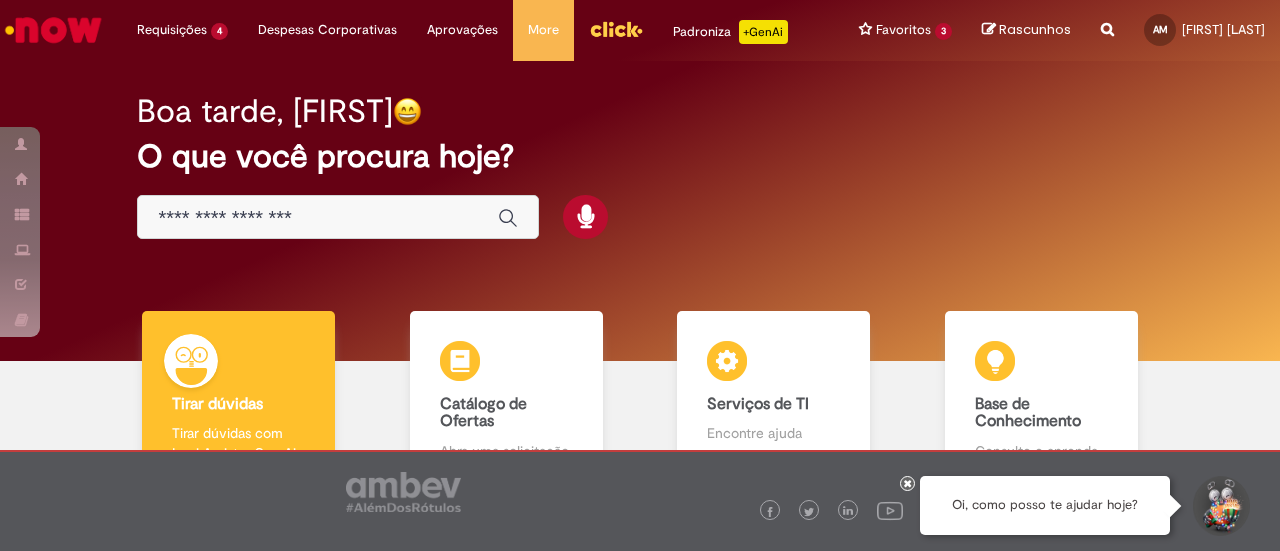 scroll, scrollTop: 0, scrollLeft: 0, axis: both 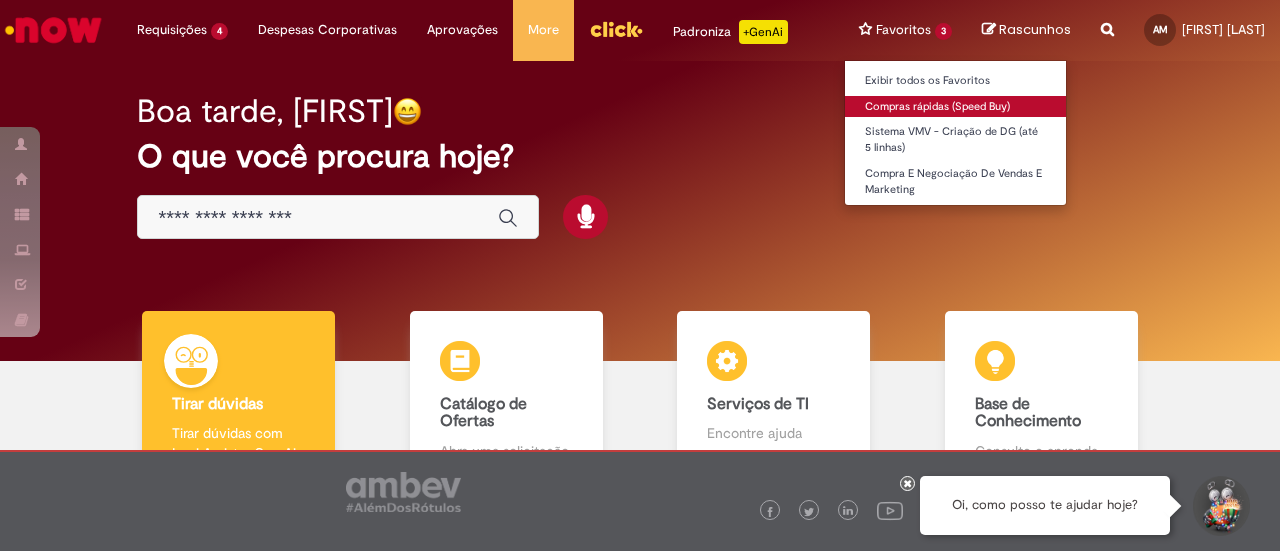 click on "Compras rápidas (Speed Buy)" at bounding box center [955, 107] 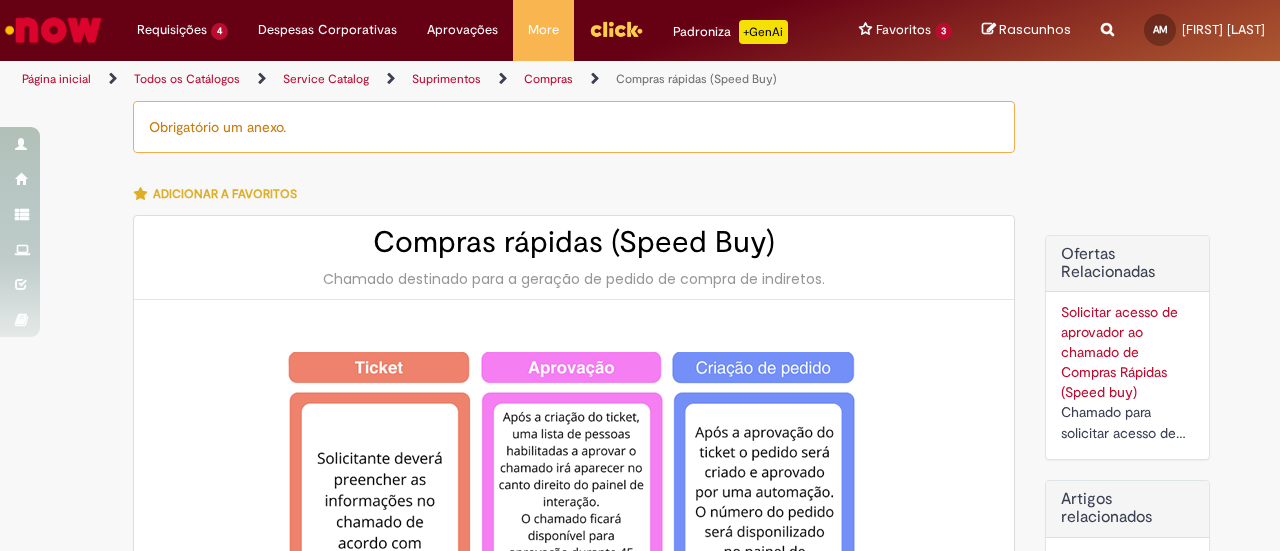 type on "********" 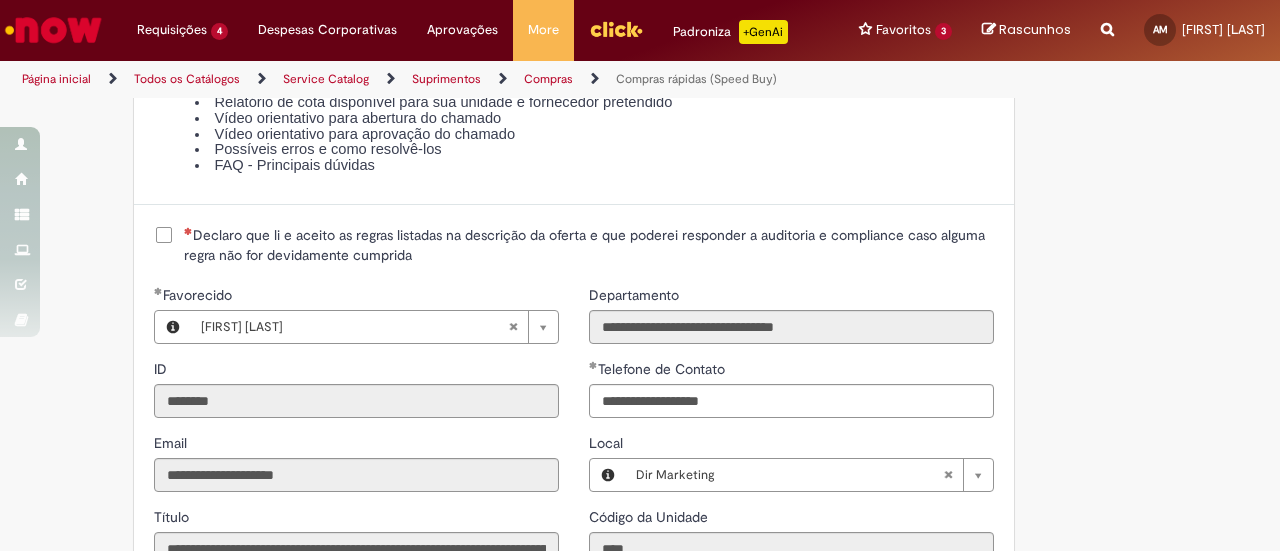 scroll, scrollTop: 2403, scrollLeft: 0, axis: vertical 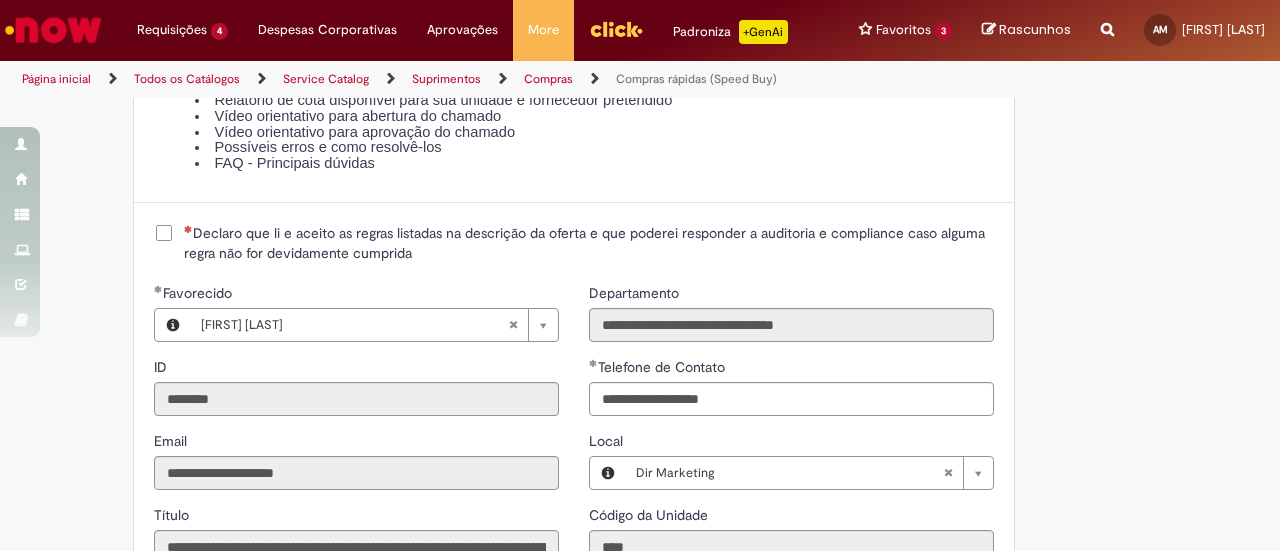click on "Declaro que li e aceito as regras listadas na descrição da oferta e que poderei responder a auditoria e compliance caso alguma regra não for devidamente cumprida" at bounding box center [589, 243] 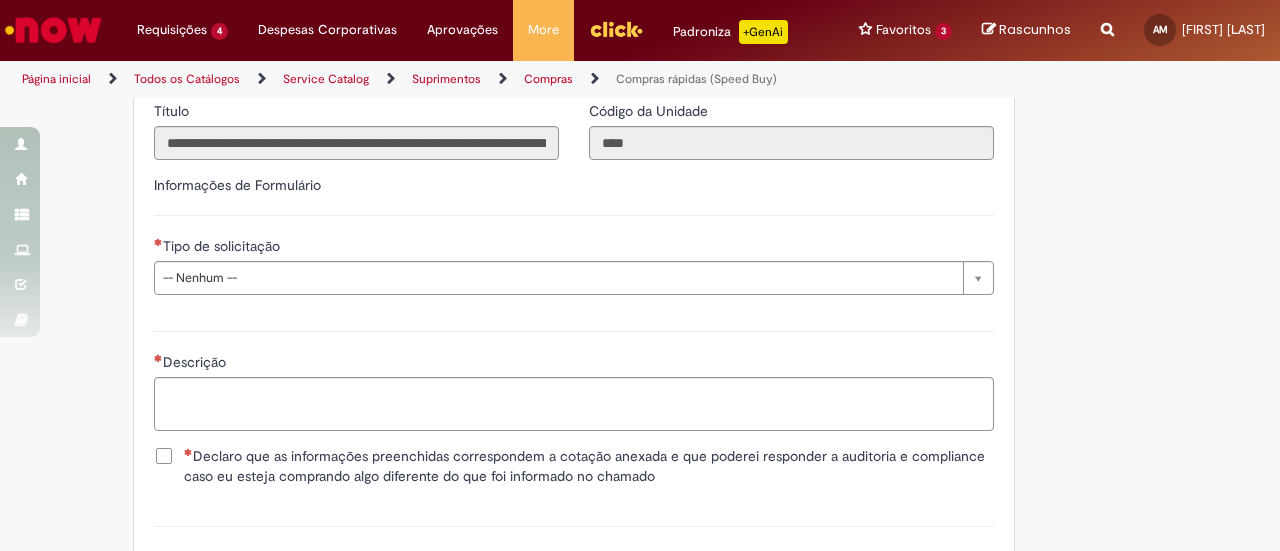 scroll, scrollTop: 2809, scrollLeft: 0, axis: vertical 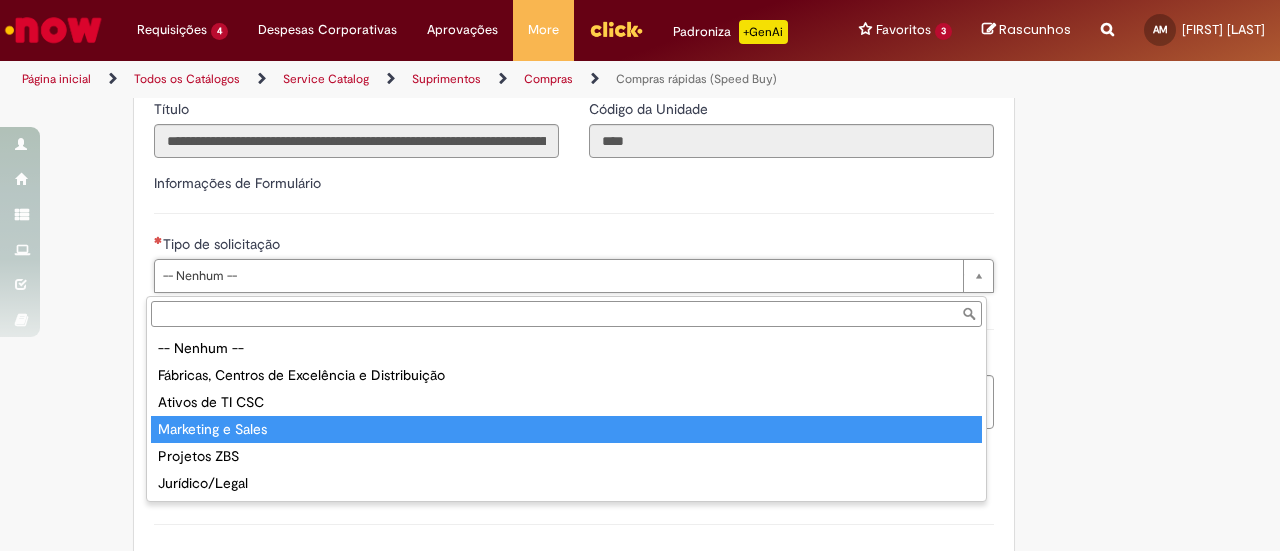 type on "**********" 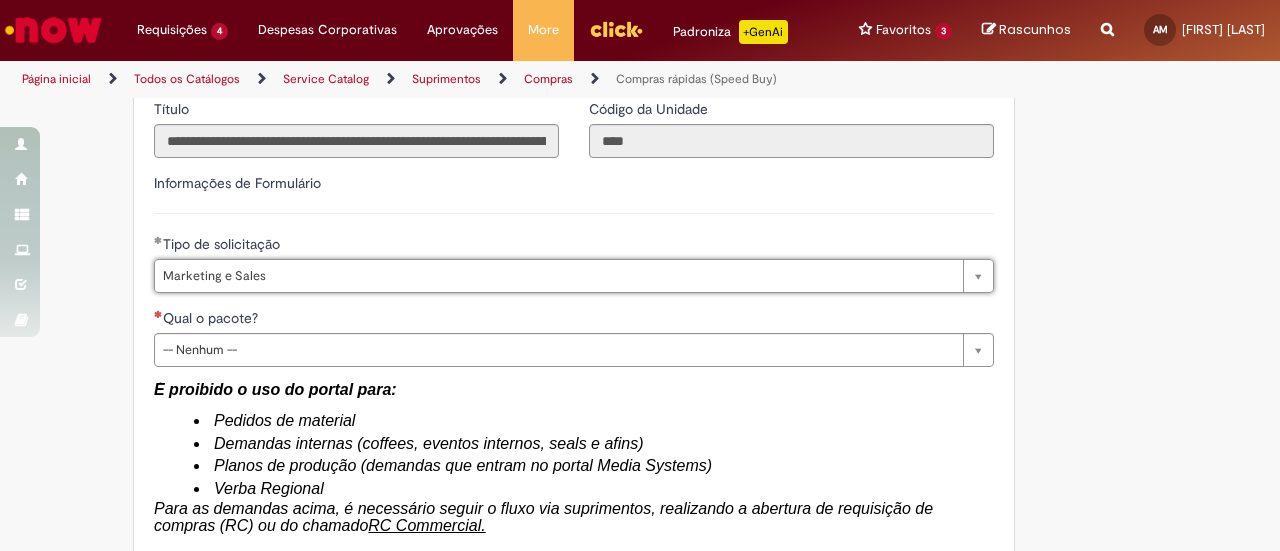 type on "*******" 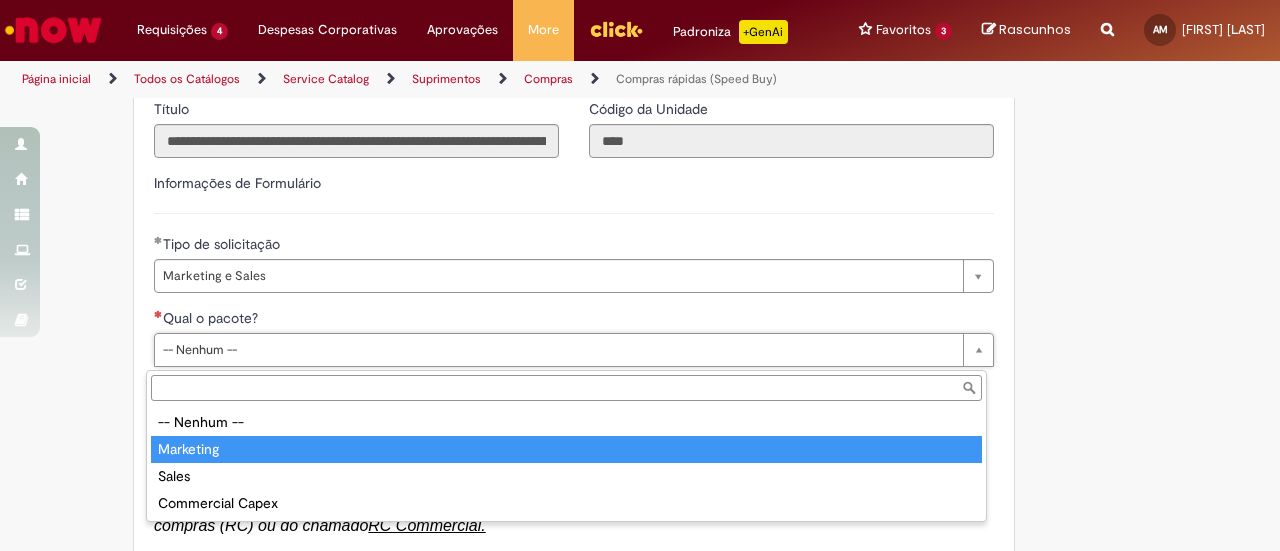 type on "*********" 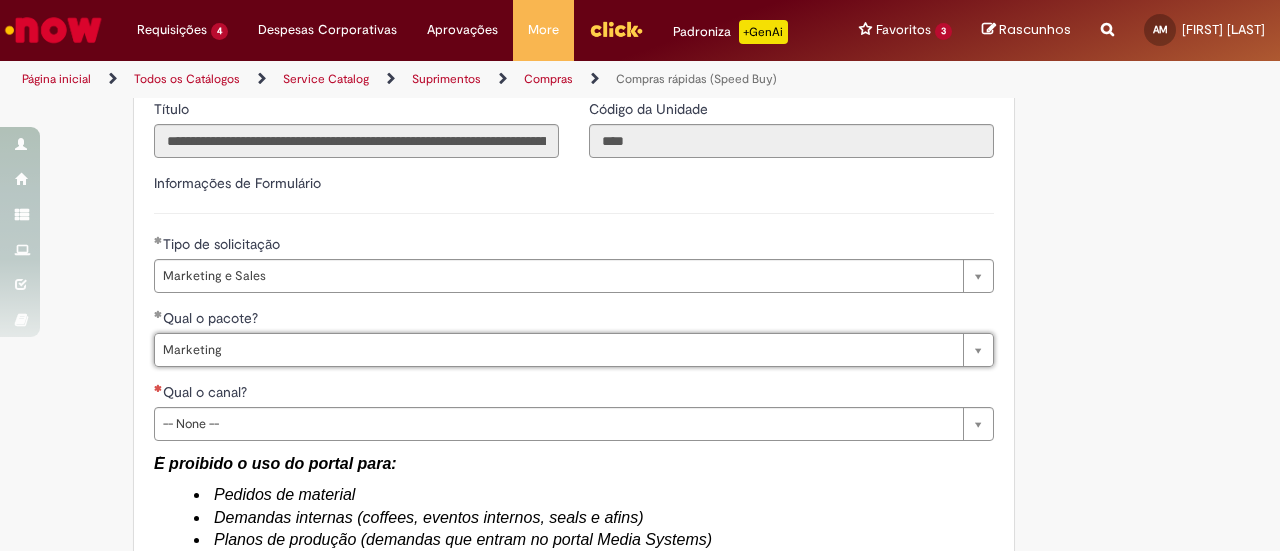 scroll, scrollTop: 2877, scrollLeft: 0, axis: vertical 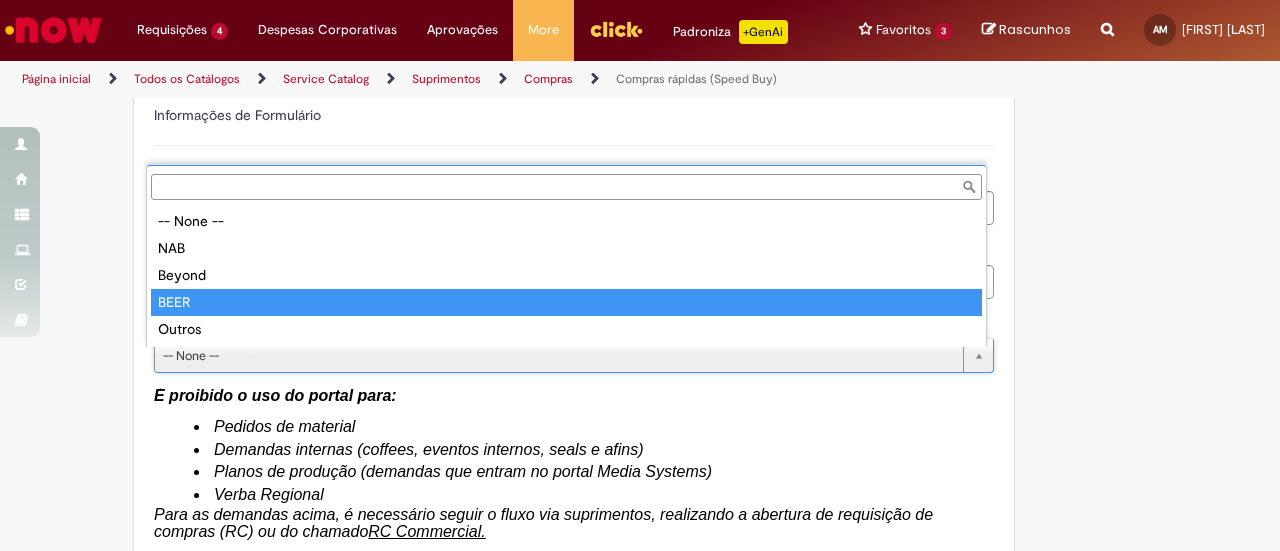 type on "****" 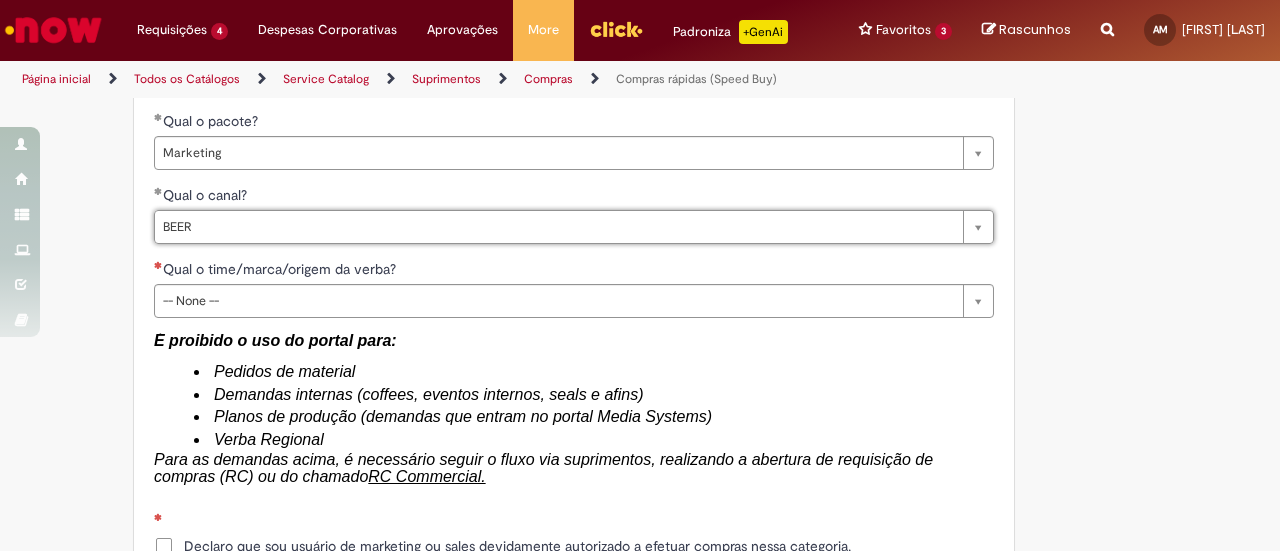 scroll, scrollTop: 3008, scrollLeft: 0, axis: vertical 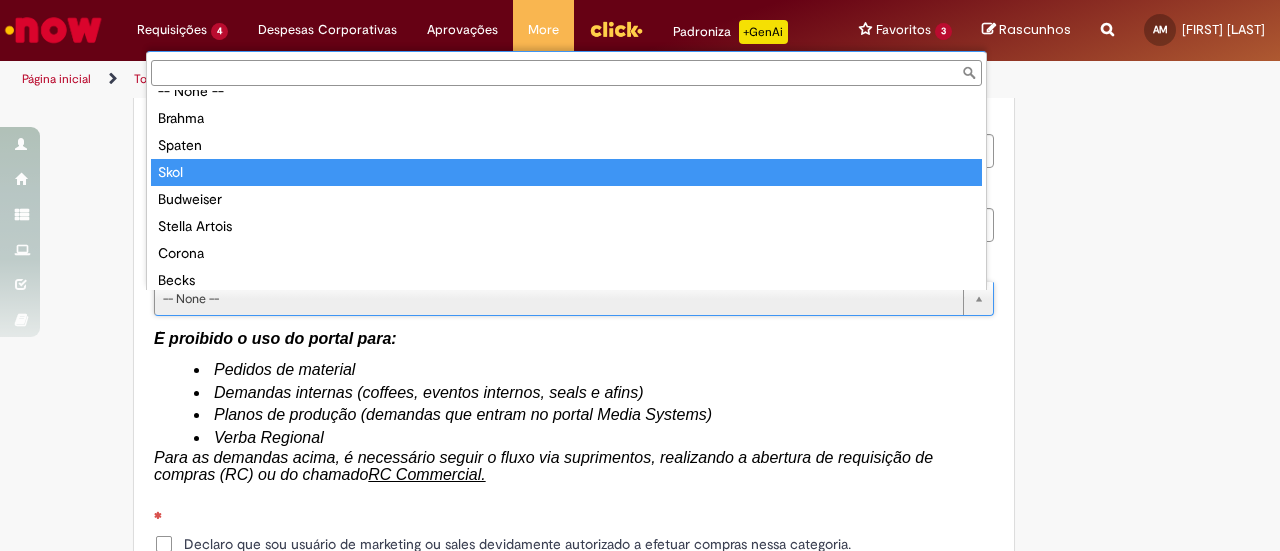 type on "****" 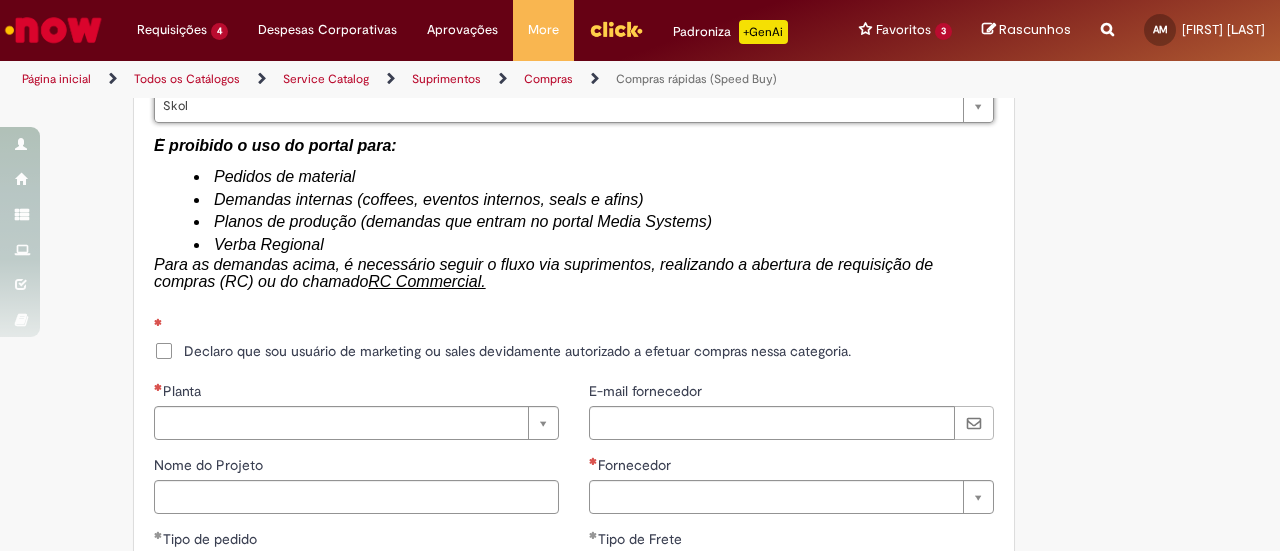 scroll, scrollTop: 3202, scrollLeft: 0, axis: vertical 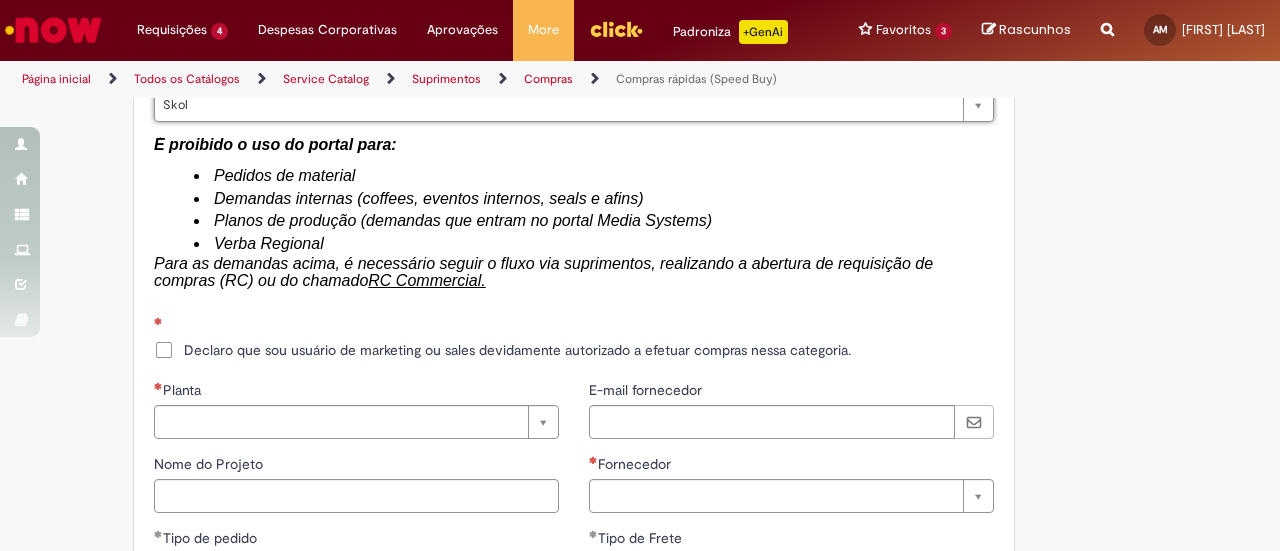 click on "Declaro que sou usuário de marketing ou sales devidamente autorizado a efetuar compras nessa categoria." at bounding box center (517, 350) 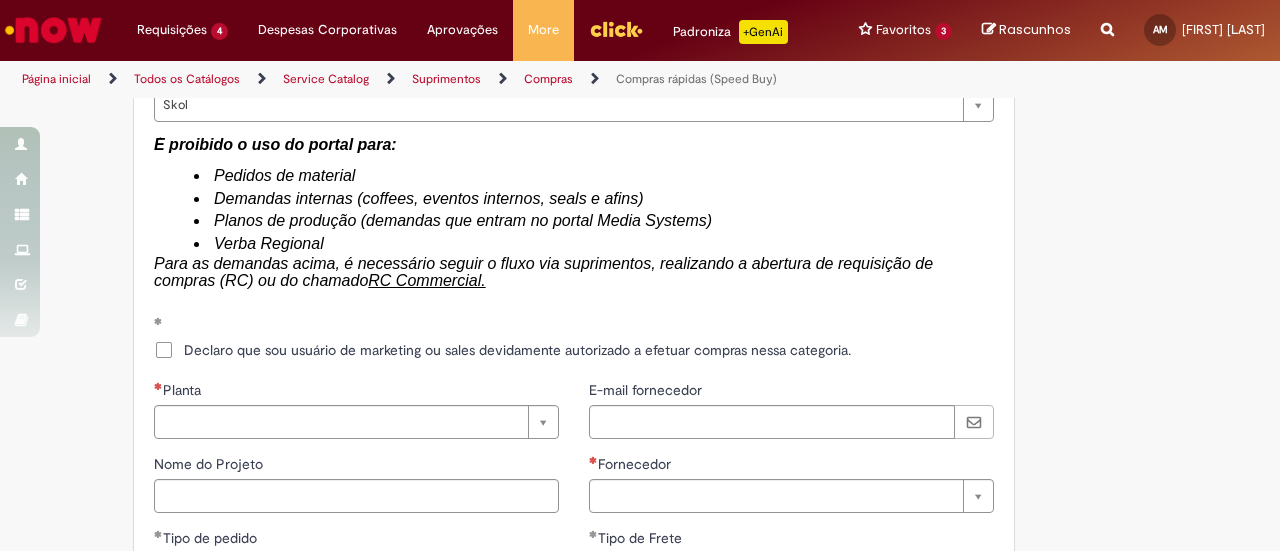 scroll, scrollTop: 3318, scrollLeft: 0, axis: vertical 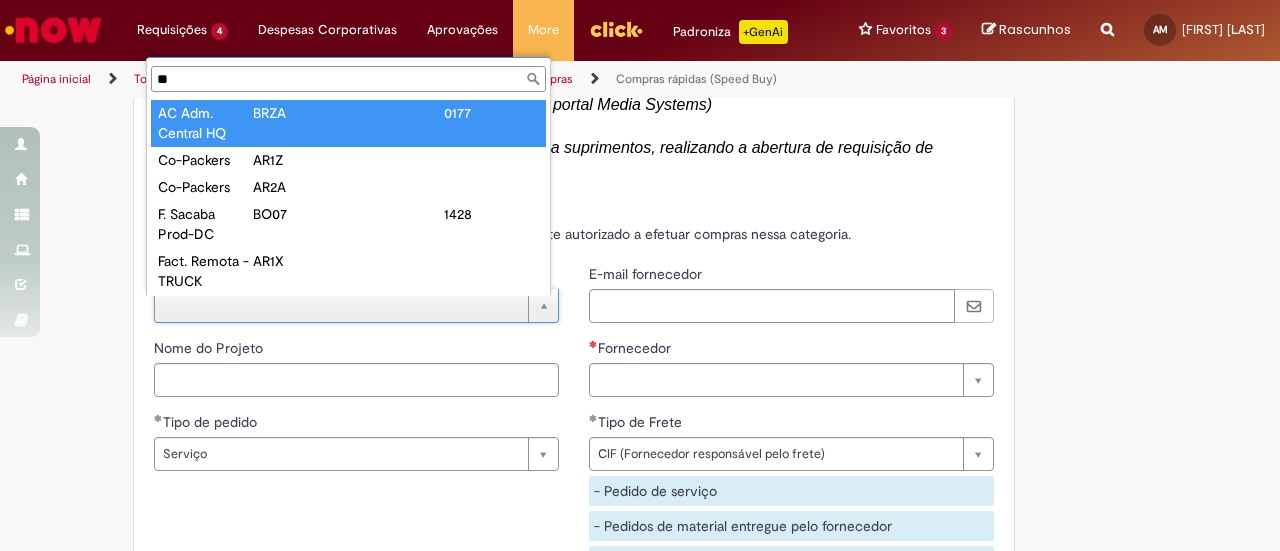 type on "**" 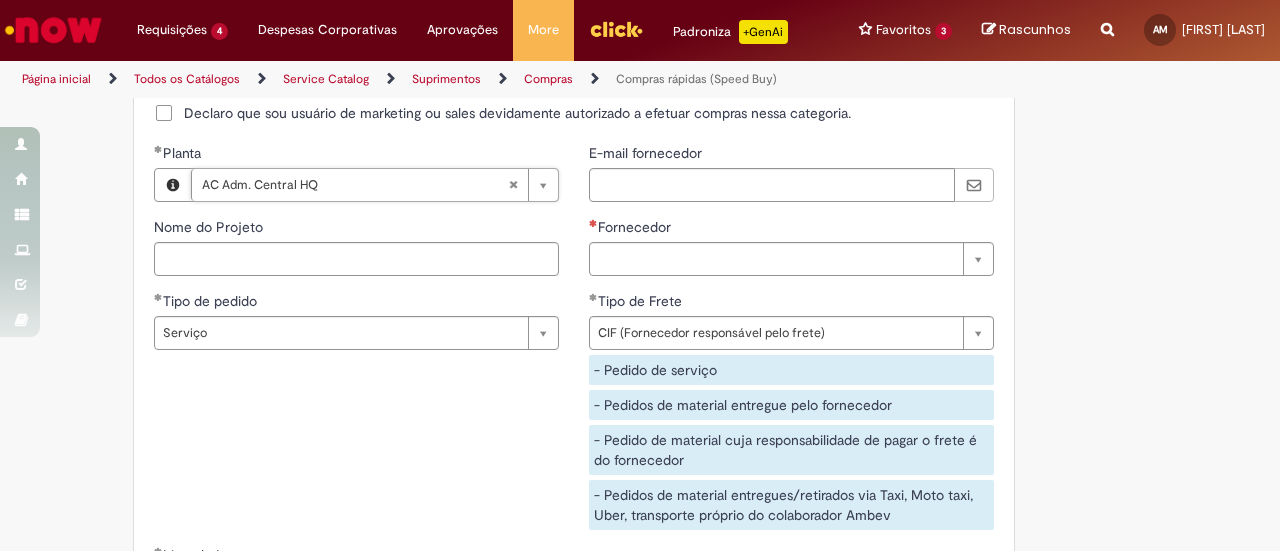 scroll, scrollTop: 3446, scrollLeft: 0, axis: vertical 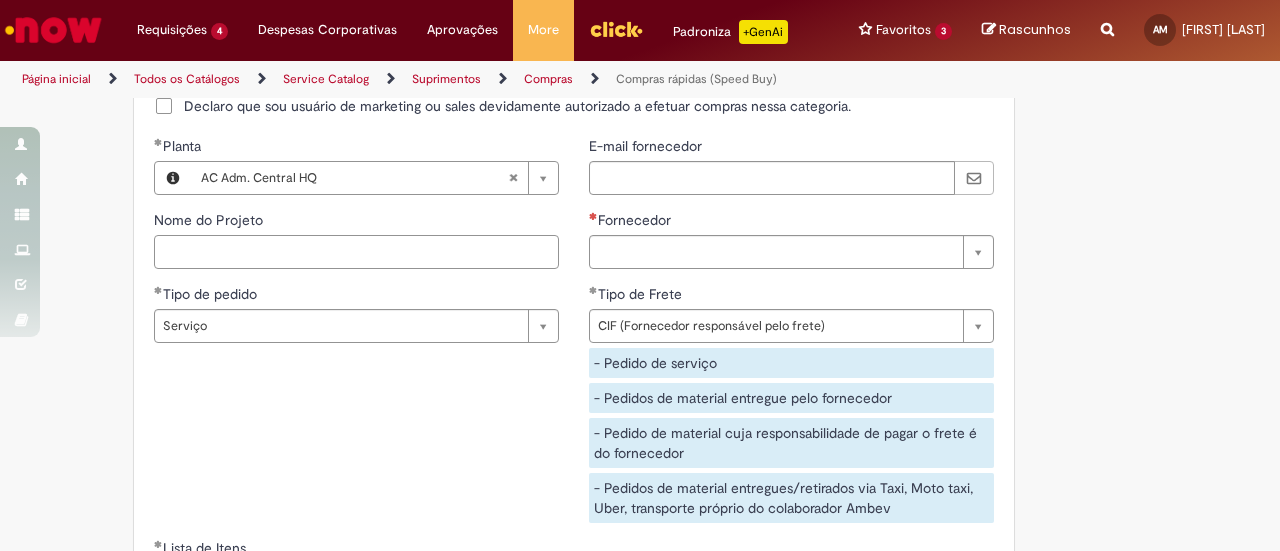 click on "Nome do Projeto" at bounding box center [356, 252] 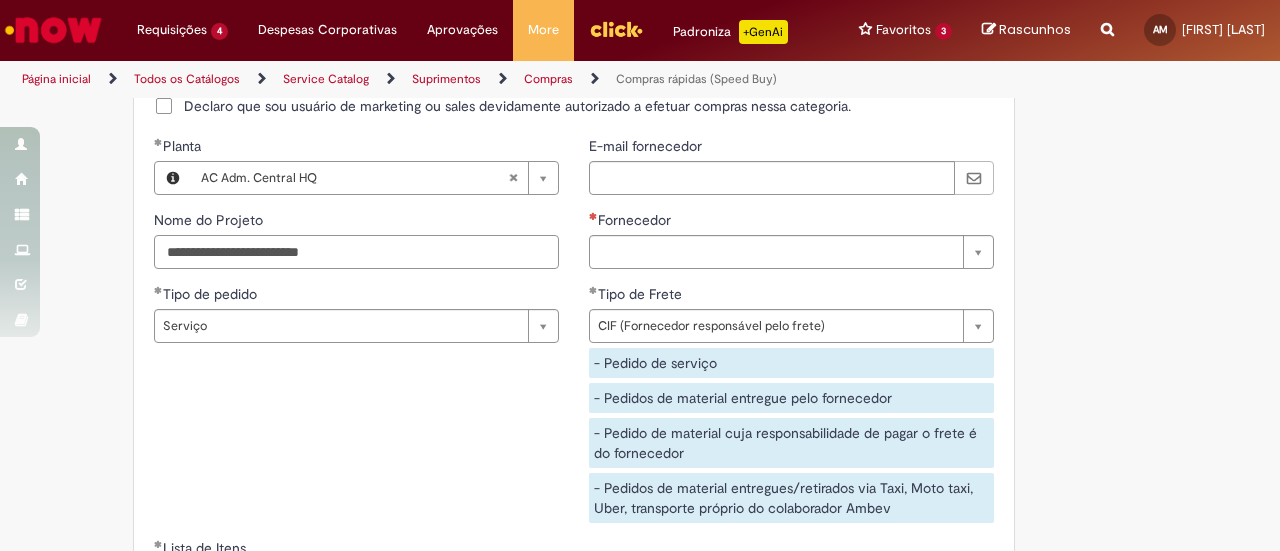 type on "**********" 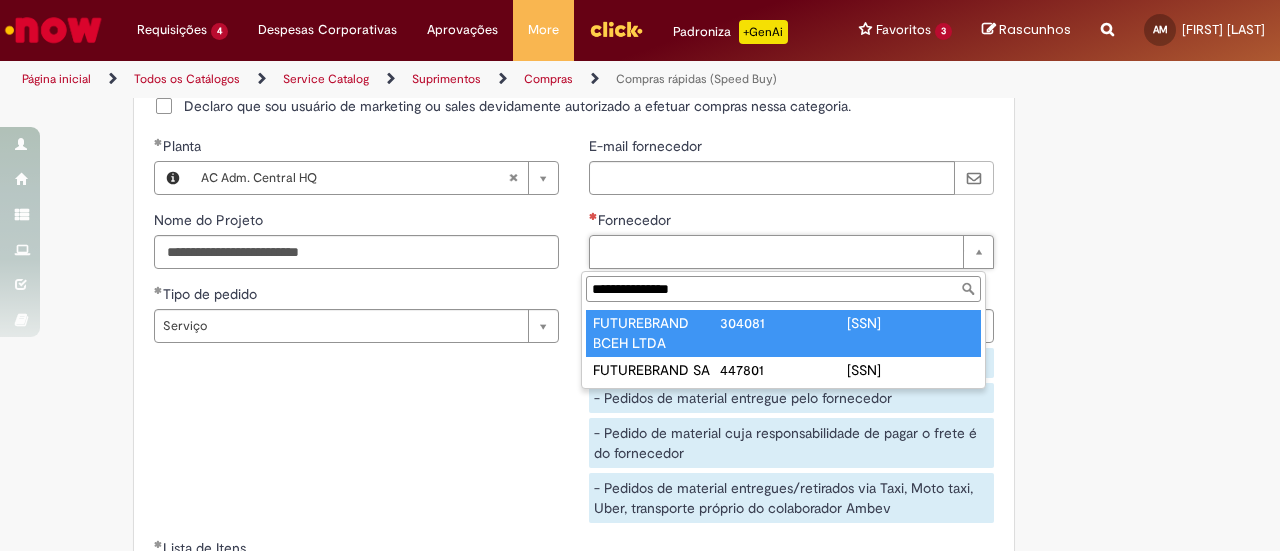 type on "**********" 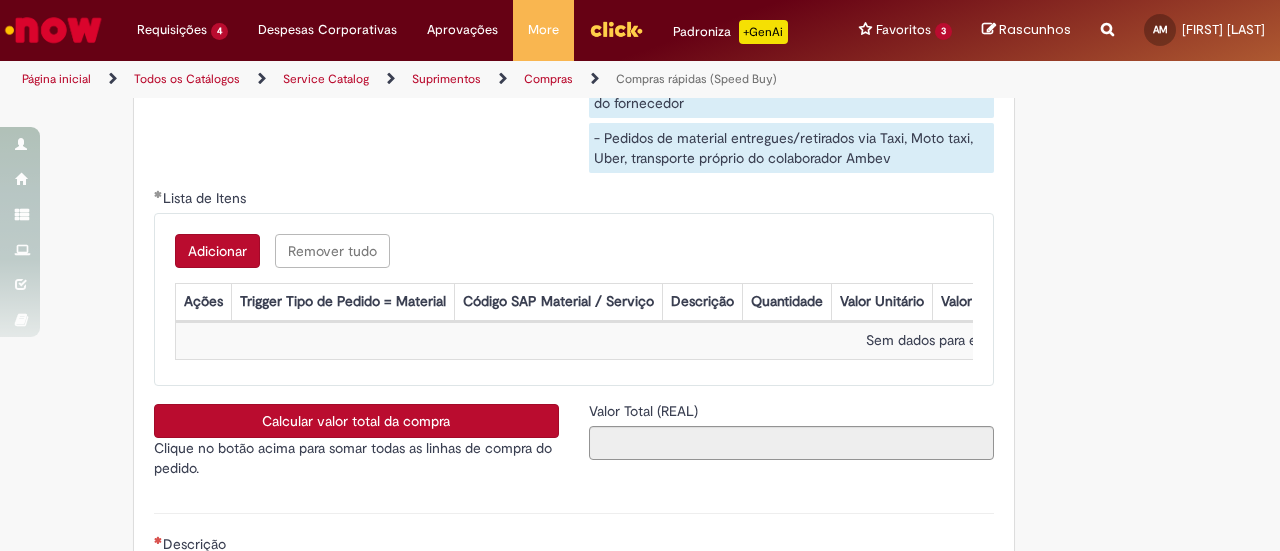 scroll, scrollTop: 3801, scrollLeft: 0, axis: vertical 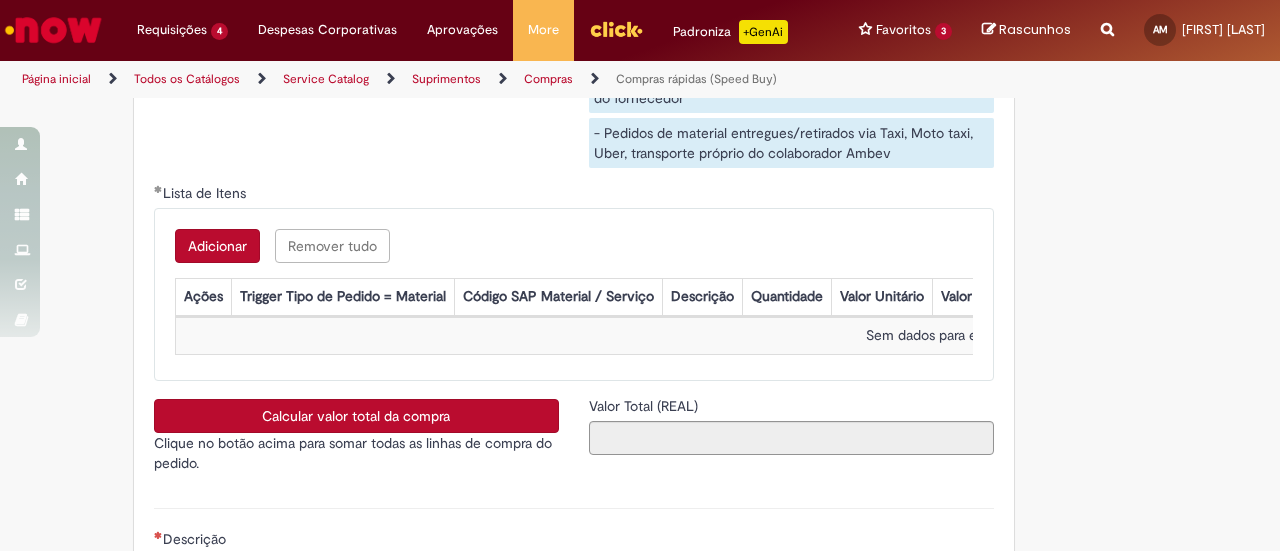 click on "Adicionar" at bounding box center [217, 246] 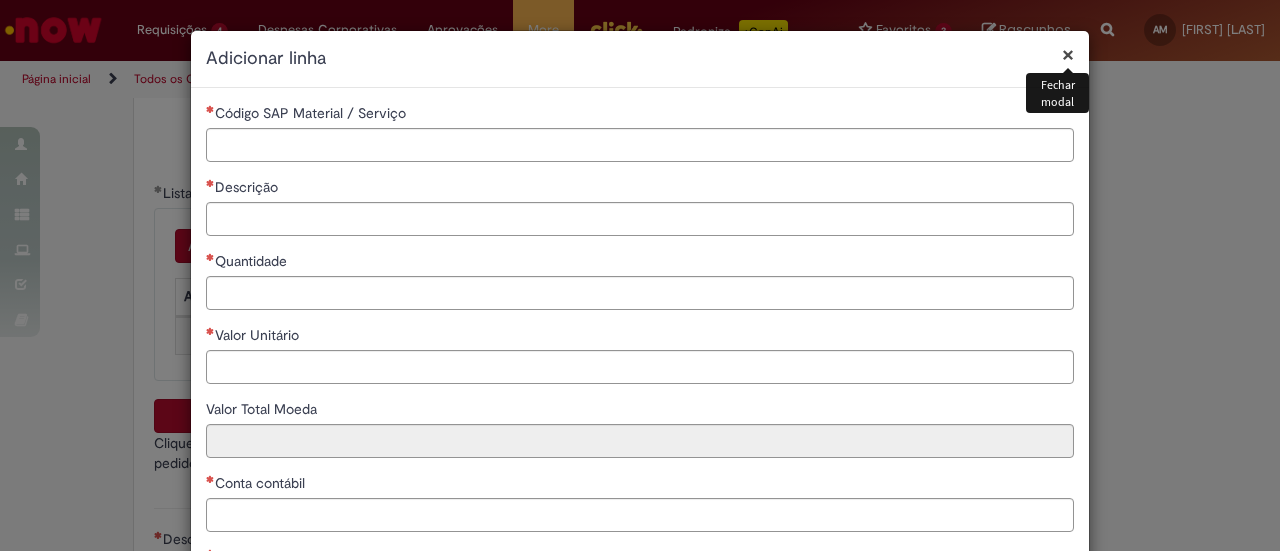 click on "Código SAP Material / Serviço" at bounding box center [640, 145] 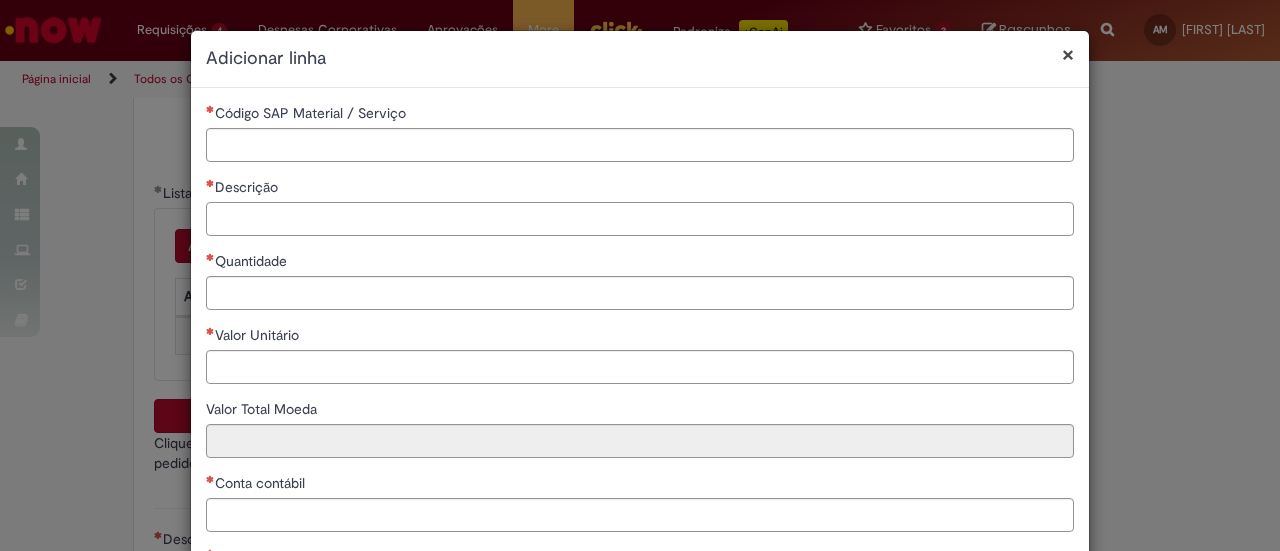 click on "Descrição" at bounding box center [640, 219] 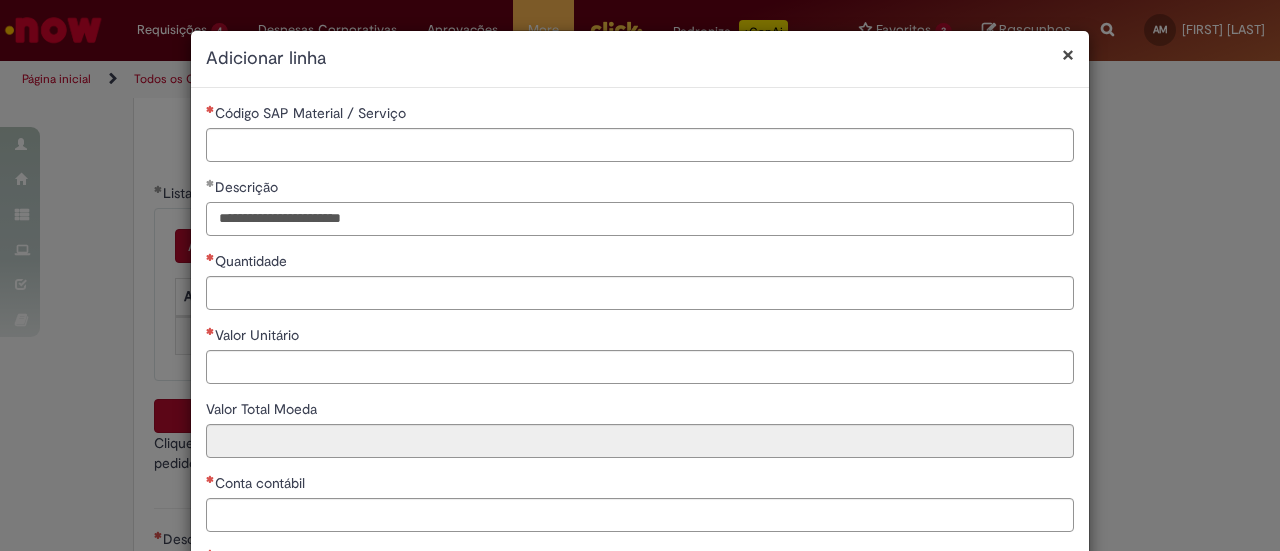 type on "**********" 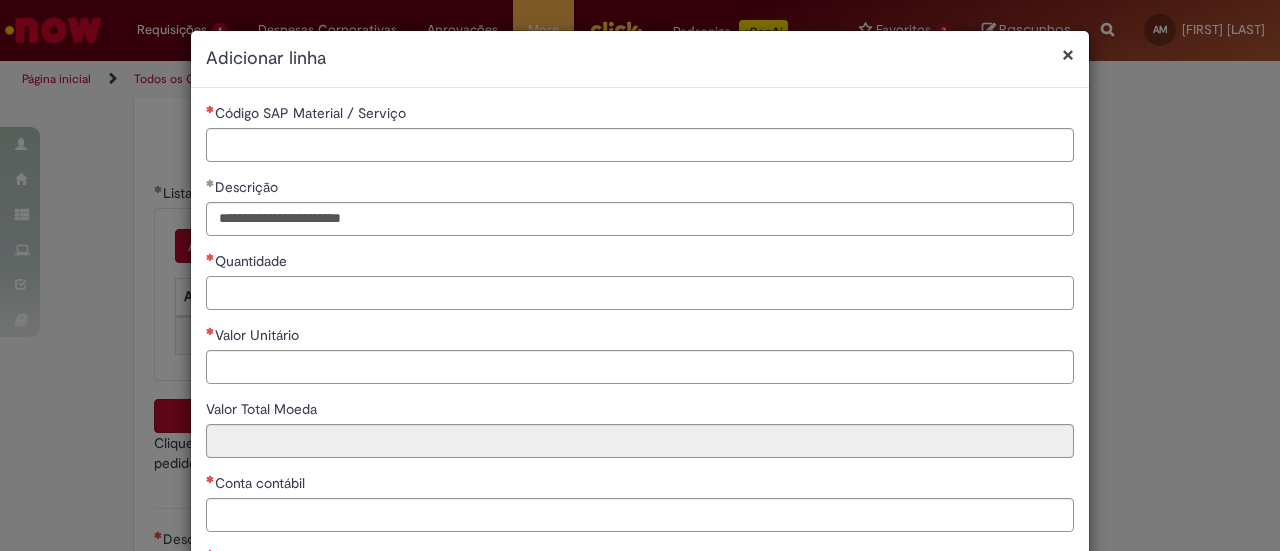 click on "Quantidade" at bounding box center [640, 293] 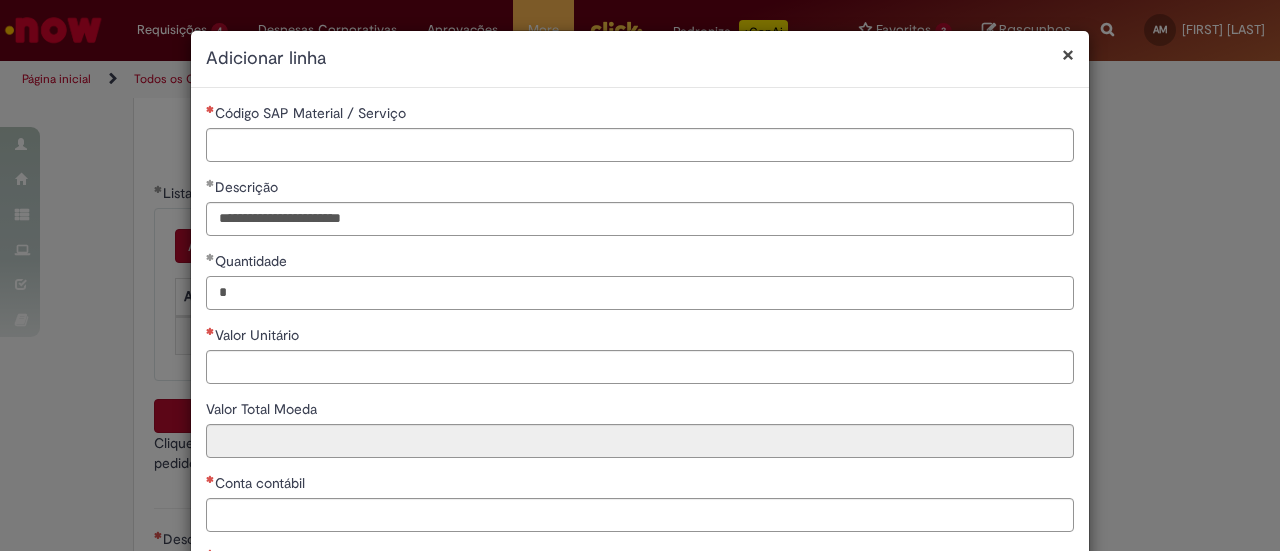 type on "*" 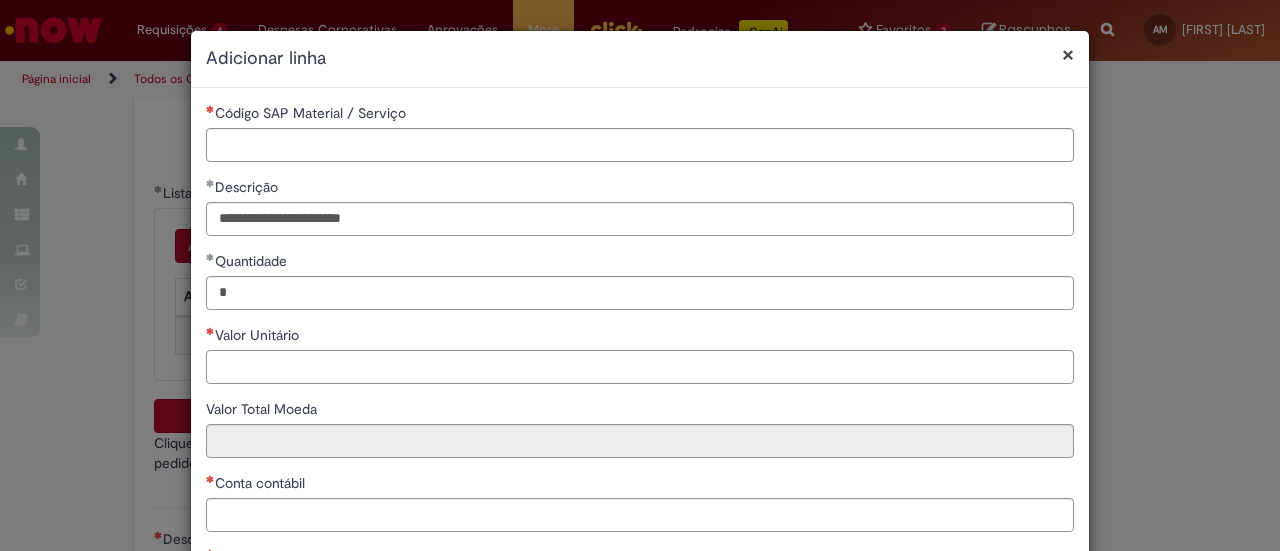 click on "Valor Unitário" at bounding box center (640, 367) 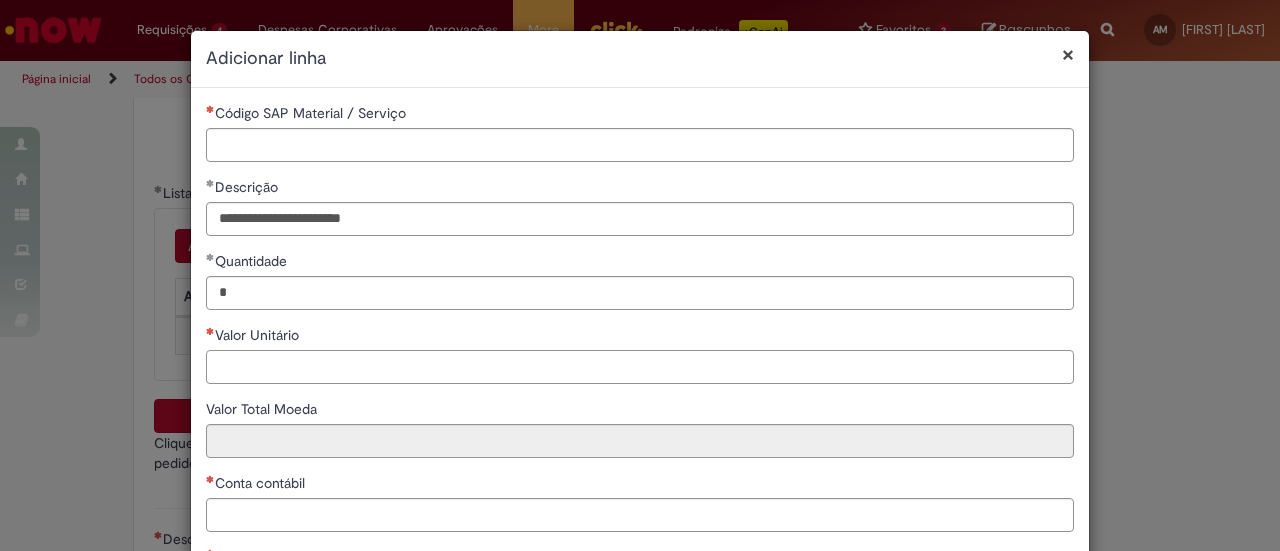 paste on "********" 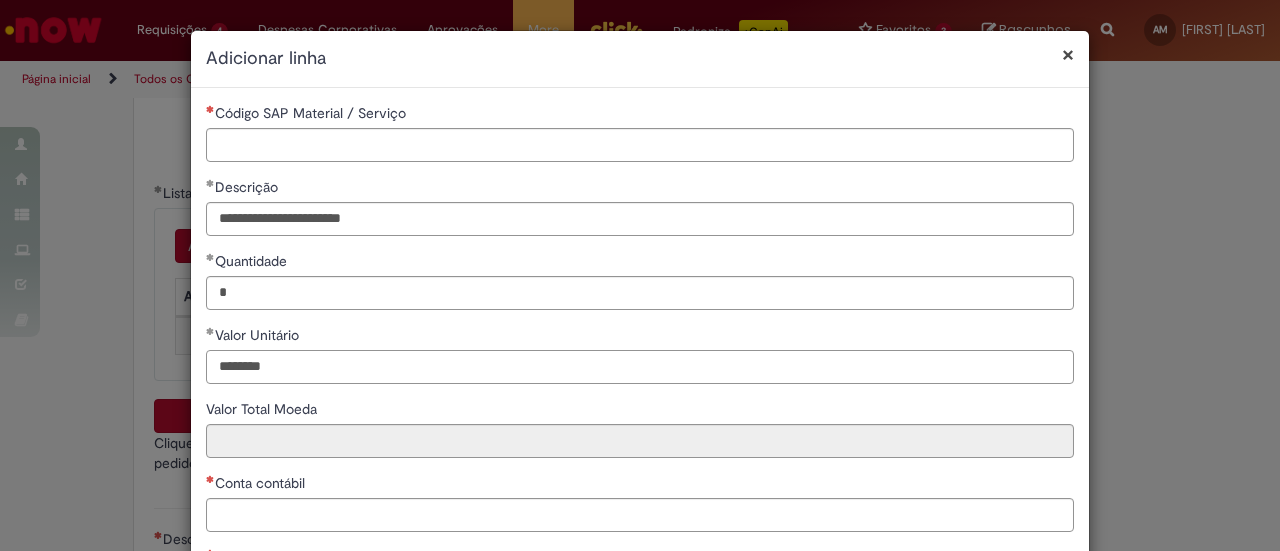 type on "********" 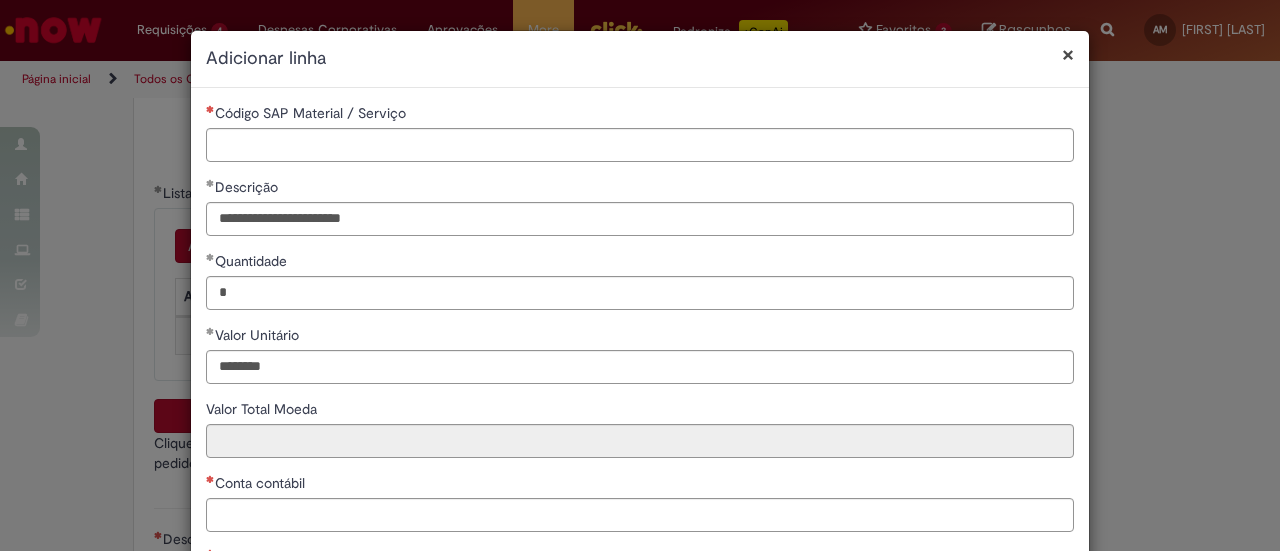 type on "********" 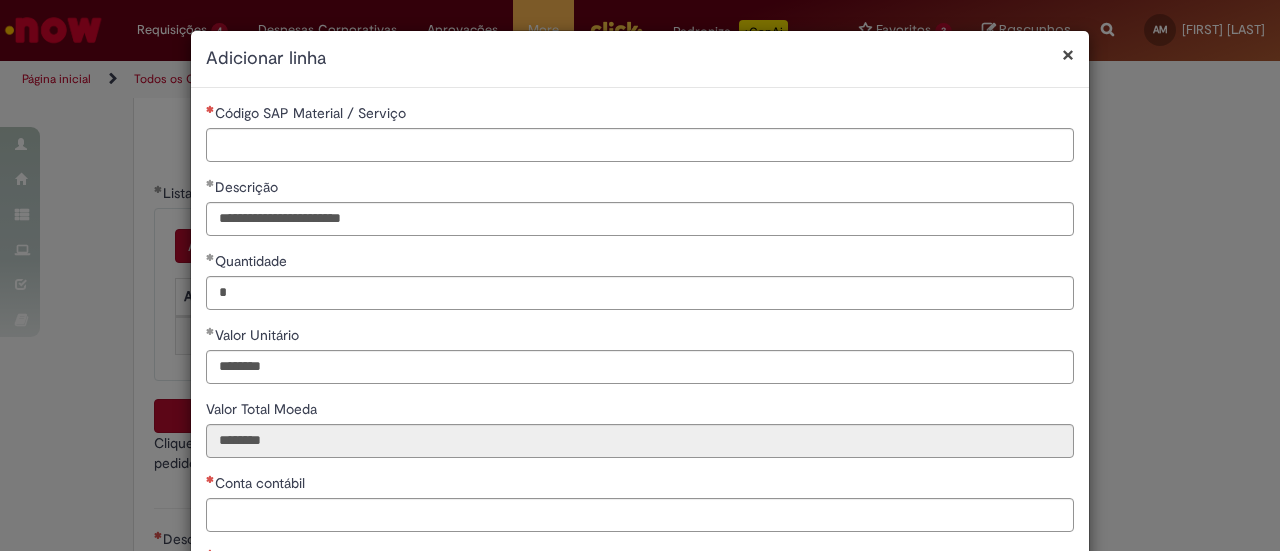 click on "Conta contábil" at bounding box center [640, 485] 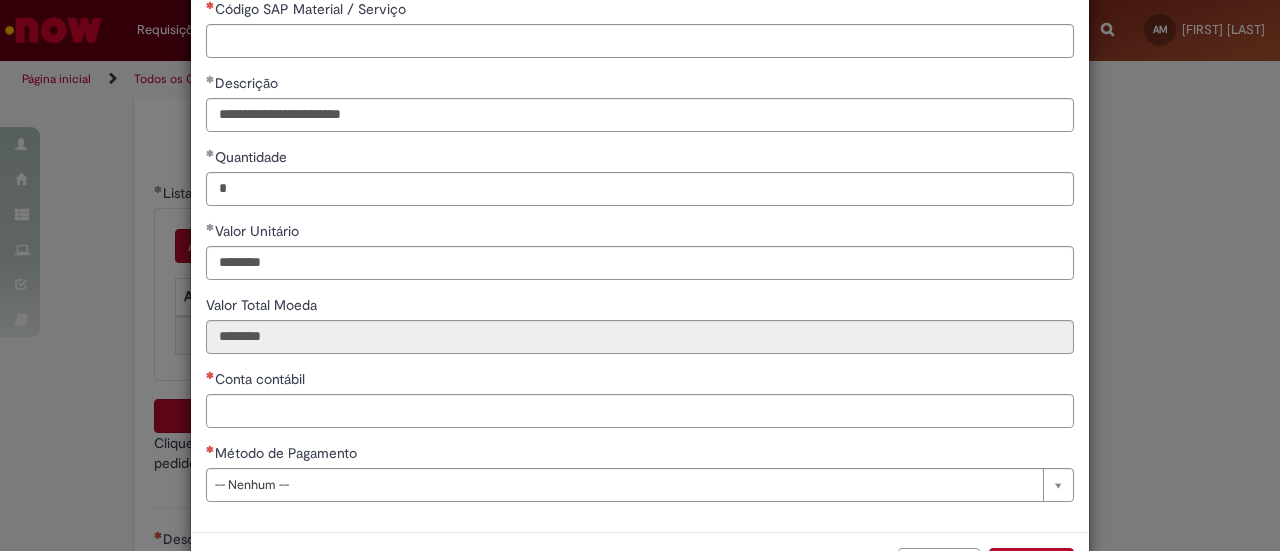 scroll, scrollTop: 180, scrollLeft: 0, axis: vertical 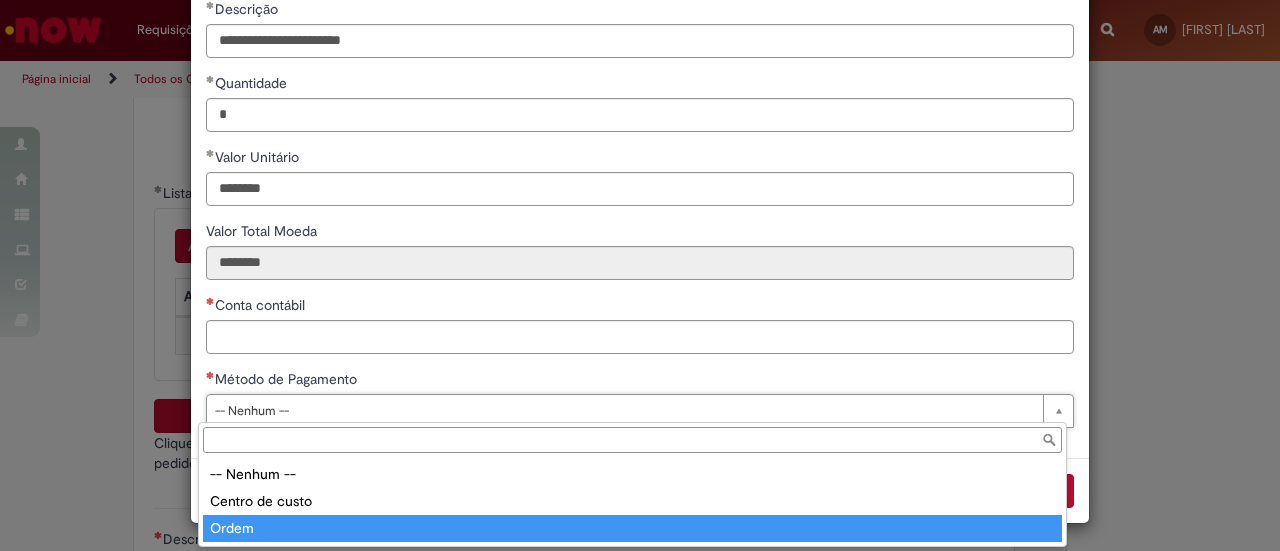 type on "*****" 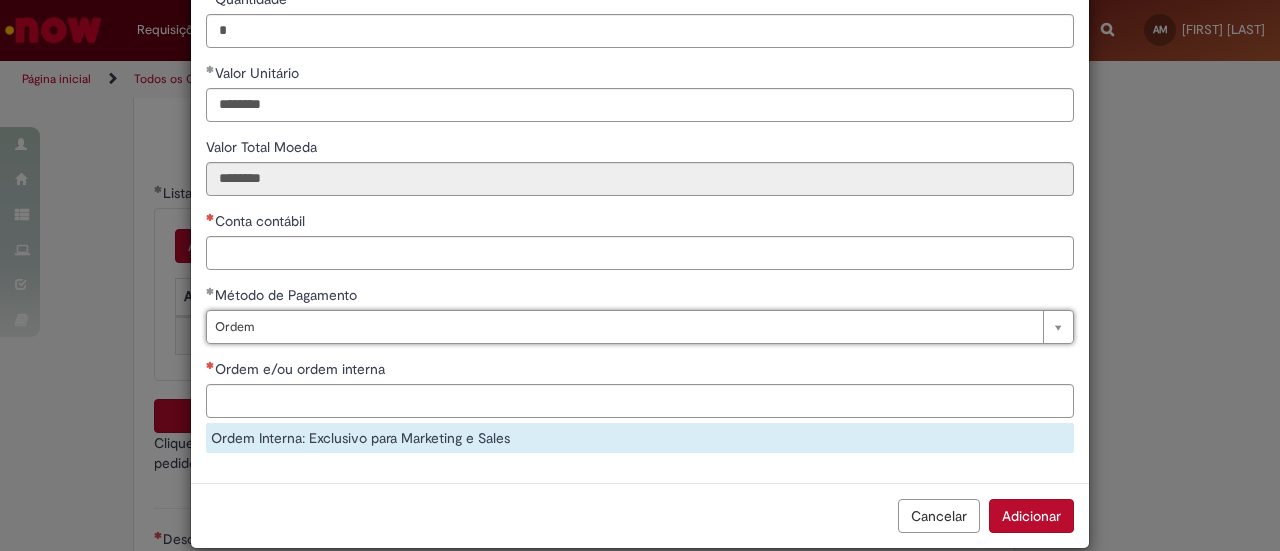 scroll, scrollTop: 262, scrollLeft: 0, axis: vertical 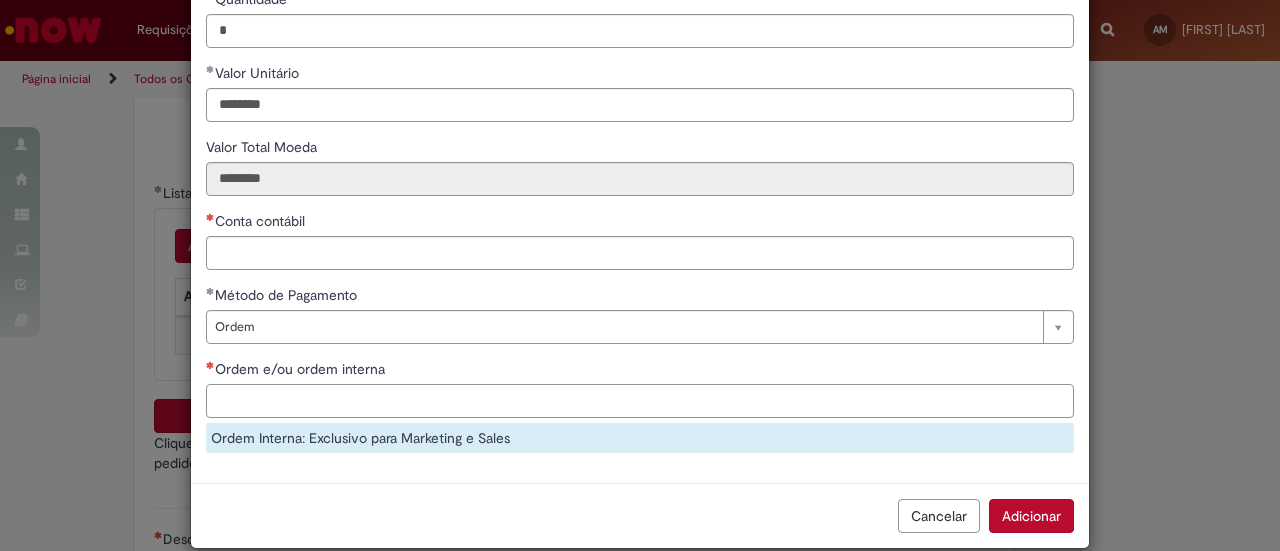 click on "Ordem e/ou ordem interna" at bounding box center [640, 401] 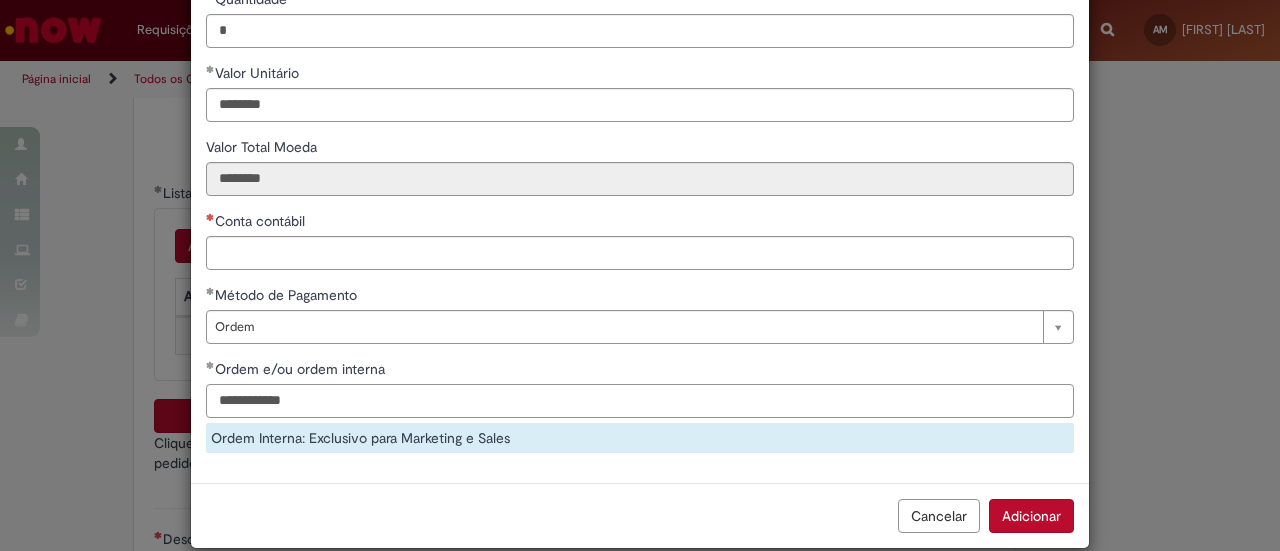 type on "**********" 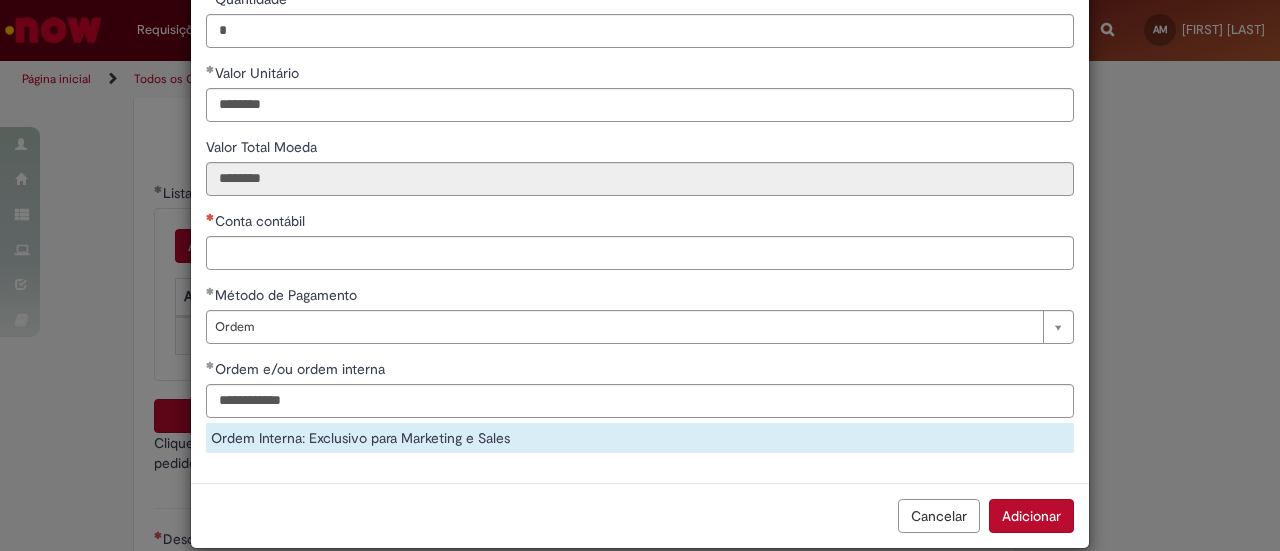 scroll, scrollTop: 252, scrollLeft: 0, axis: vertical 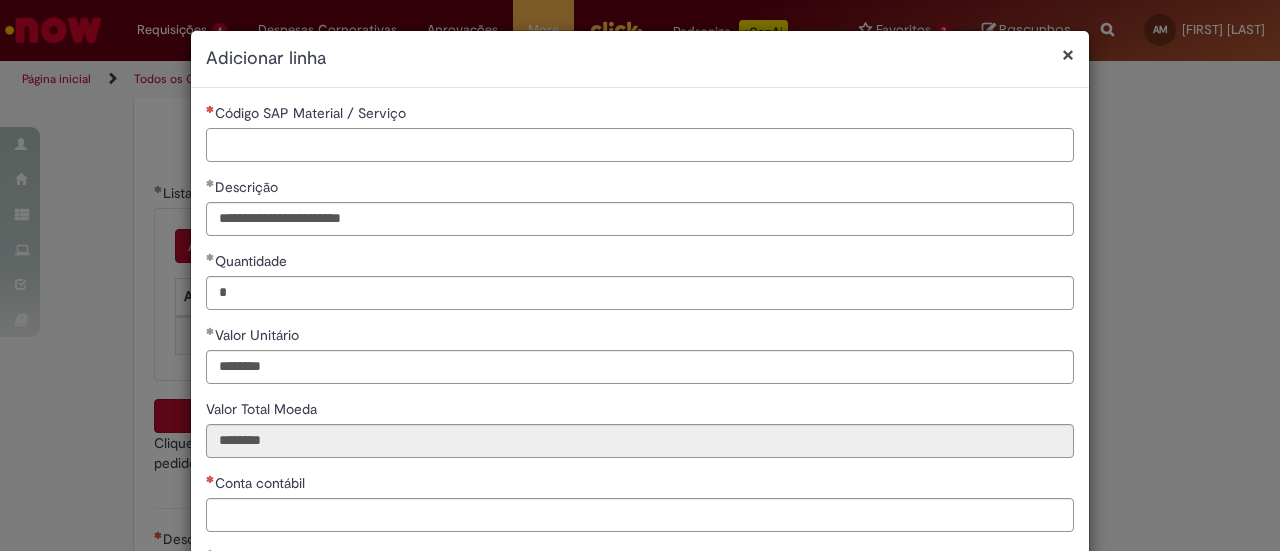 click on "Código SAP Material / Serviço" at bounding box center [640, 145] 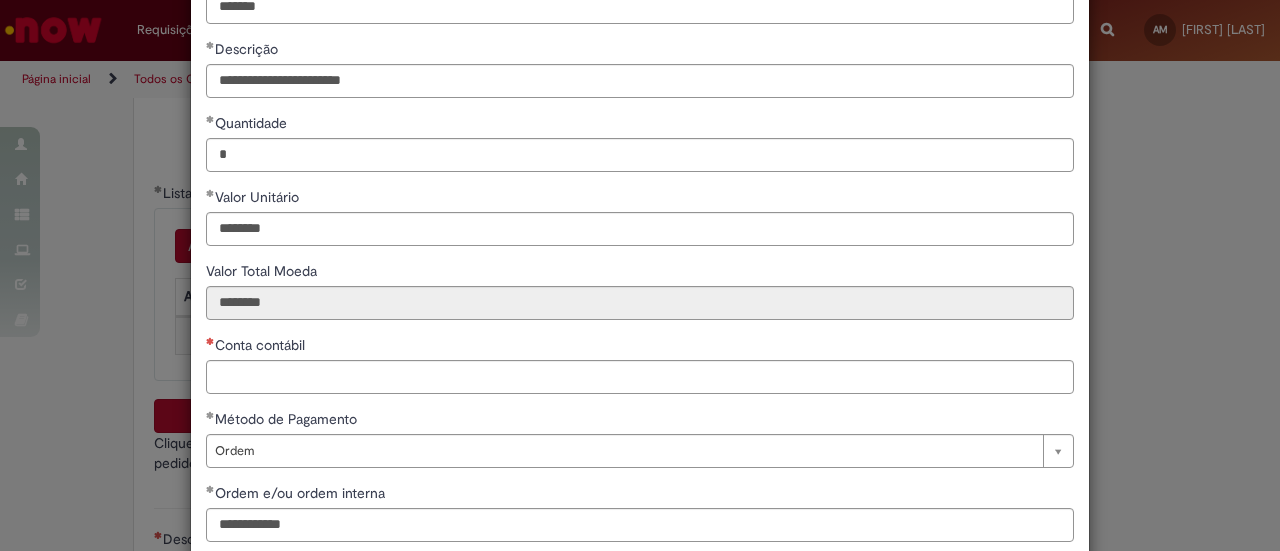 scroll, scrollTop: 140, scrollLeft: 0, axis: vertical 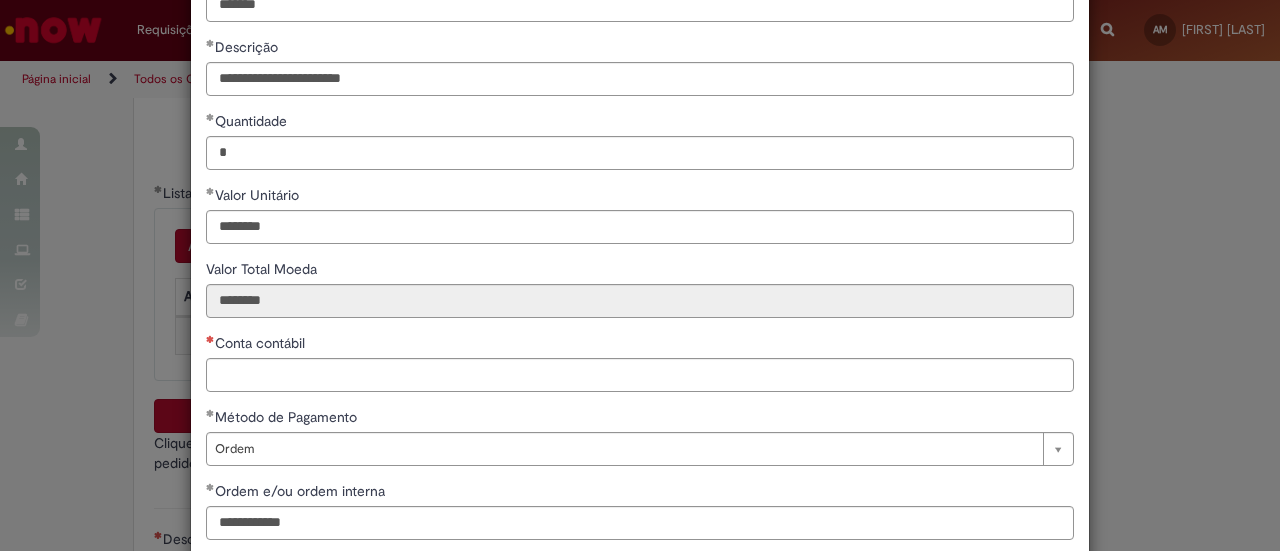 type on "*******" 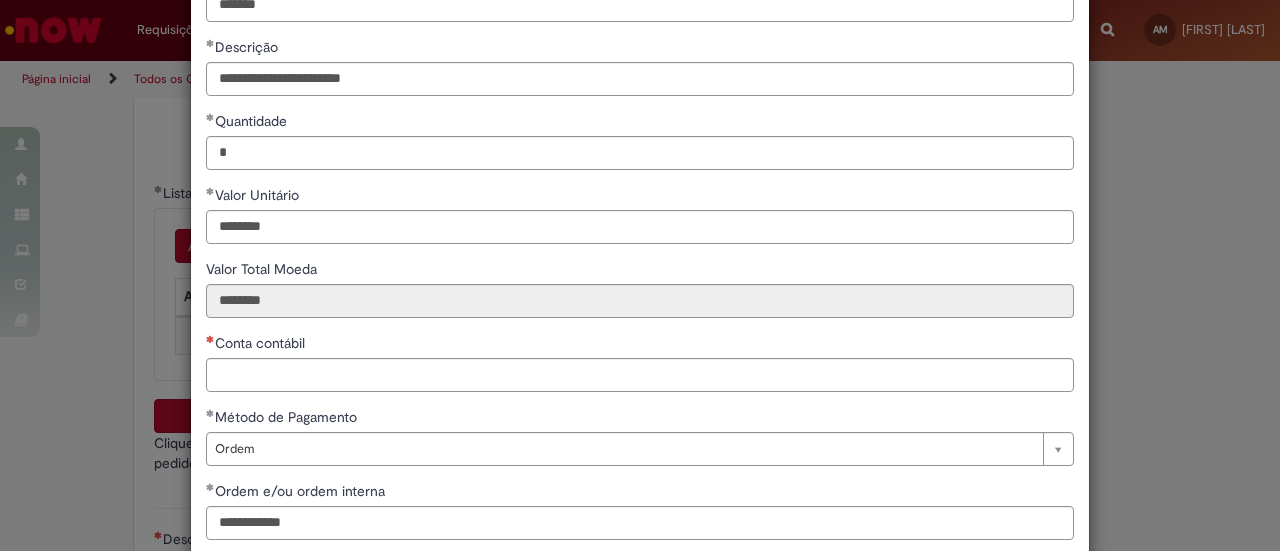 click on "Conta contábil" at bounding box center (640, 375) 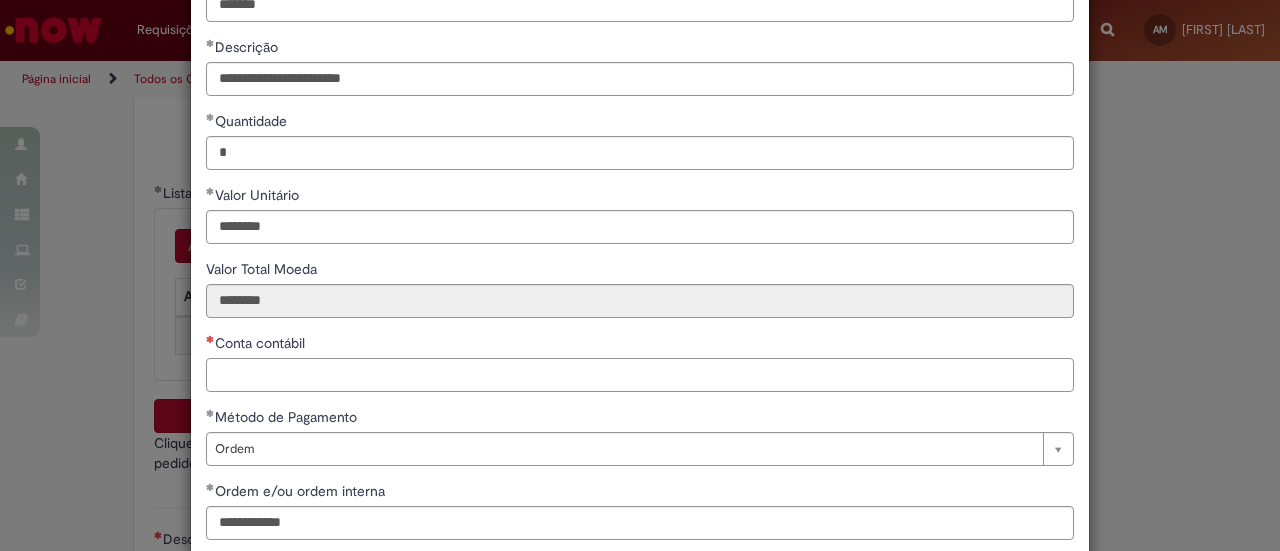 paste on "*******" 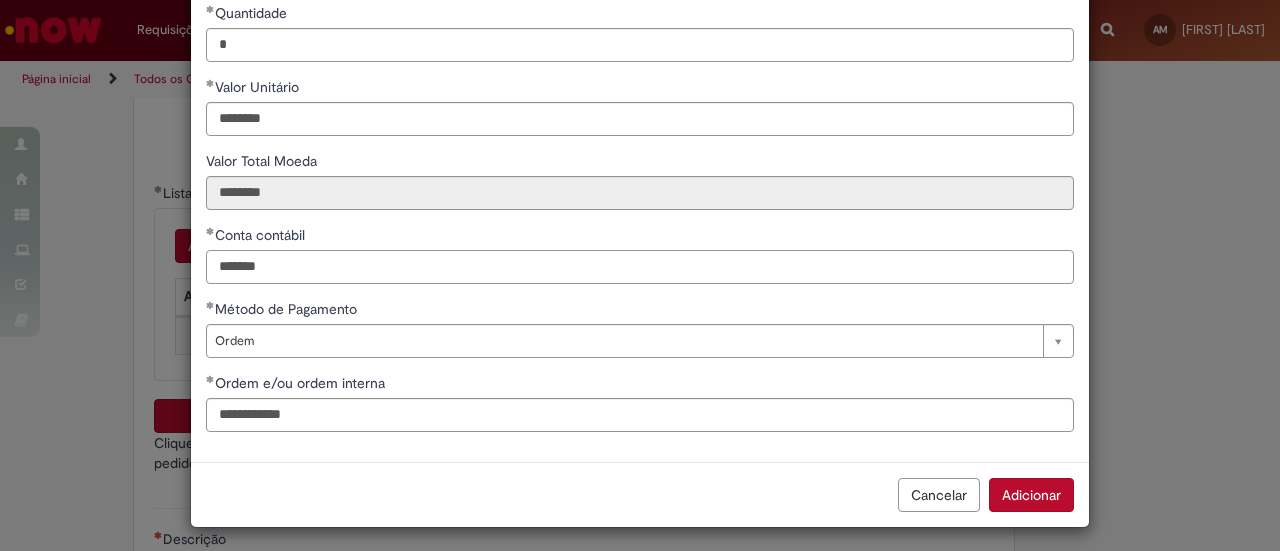 scroll, scrollTop: 252, scrollLeft: 0, axis: vertical 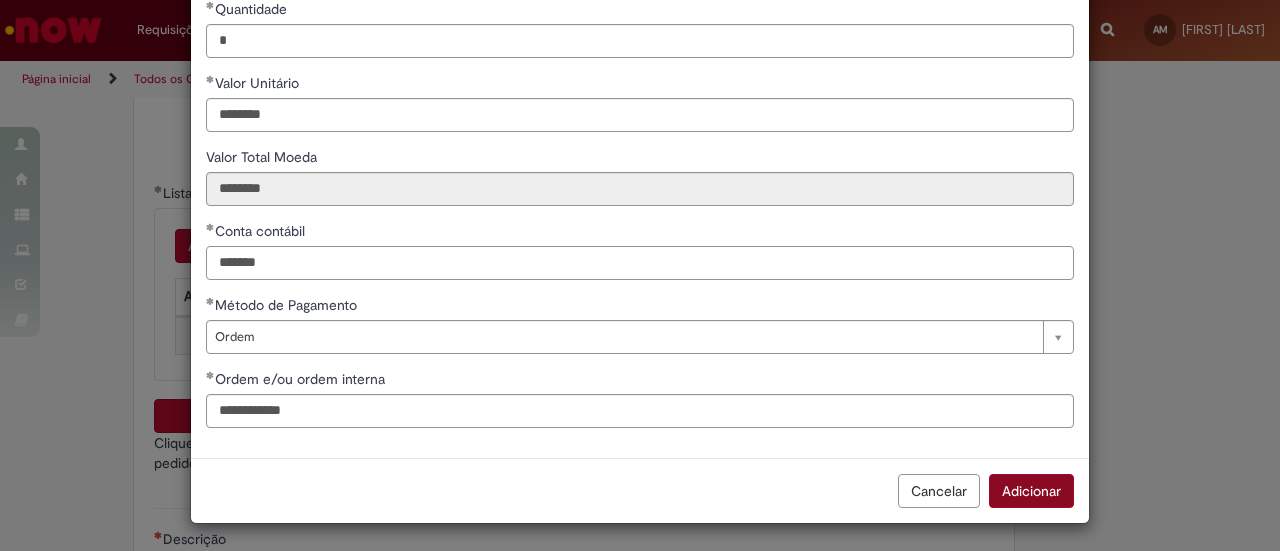 type on "*******" 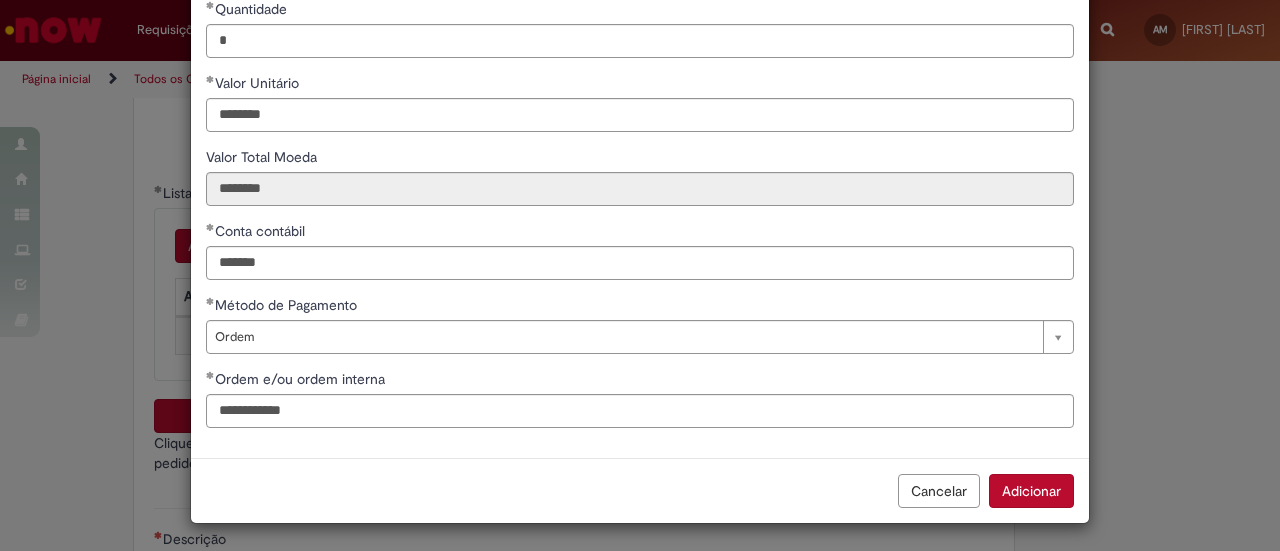 click on "Adicionar" at bounding box center [1031, 491] 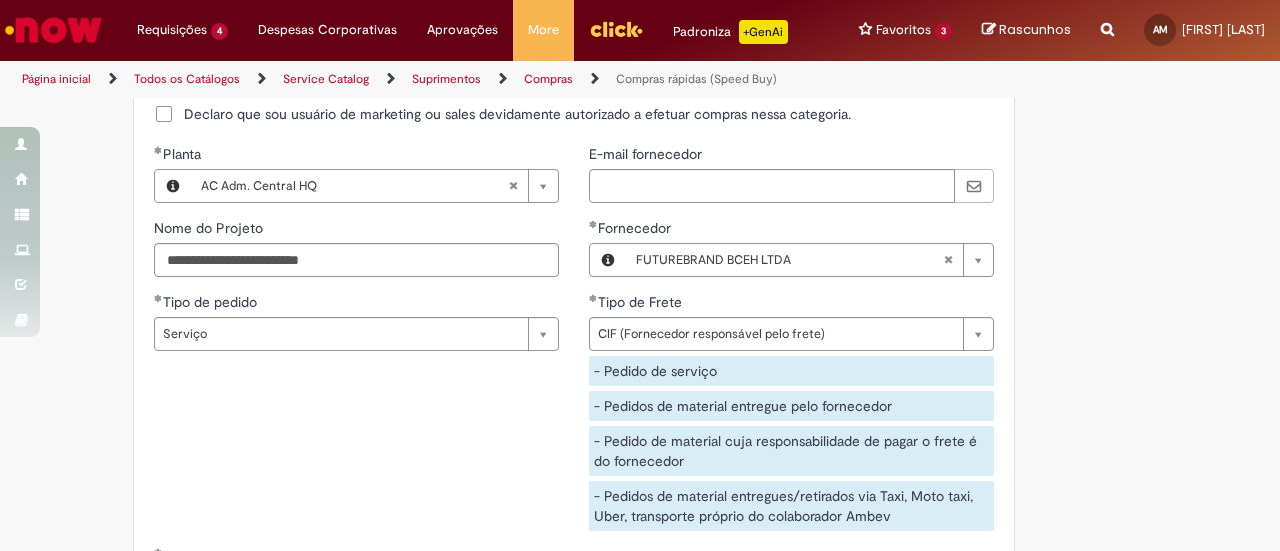 scroll, scrollTop: 3437, scrollLeft: 0, axis: vertical 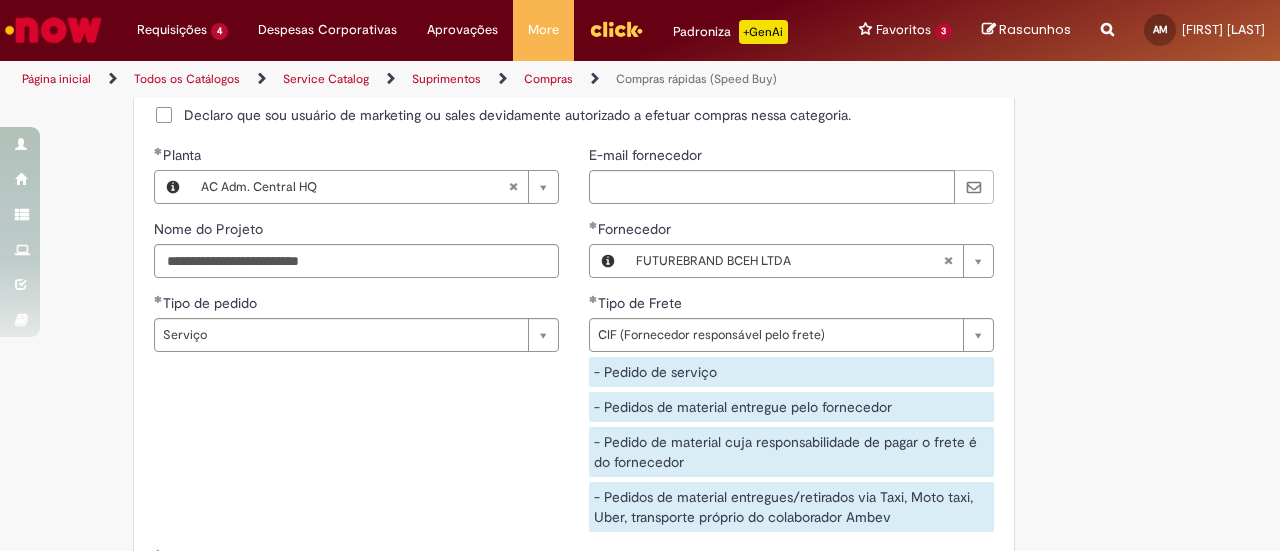 type 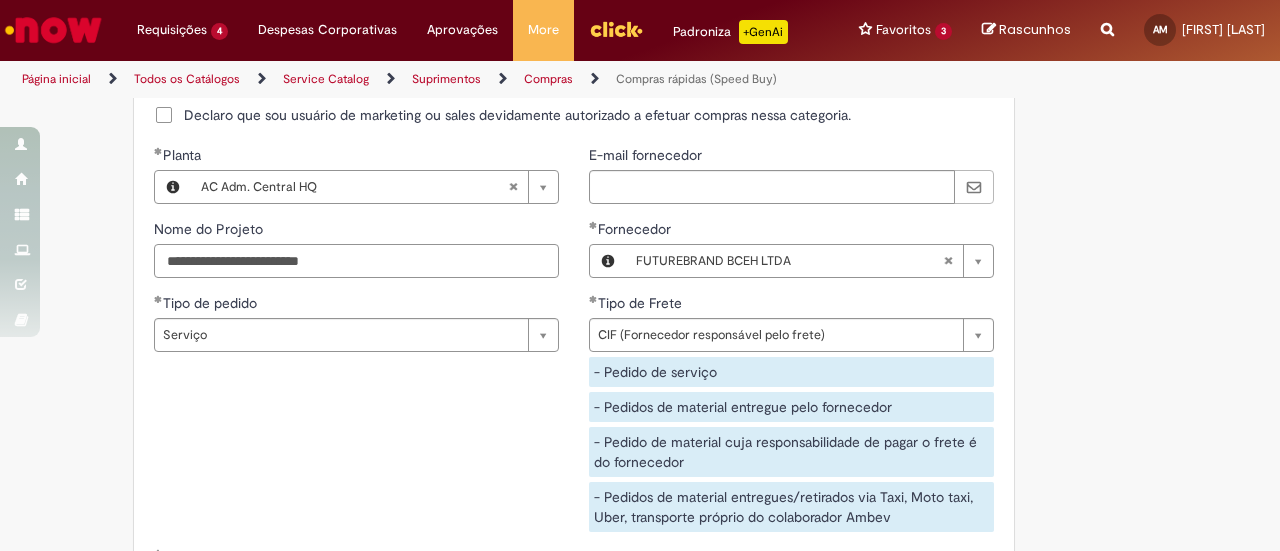 click on "**********" at bounding box center (356, 261) 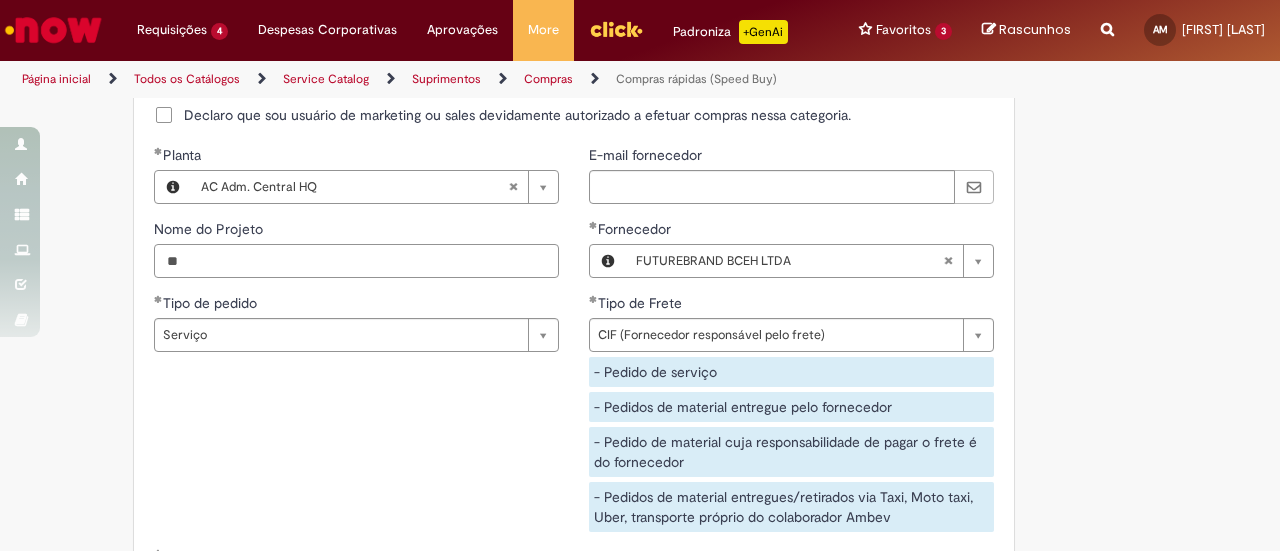 type on "*" 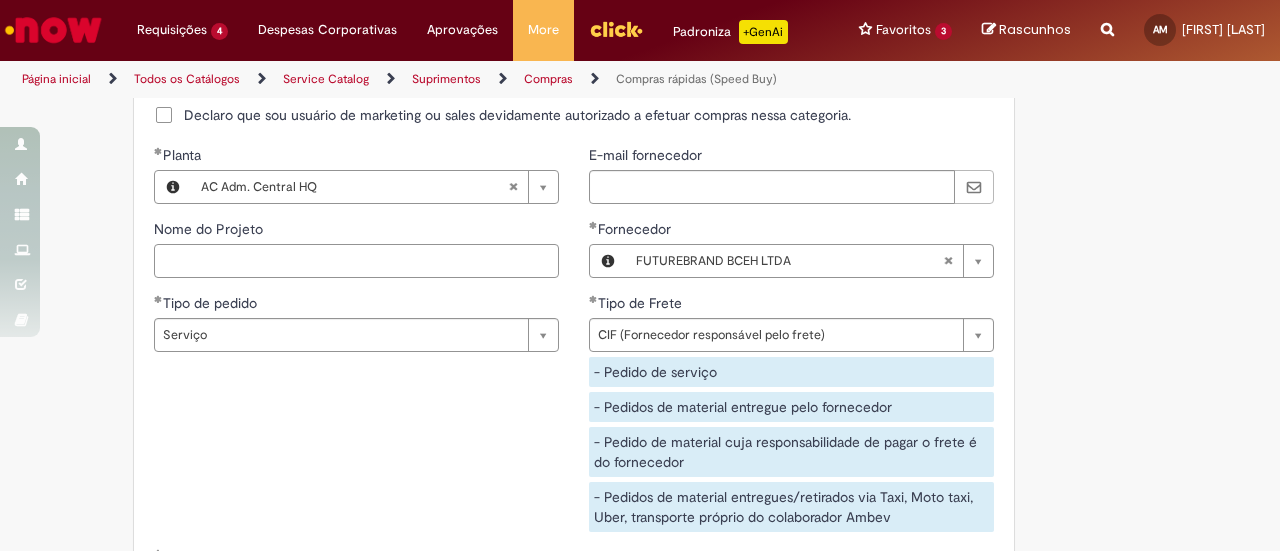 paste on "**********" 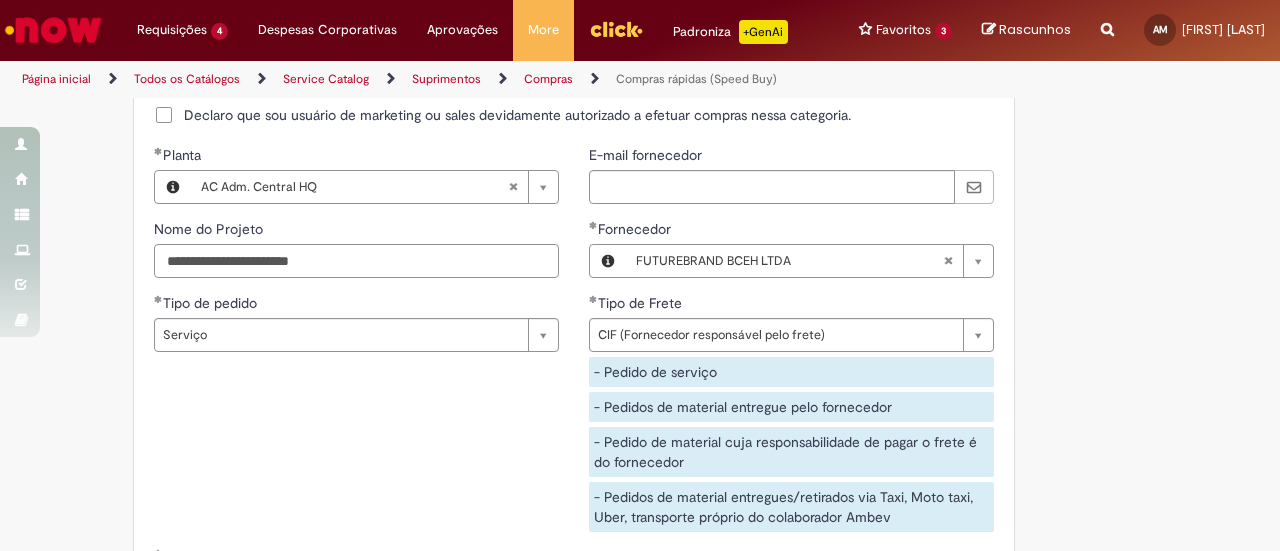 type on "**********" 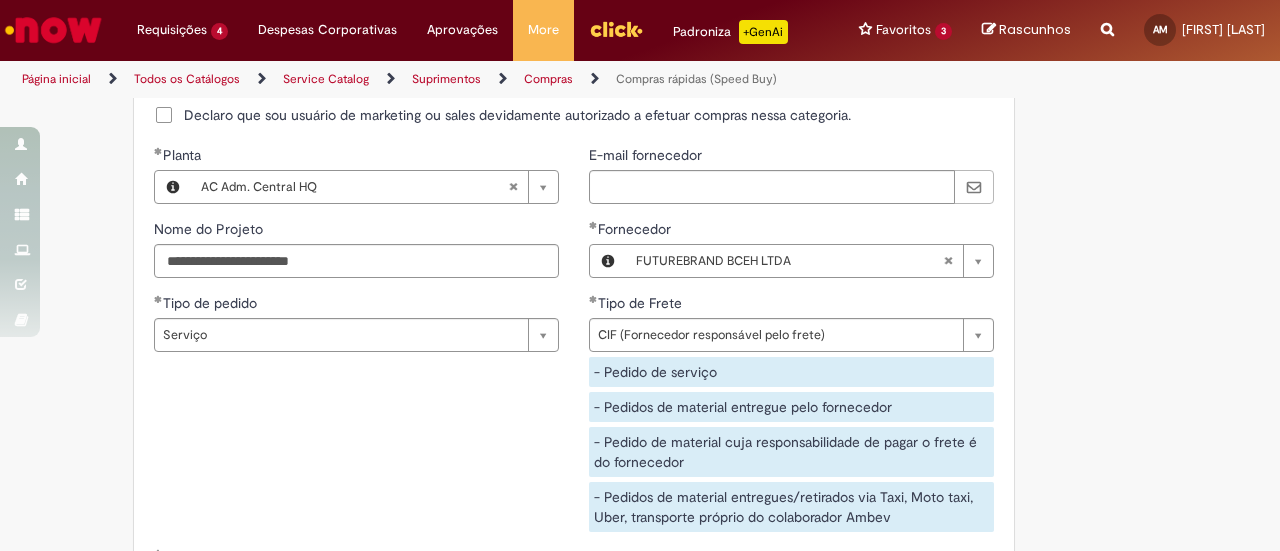 click on "**********" at bounding box center [574, 346] 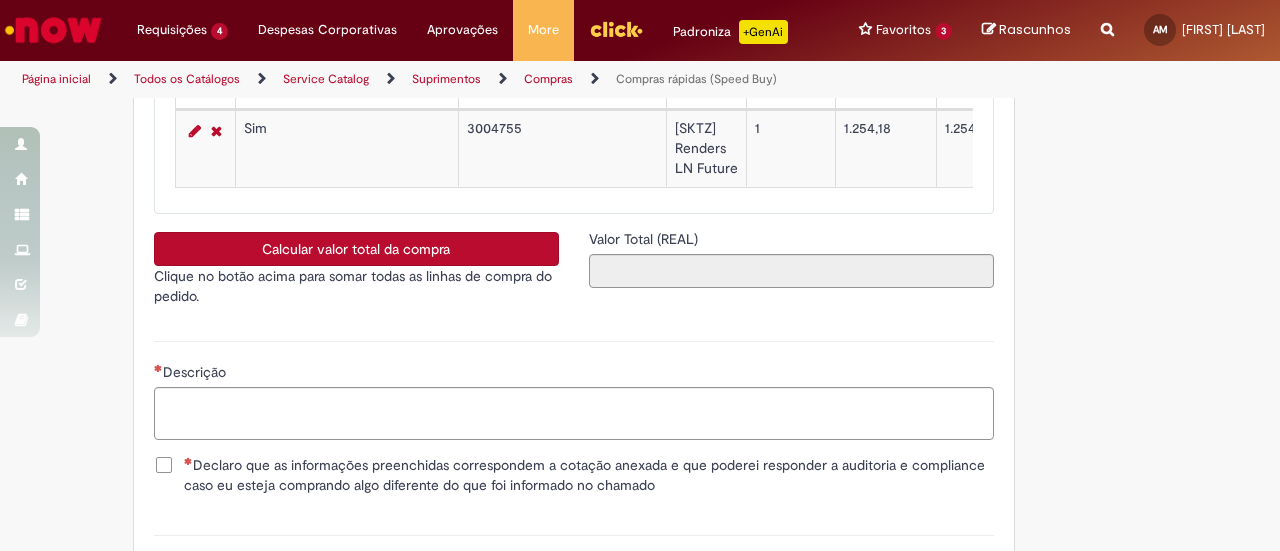 scroll, scrollTop: 4009, scrollLeft: 0, axis: vertical 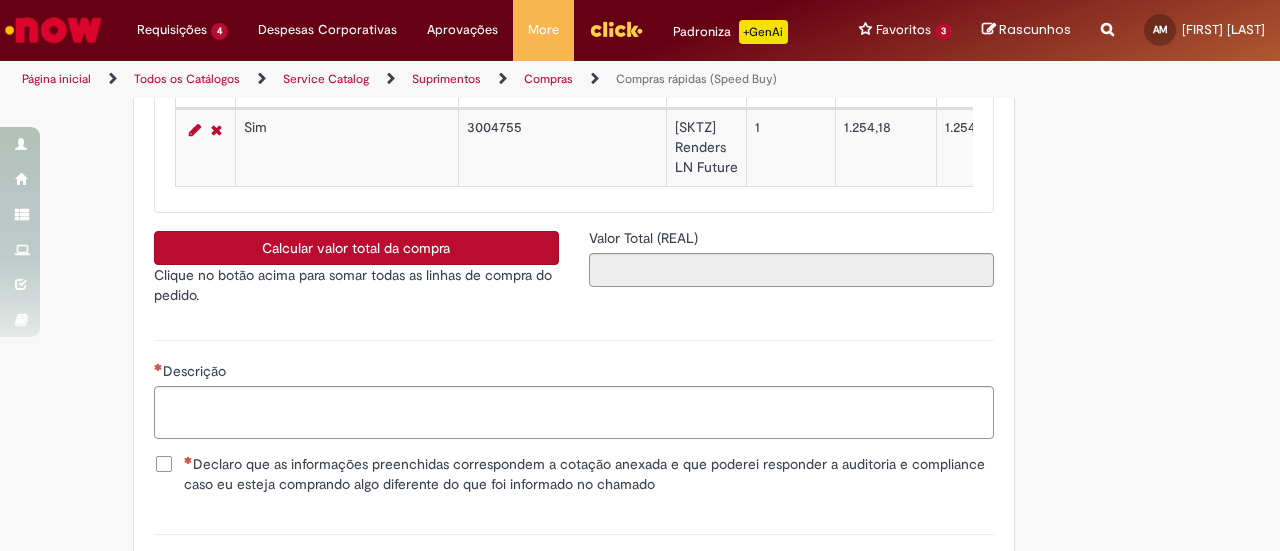 click on "Declaro que as informações preenchidas correspondem a cotação anexada e que poderei responder a auditoria e compliance caso eu esteja comprando algo diferente do que foi informado no chamado" at bounding box center (589, 474) 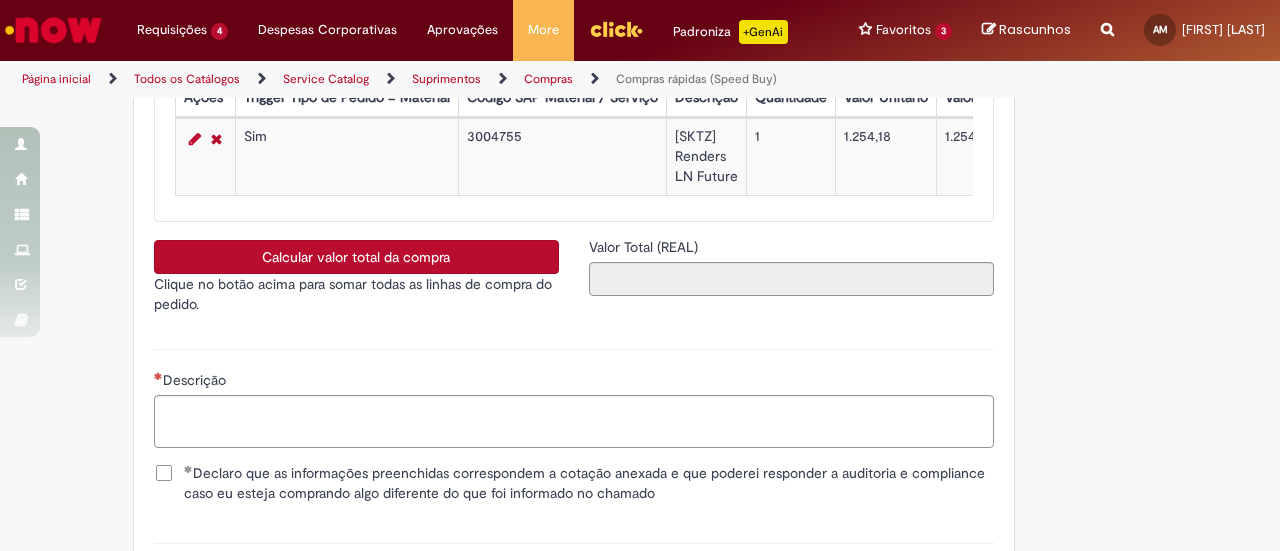 scroll, scrollTop: 4009, scrollLeft: 0, axis: vertical 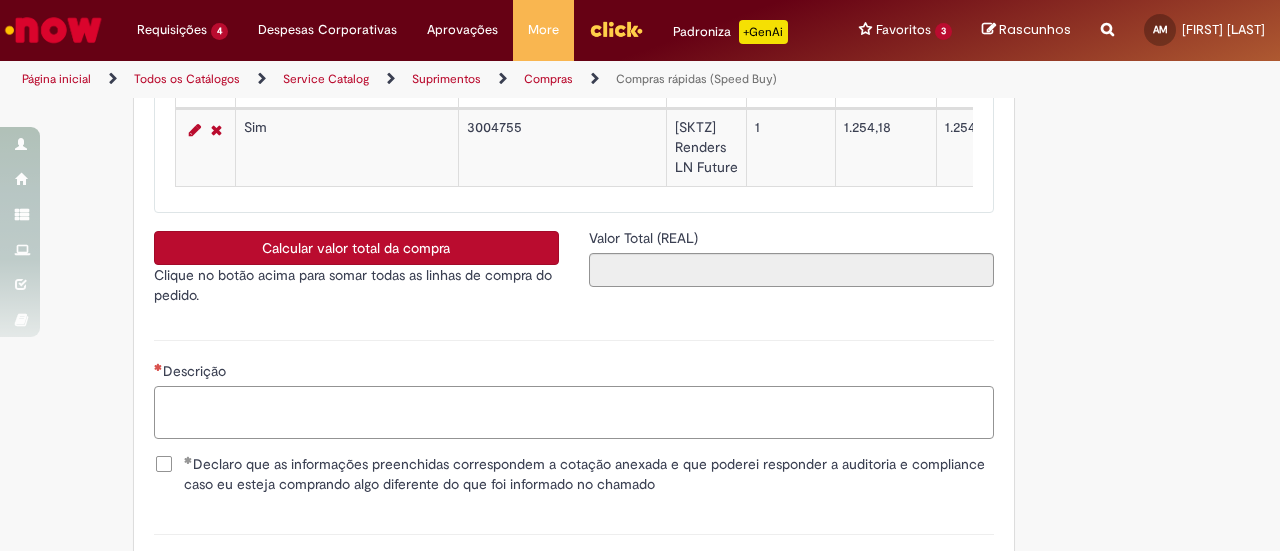 click on "Descrição" at bounding box center (574, 412) 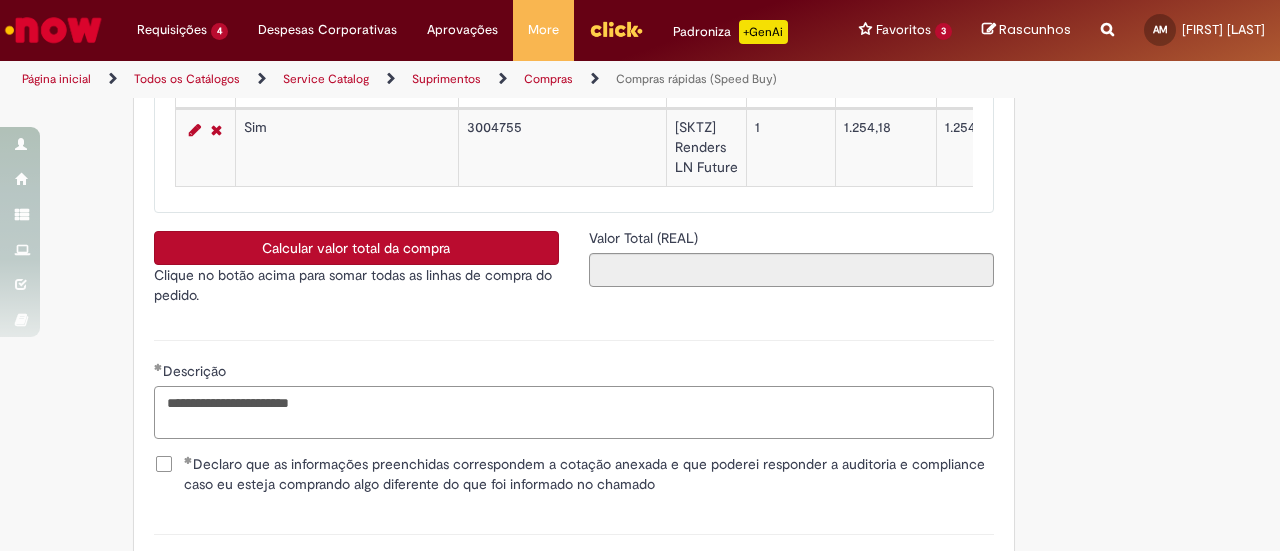 type on "**********" 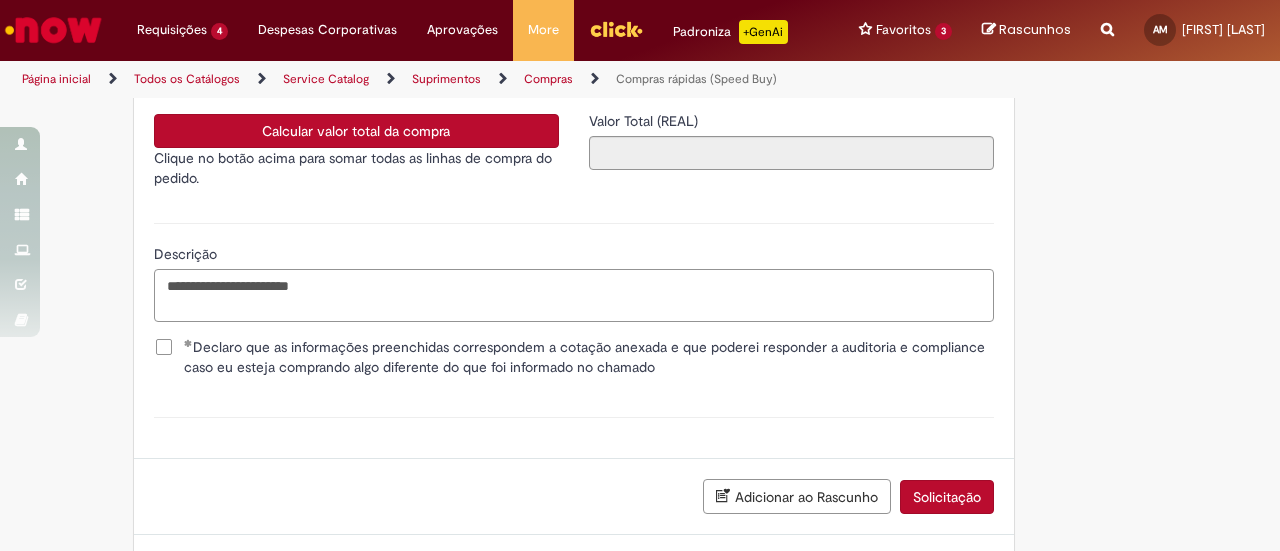 scroll, scrollTop: 4127, scrollLeft: 0, axis: vertical 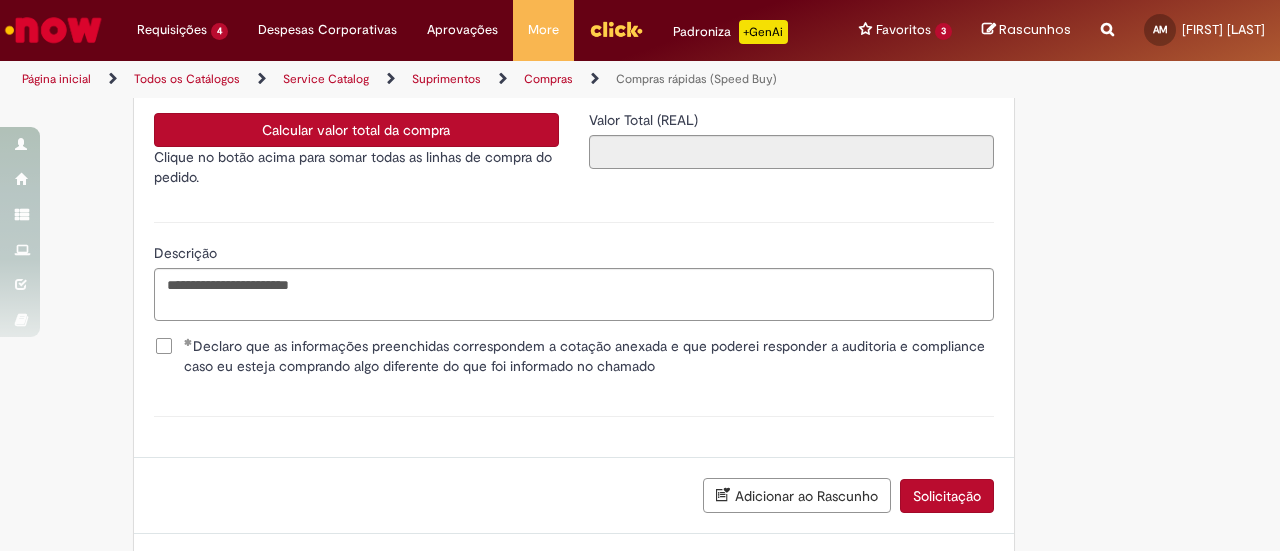 click on "Calcular valor total da compra" at bounding box center (356, 130) 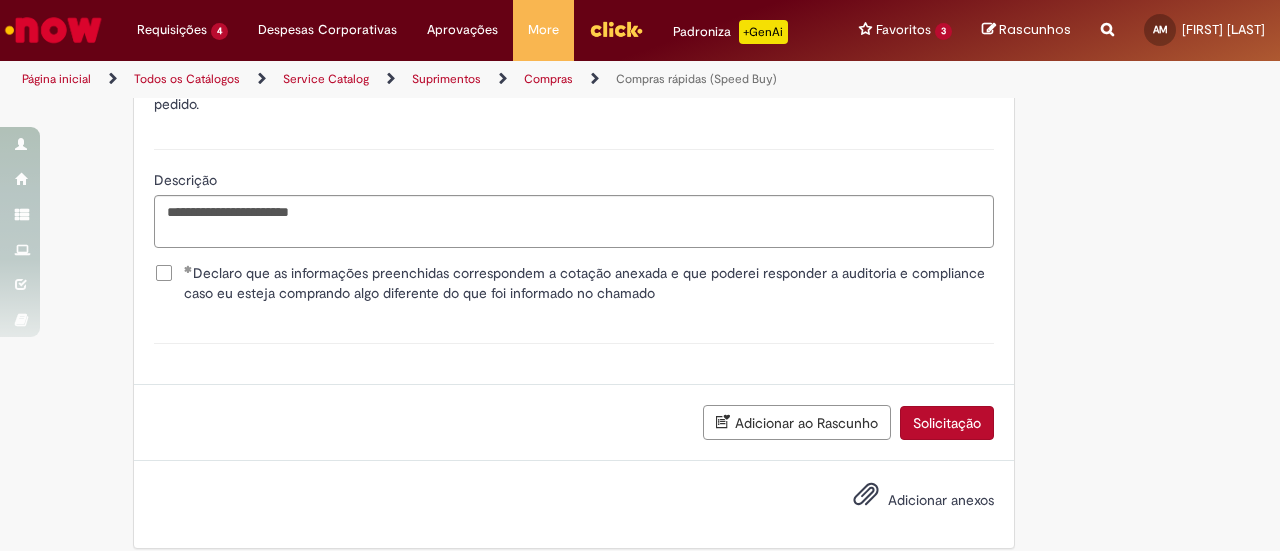 scroll, scrollTop: 4234, scrollLeft: 0, axis: vertical 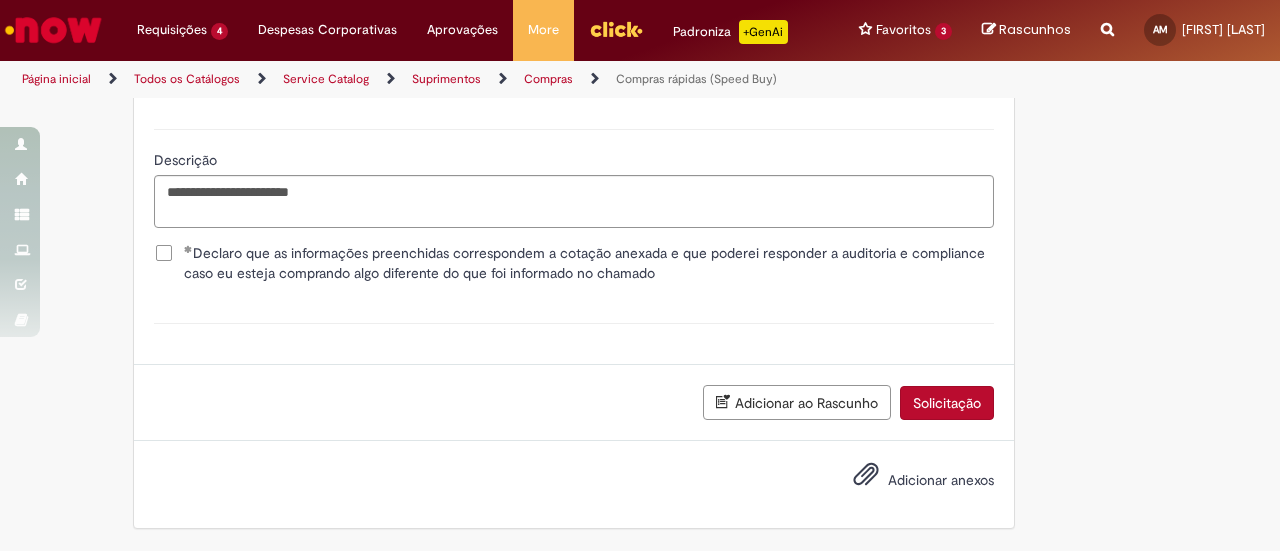 click on "Adicionar anexos" at bounding box center [941, 481] 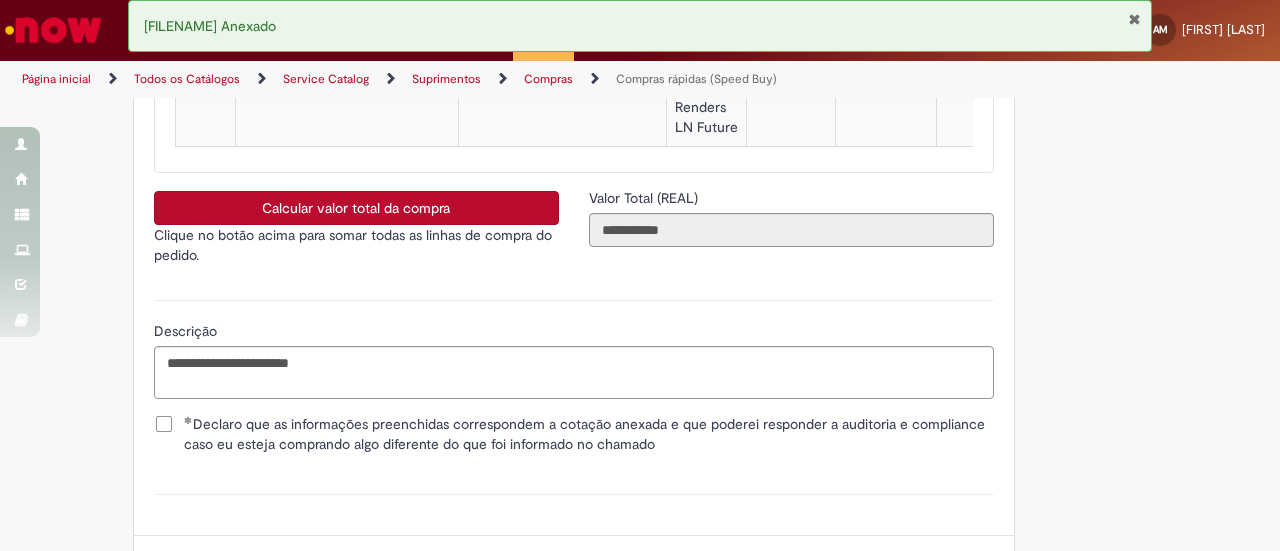 scroll, scrollTop: 4306, scrollLeft: 0, axis: vertical 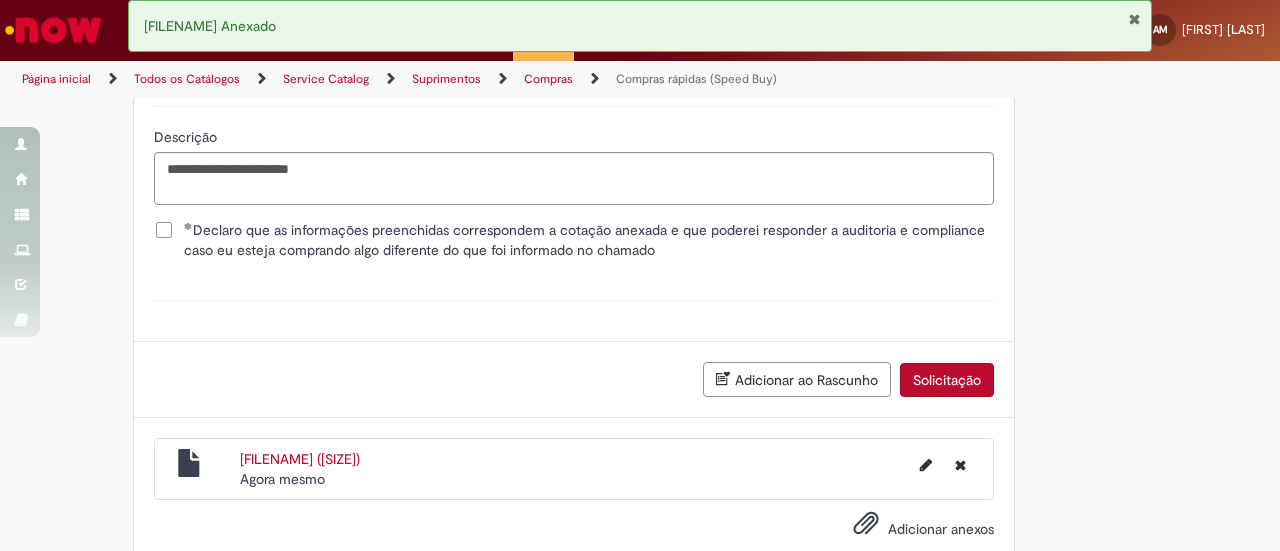click on "Solicitação" at bounding box center [947, 380] 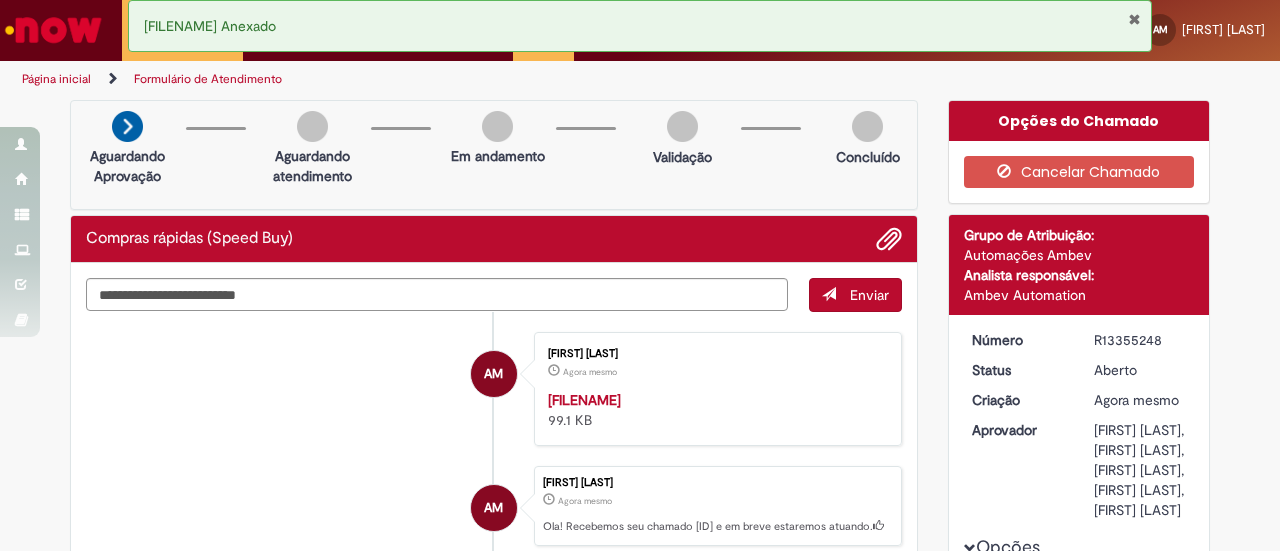 scroll, scrollTop: 115, scrollLeft: 0, axis: vertical 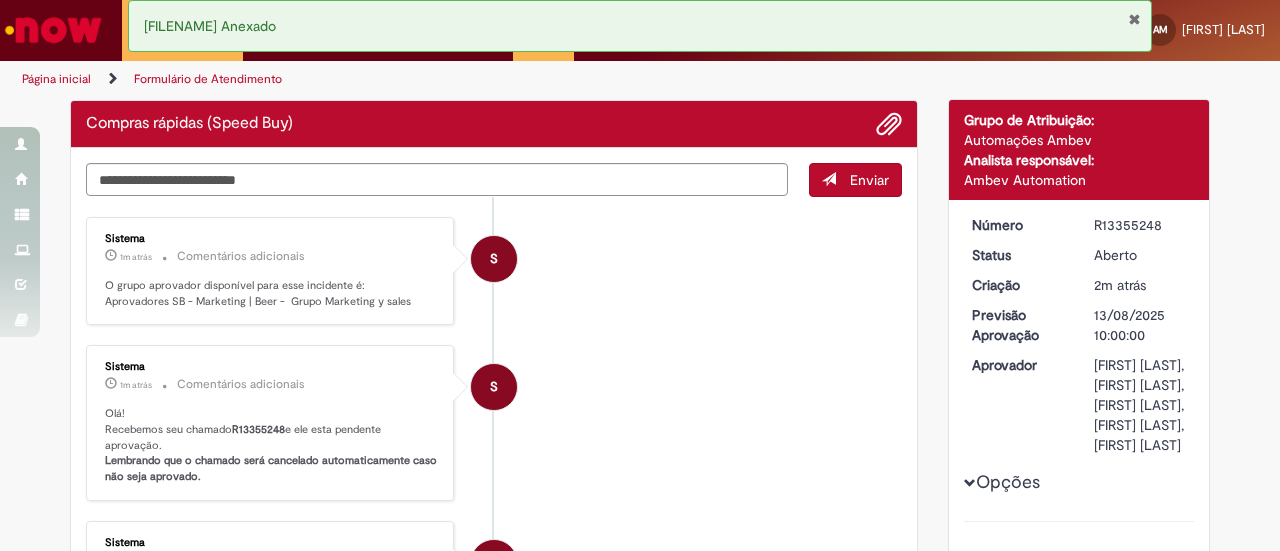 click at bounding box center (1134, 19) 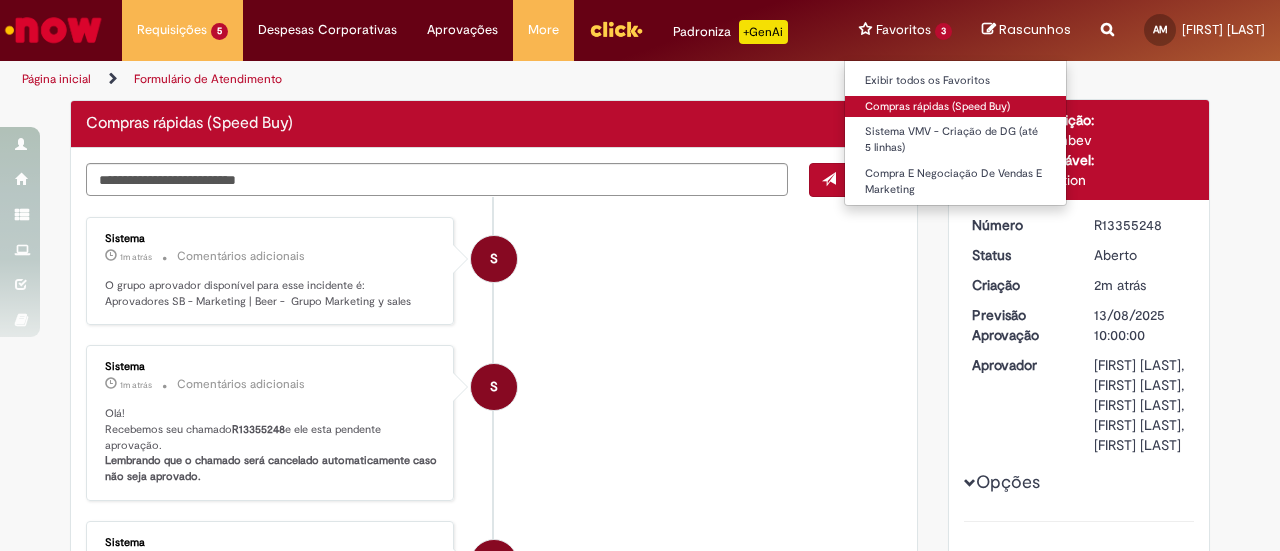 click on "Compras rápidas (Speed Buy)" at bounding box center [955, 107] 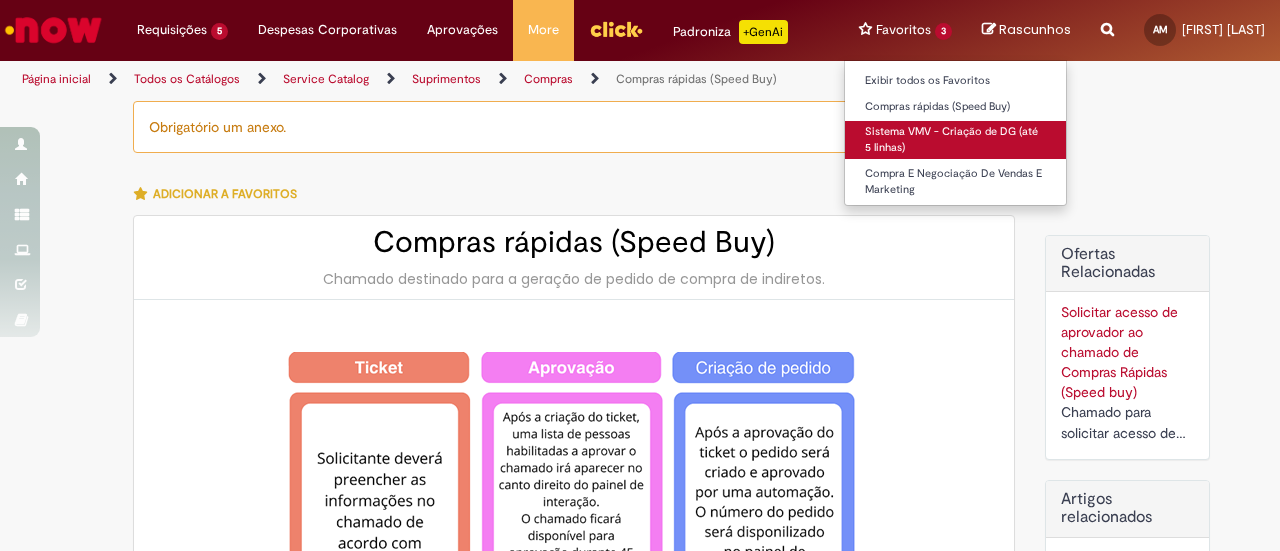 type on "********" 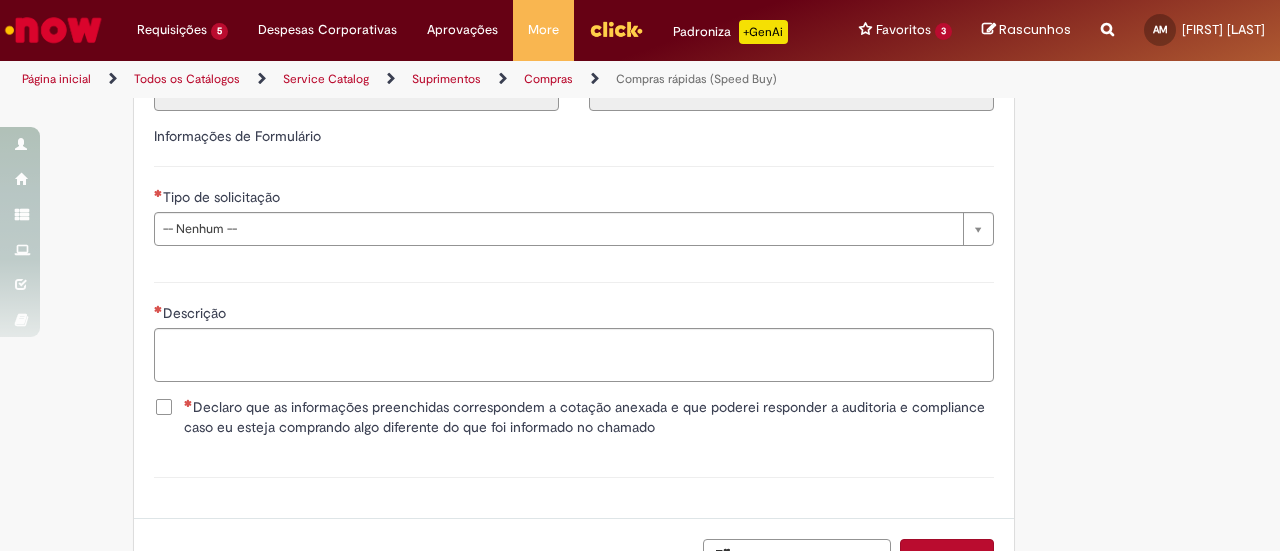 scroll, scrollTop: 3012, scrollLeft: 0, axis: vertical 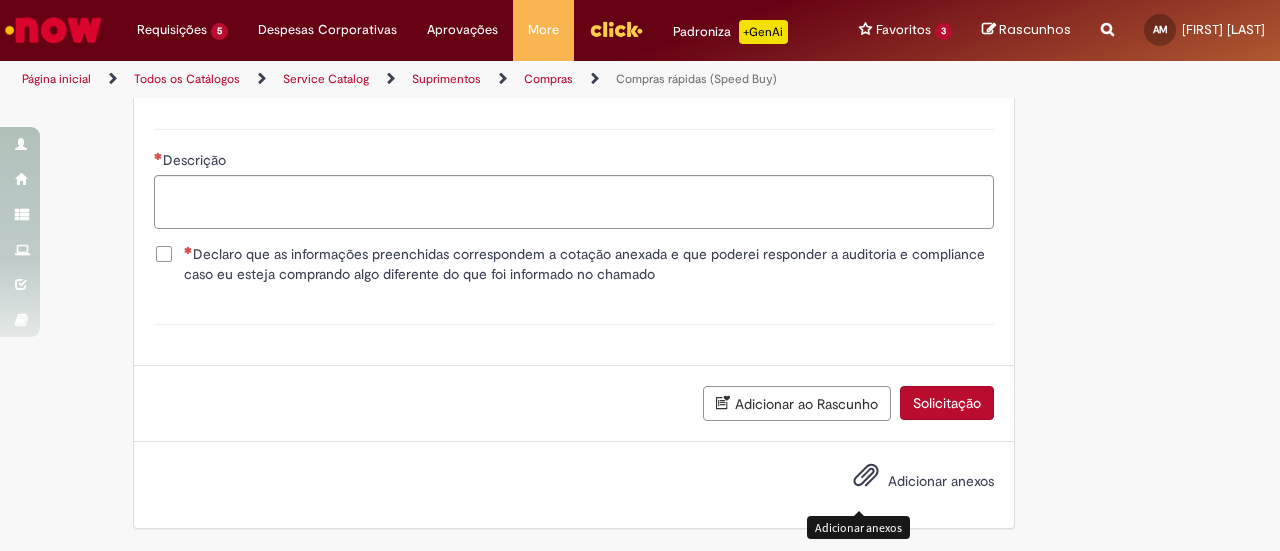 click on "Adicionar anexos" at bounding box center [866, 480] 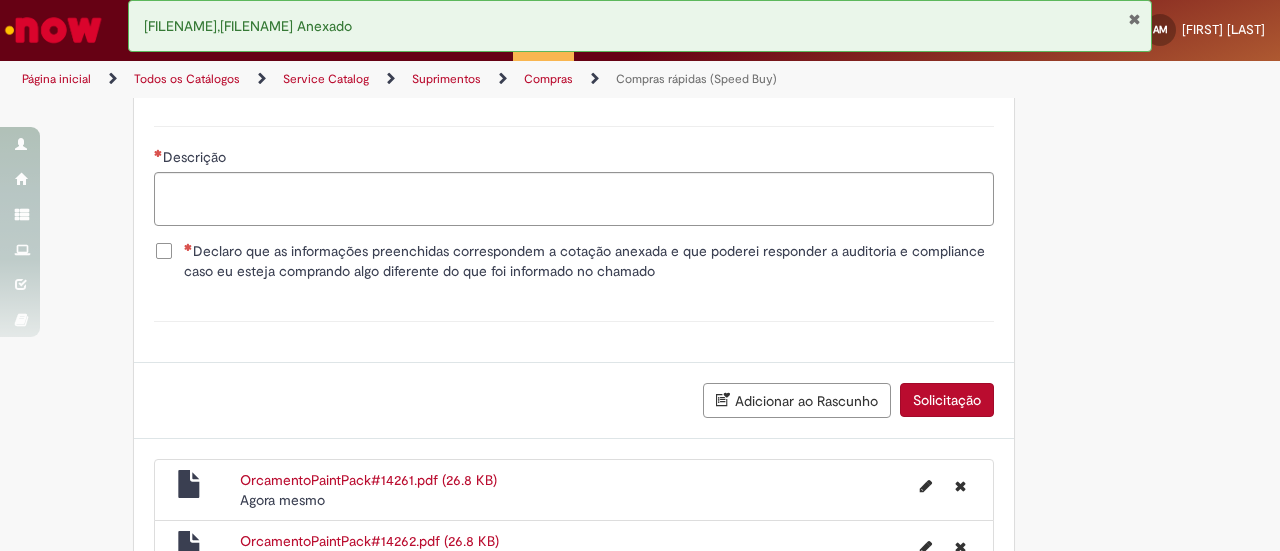 scroll, scrollTop: 2972, scrollLeft: 0, axis: vertical 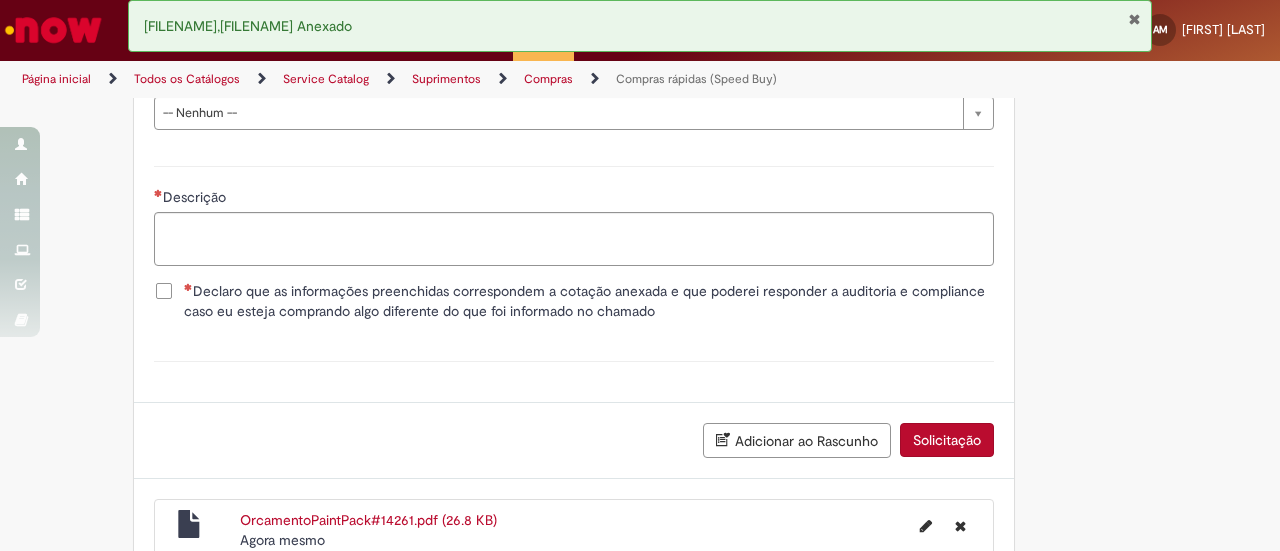 type 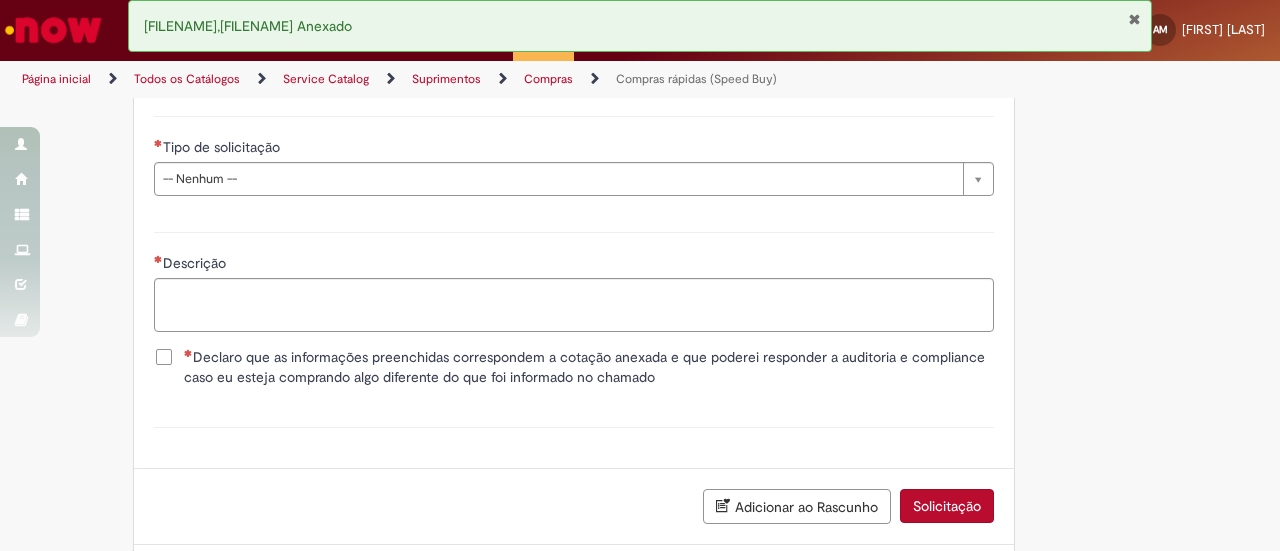 scroll, scrollTop: 2904, scrollLeft: 0, axis: vertical 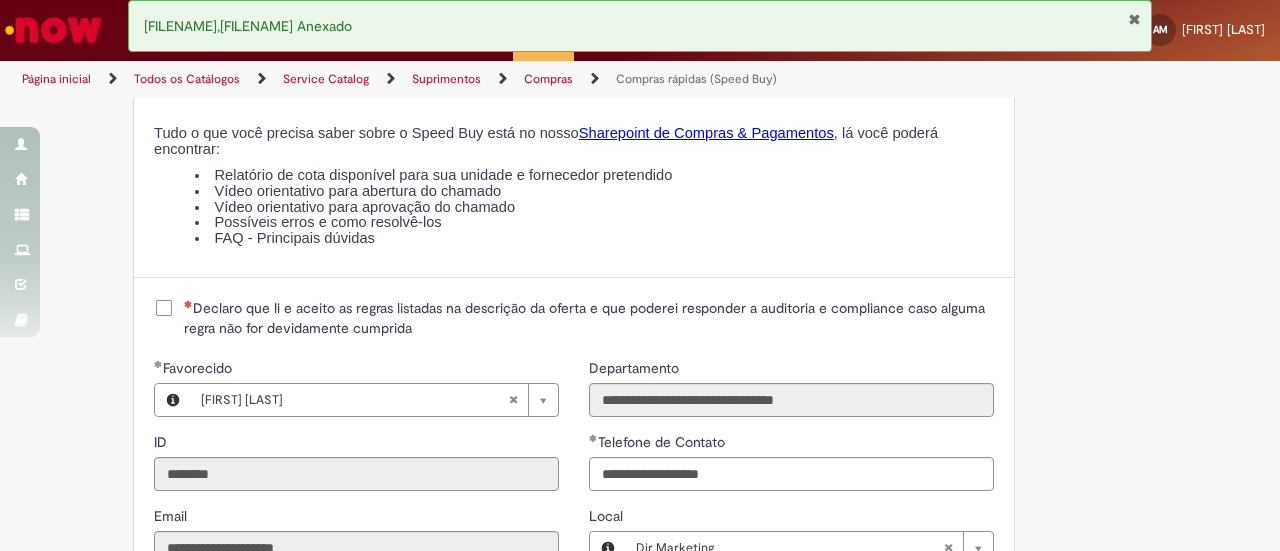 click on "Declaro que li e aceito as regras listadas na descrição da oferta e que poderei responder a auditoria e compliance caso alguma regra não for devidamente cumprida" at bounding box center (574, 318) 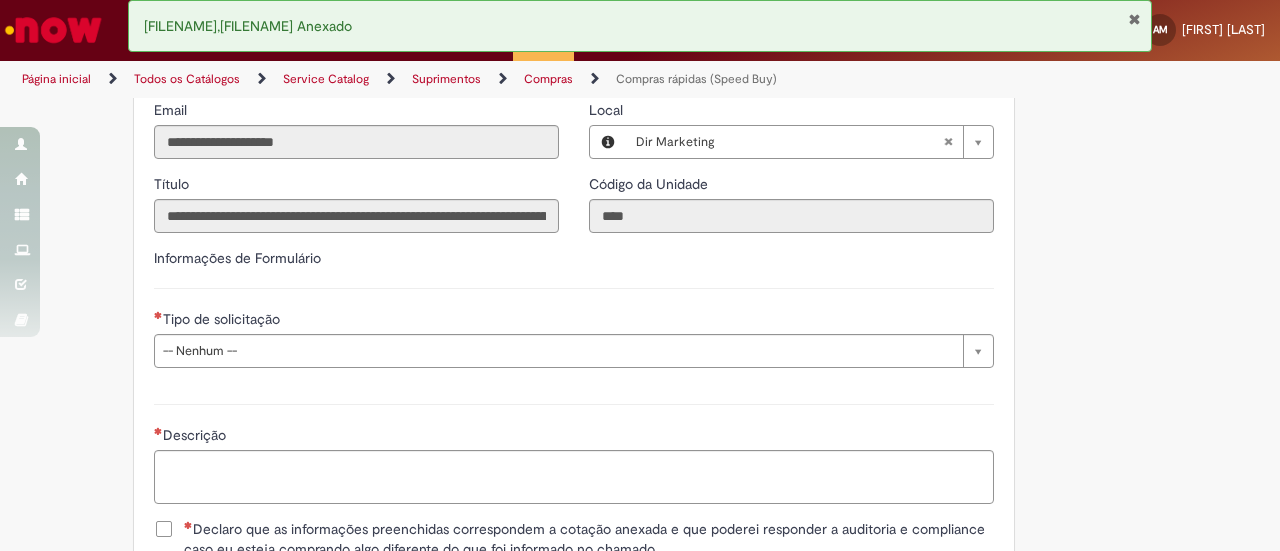 scroll, scrollTop: 2736, scrollLeft: 0, axis: vertical 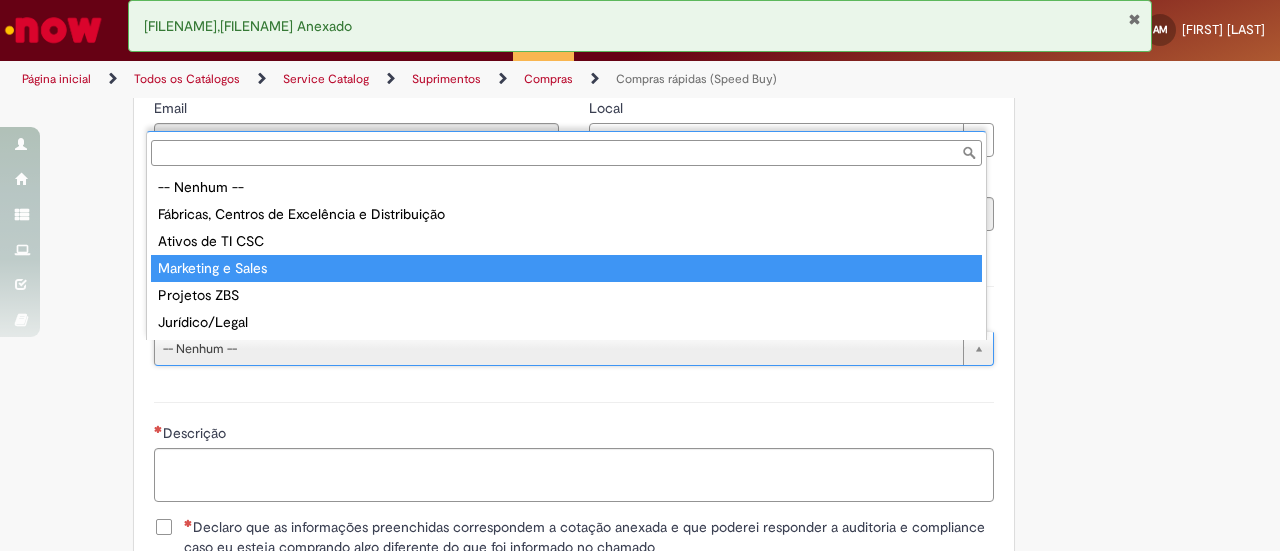 type on "**********" 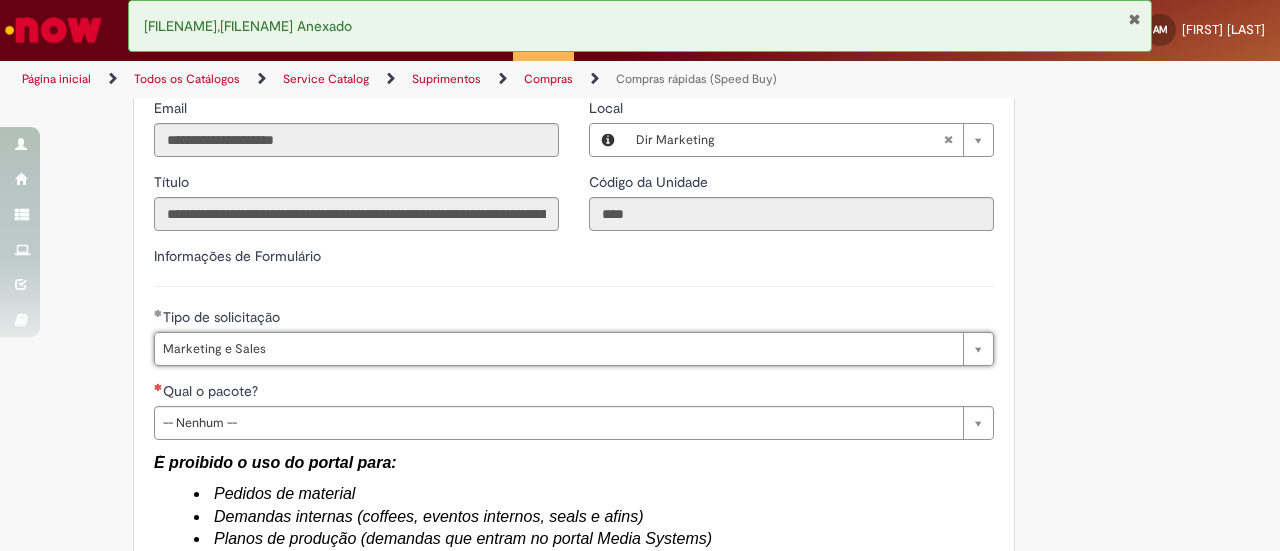 type on "*******" 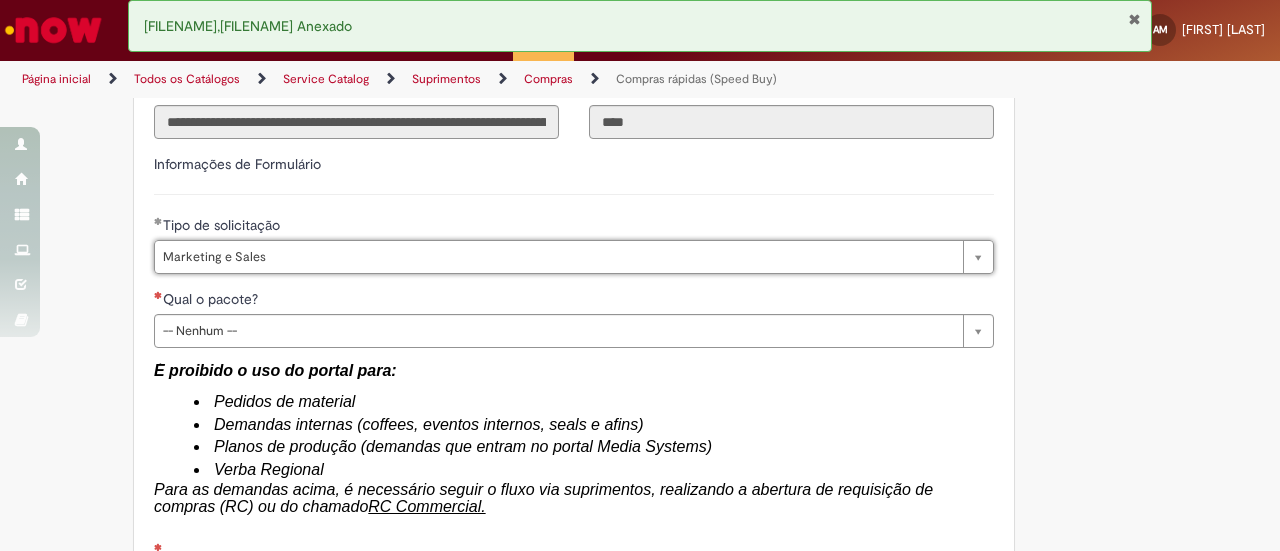 scroll, scrollTop: 2838, scrollLeft: 0, axis: vertical 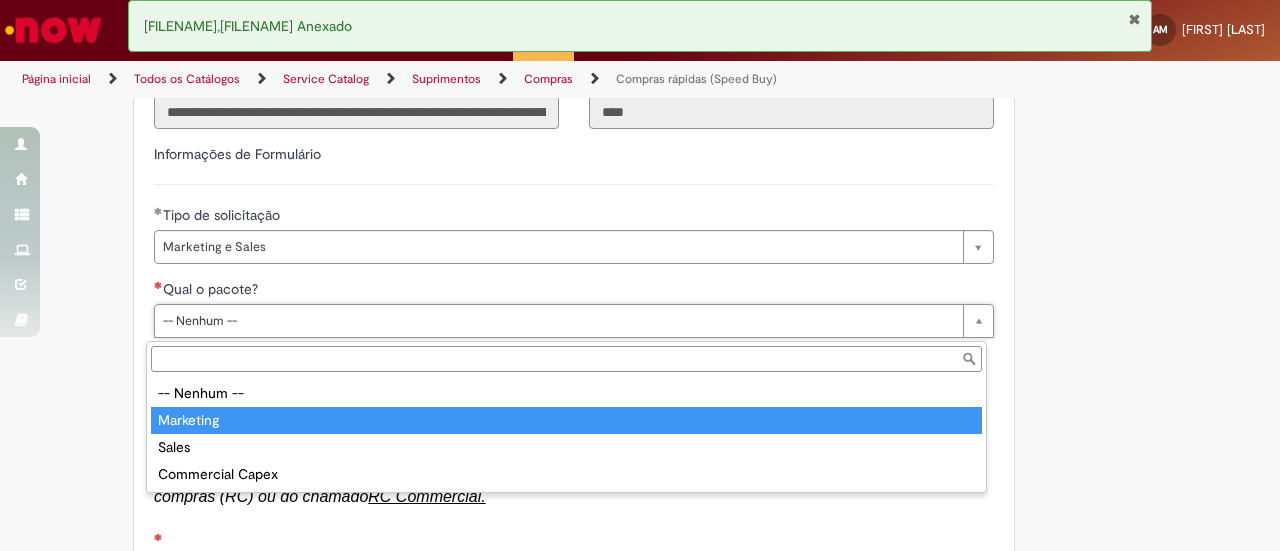 type on "*********" 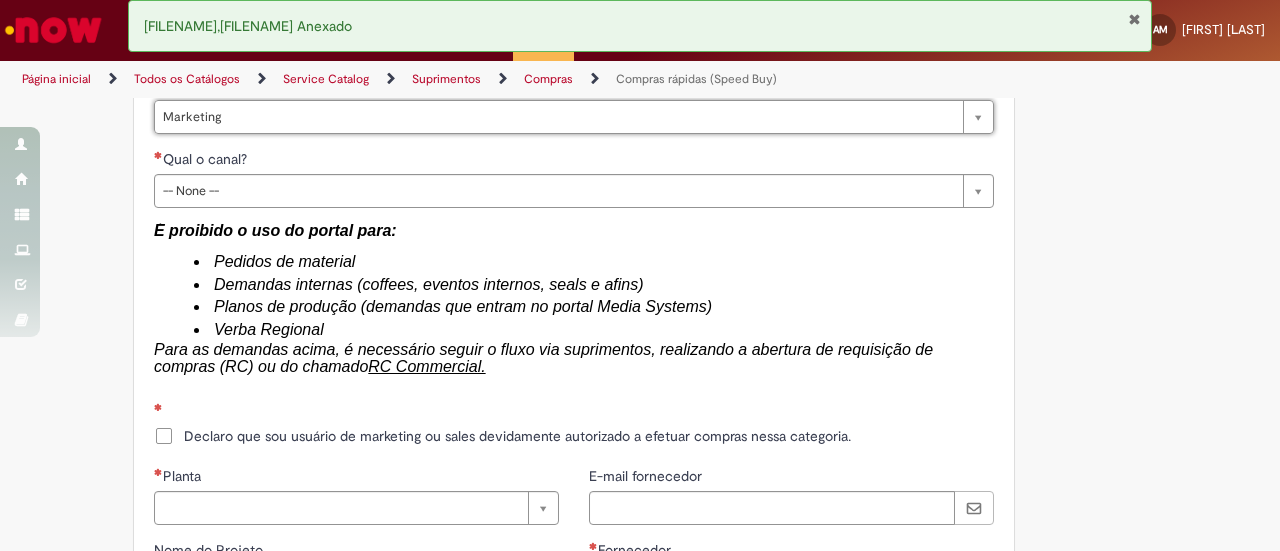 scroll, scrollTop: 3044, scrollLeft: 0, axis: vertical 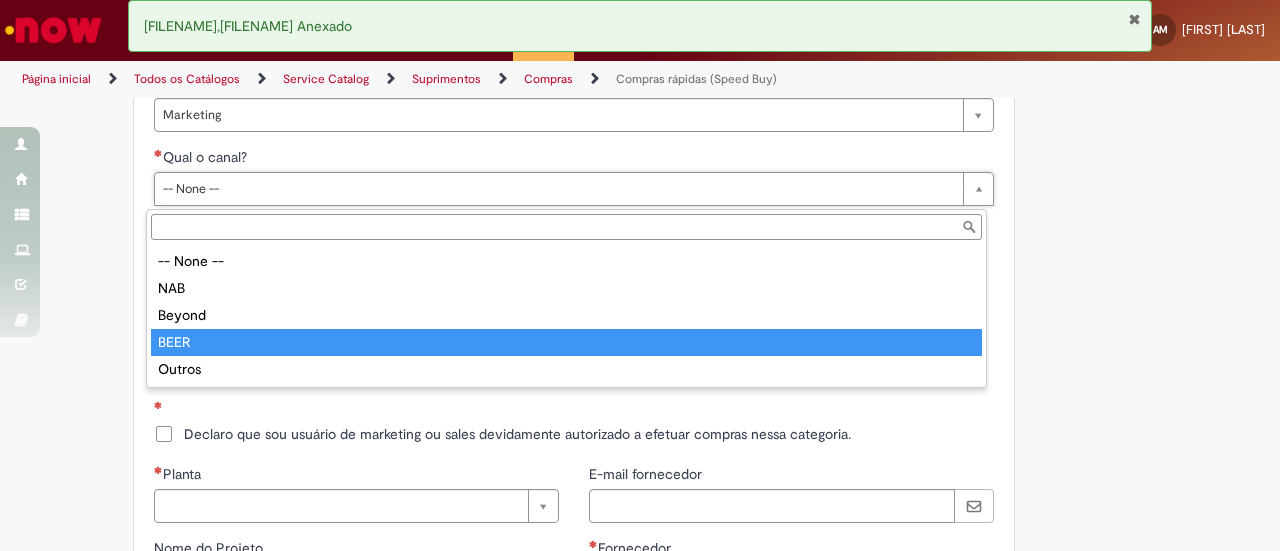 type on "****" 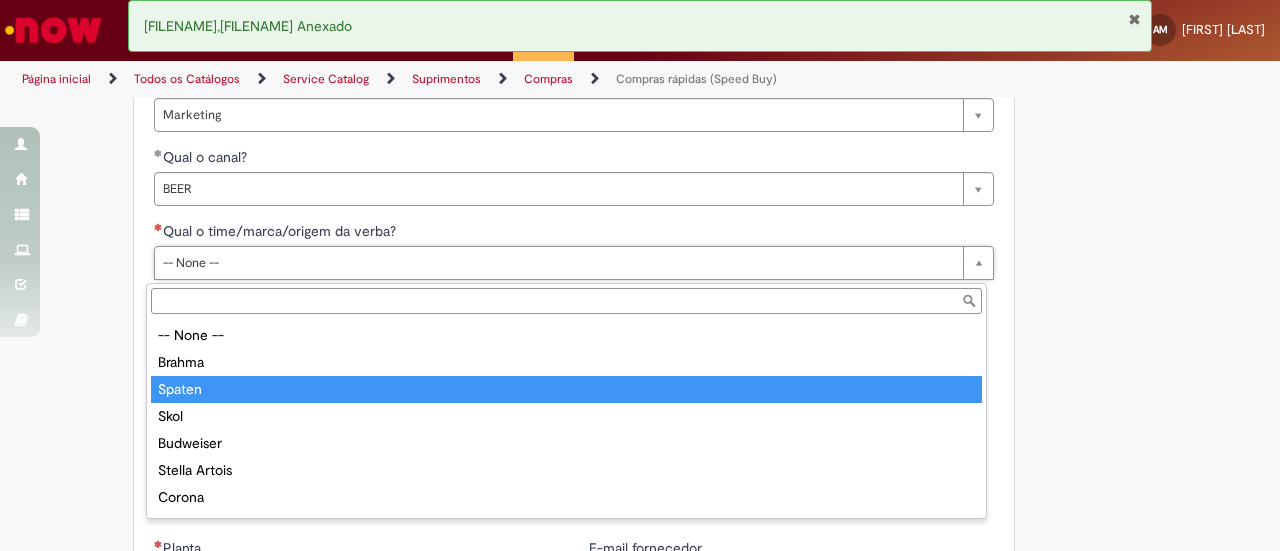 type on "******" 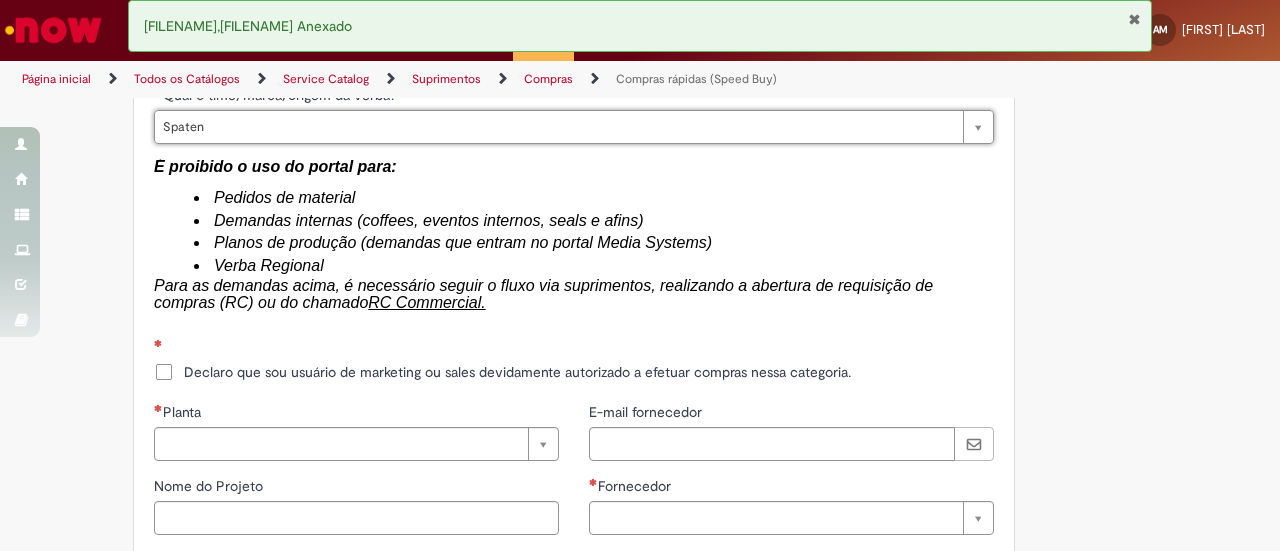 scroll, scrollTop: 3186, scrollLeft: 0, axis: vertical 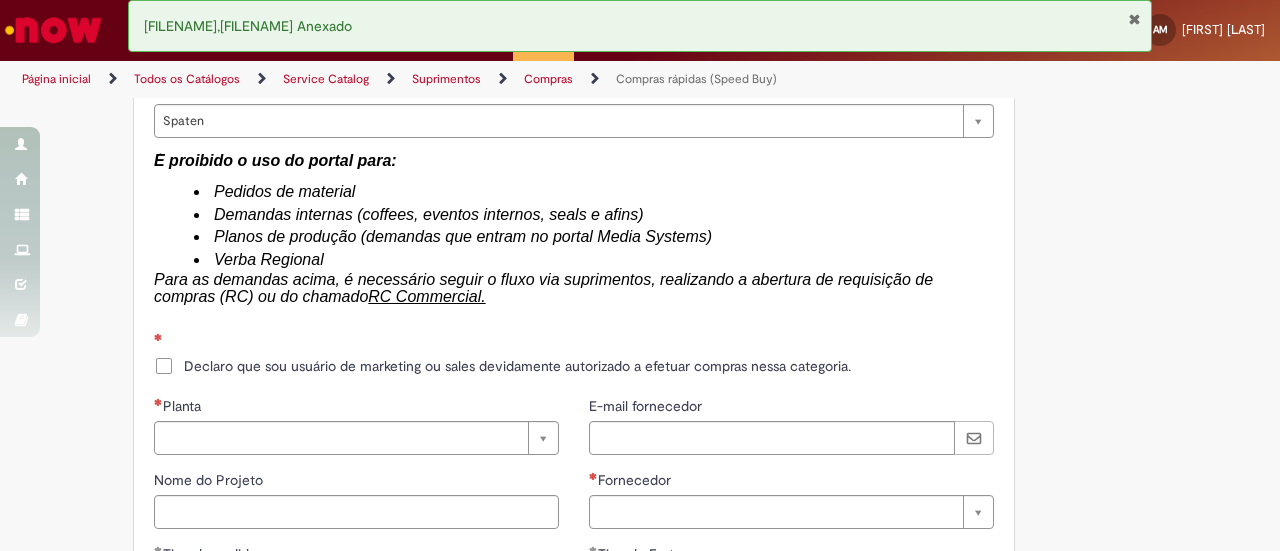 click on "Declaro que sou usuário de marketing ou sales devidamente autorizado a efetuar compras nessa categoria." at bounding box center (517, 366) 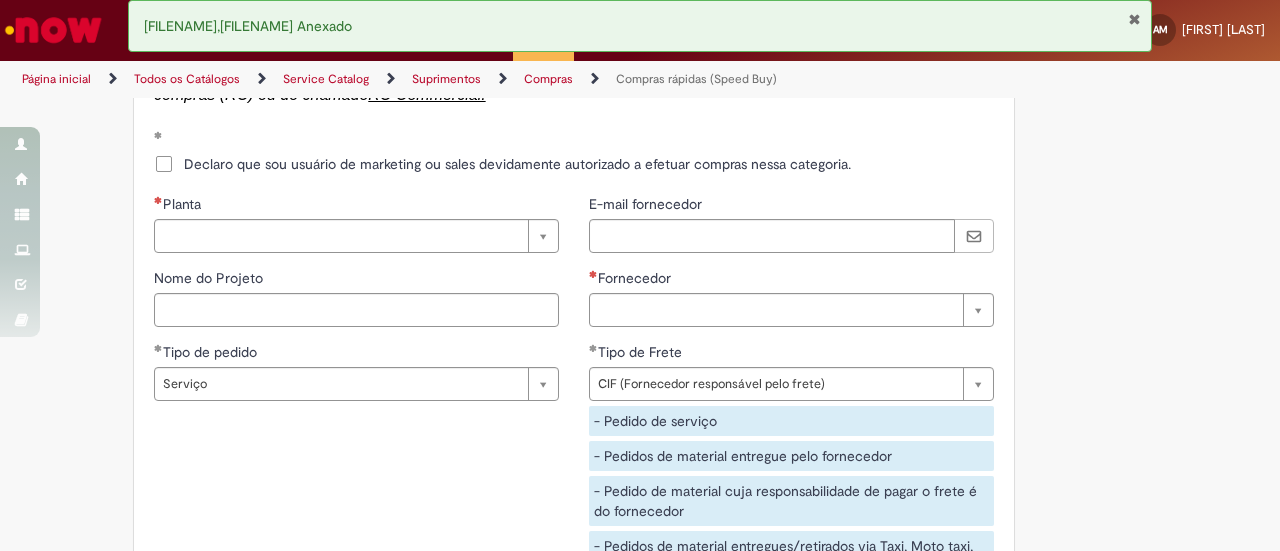 scroll, scrollTop: 3392, scrollLeft: 0, axis: vertical 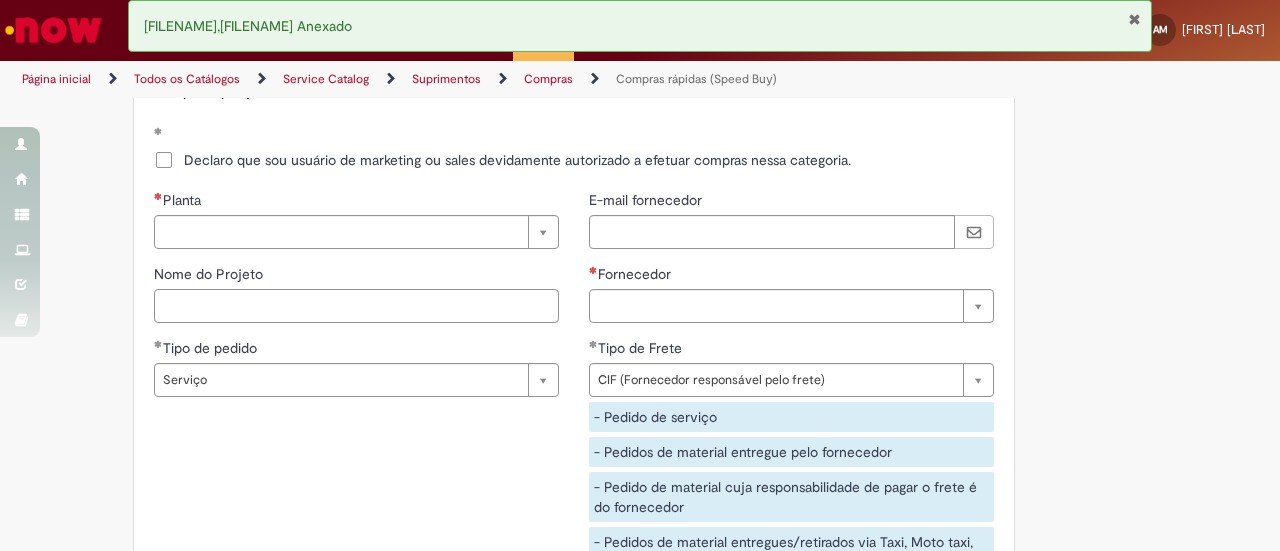 click on "Nome do Projeto" at bounding box center (356, 306) 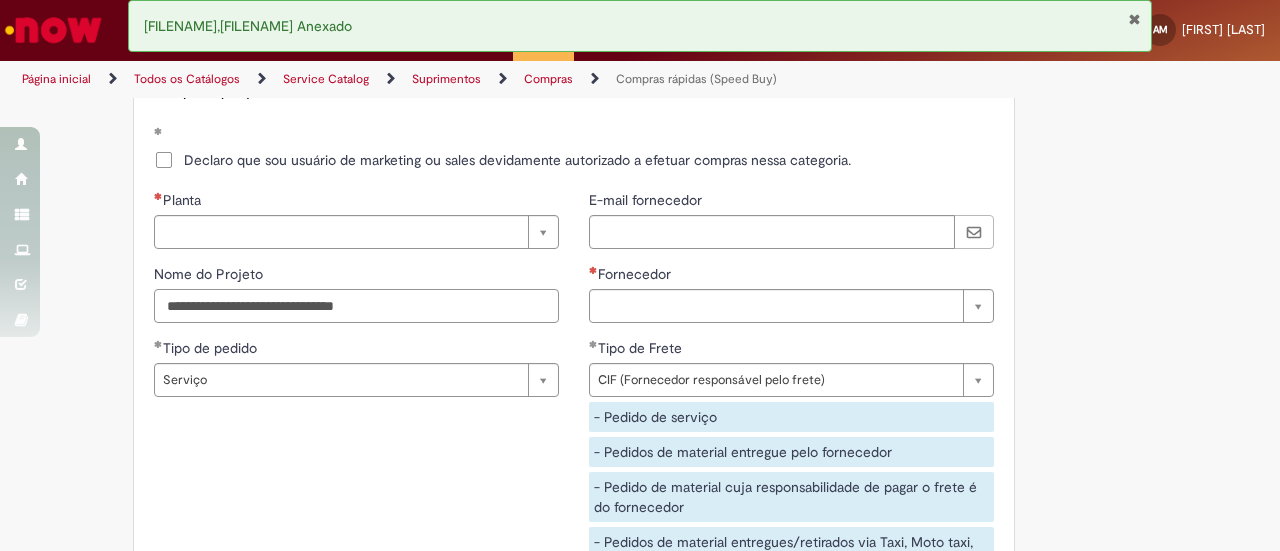 type on "**********" 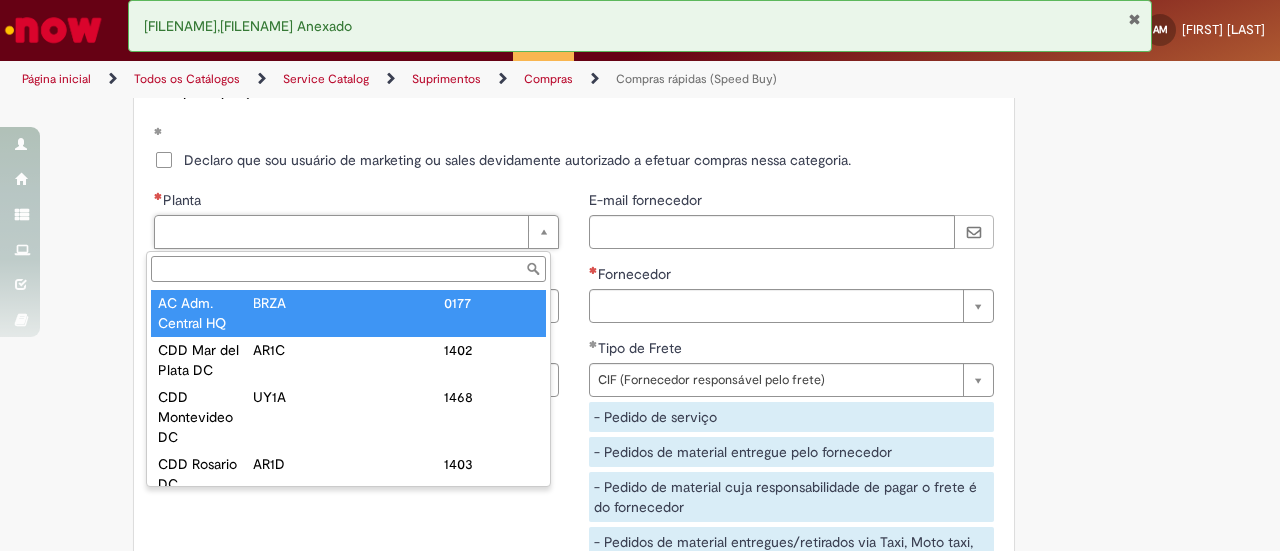 type on "**********" 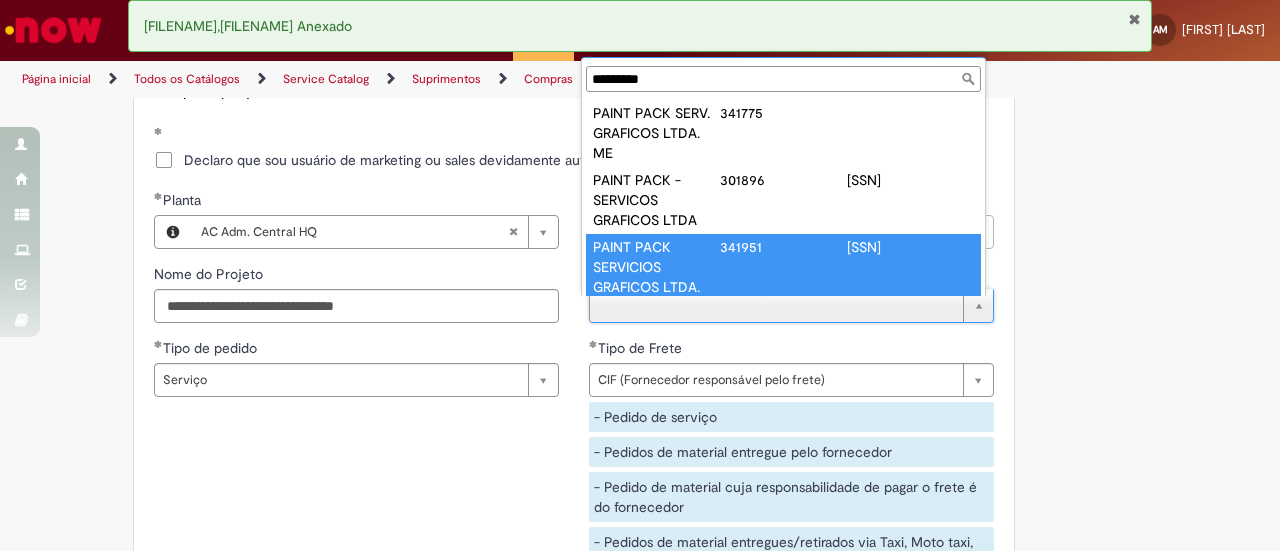 scroll, scrollTop: 1, scrollLeft: 0, axis: vertical 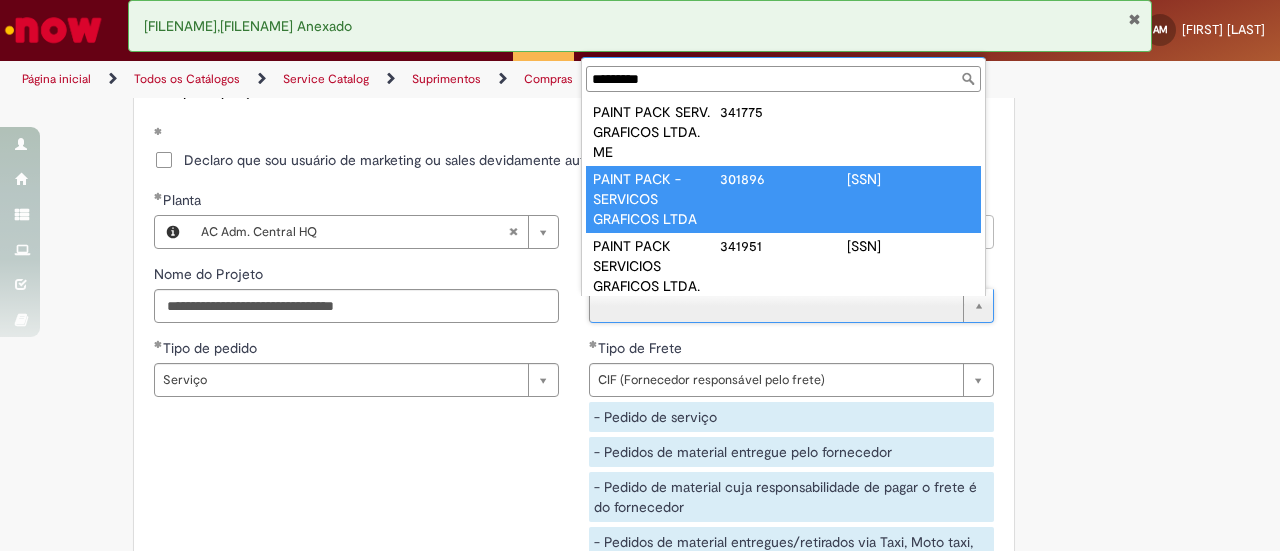 type on "*********" 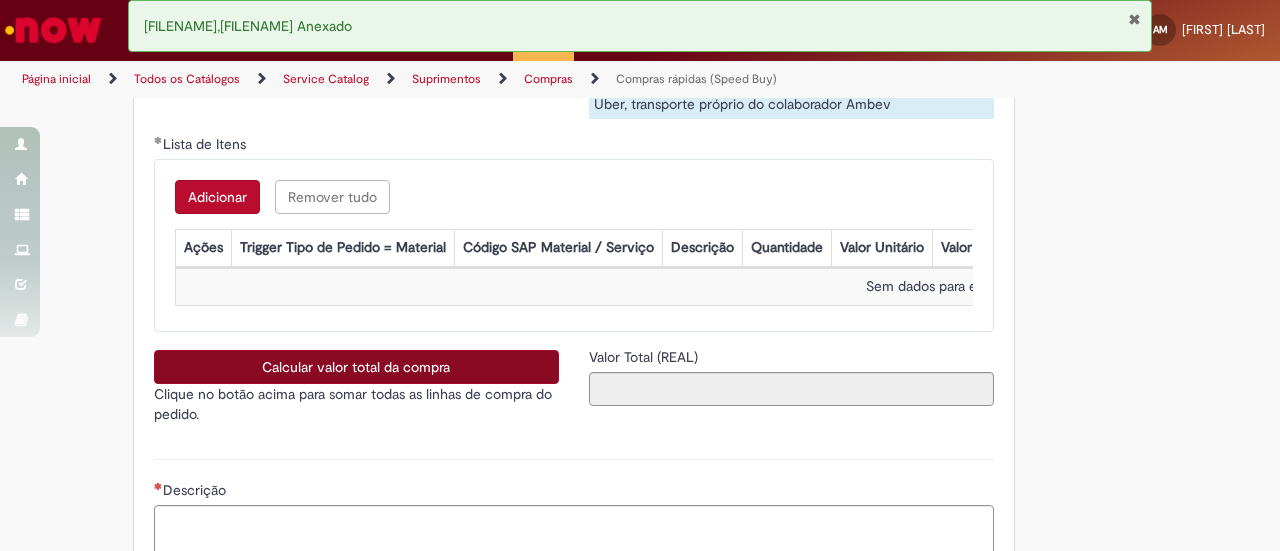 scroll, scrollTop: 3850, scrollLeft: 0, axis: vertical 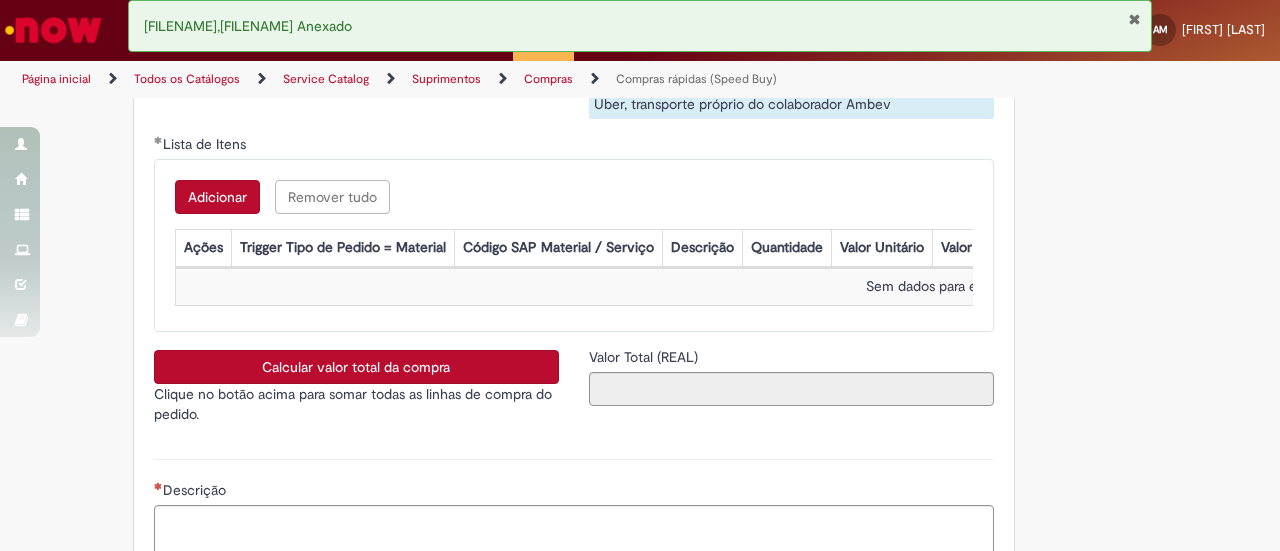 click on "Adicionar" at bounding box center [217, 197] 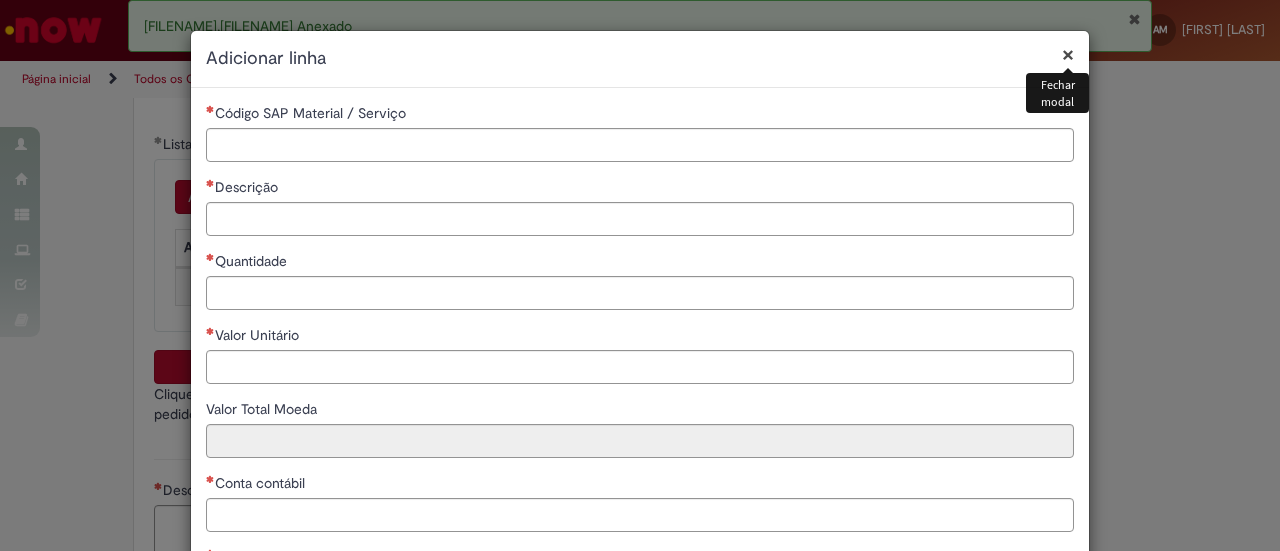 type 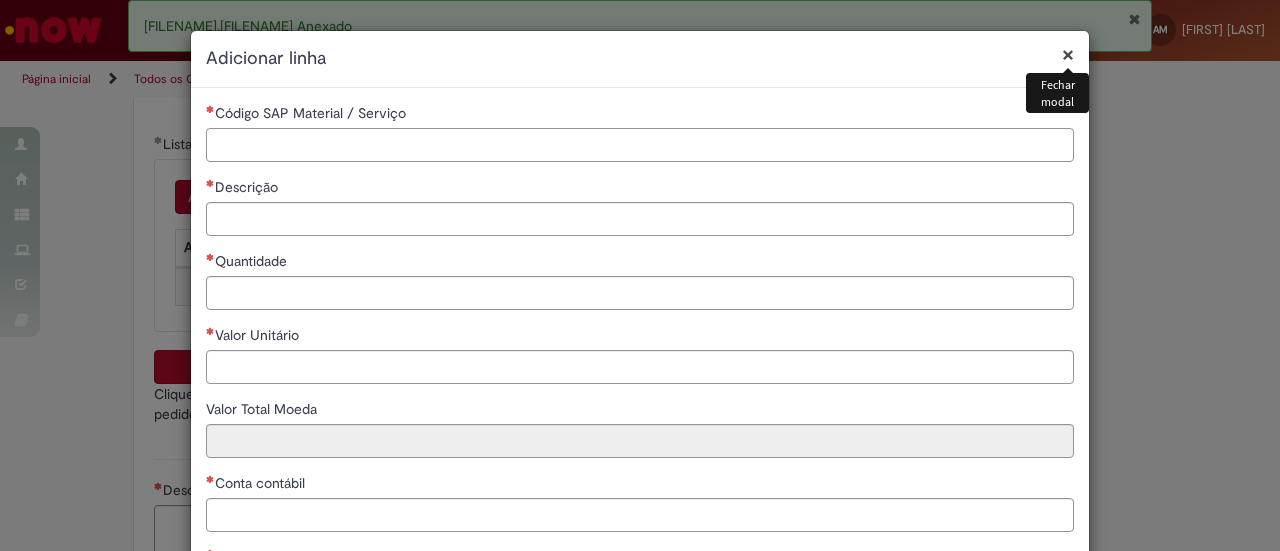 click on "Código SAP Material / Serviço" at bounding box center (640, 145) 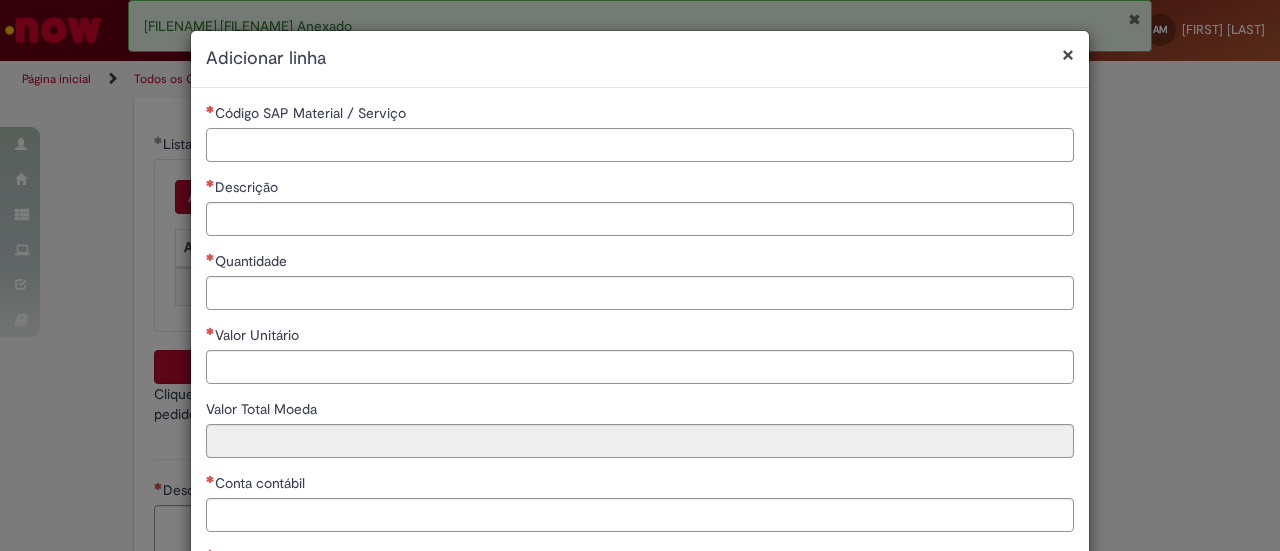 paste on "*******" 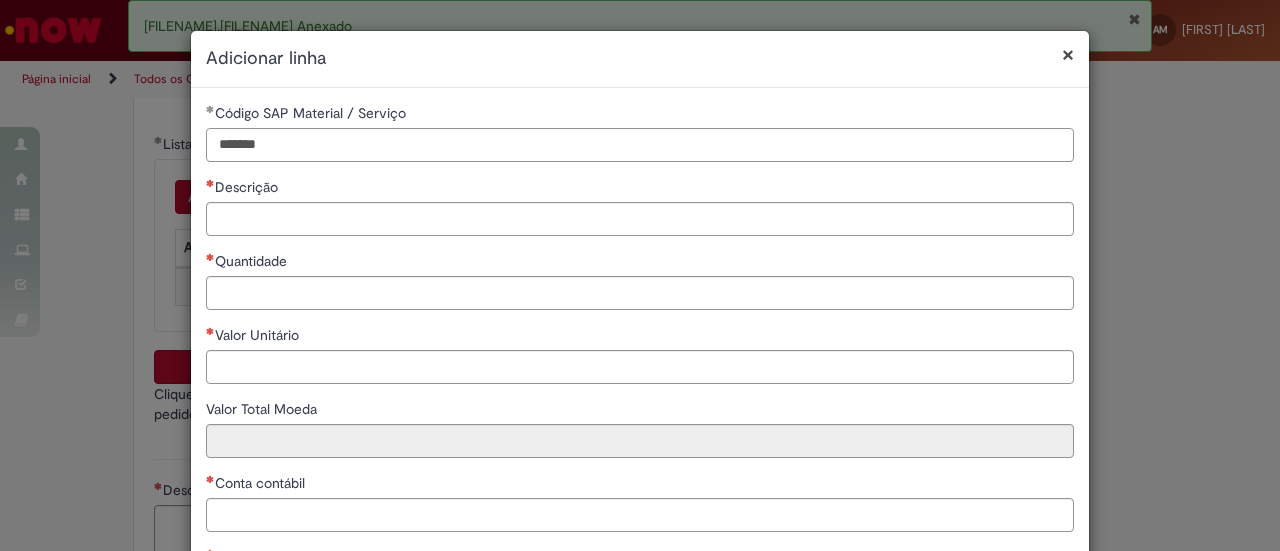 type on "*******" 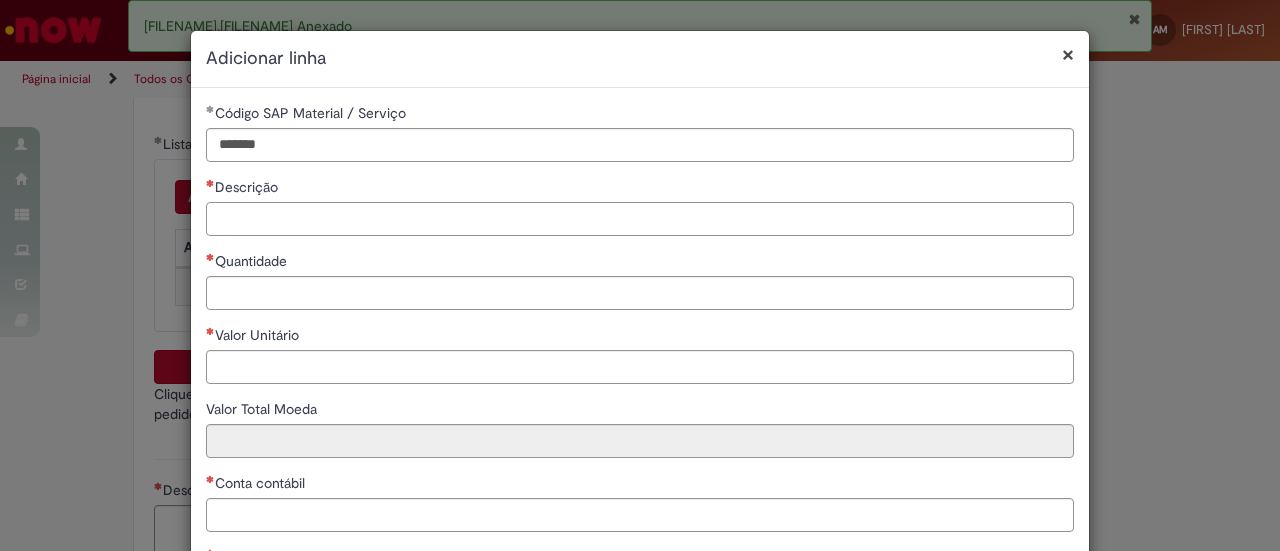 click on "Descrição" at bounding box center [640, 219] 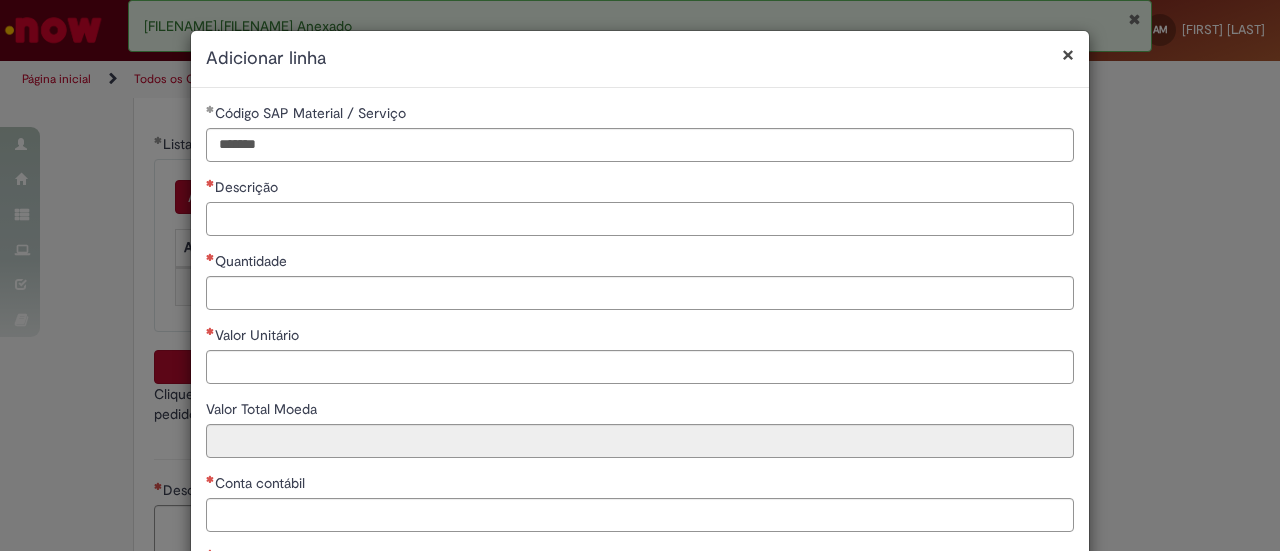 paste on "**********" 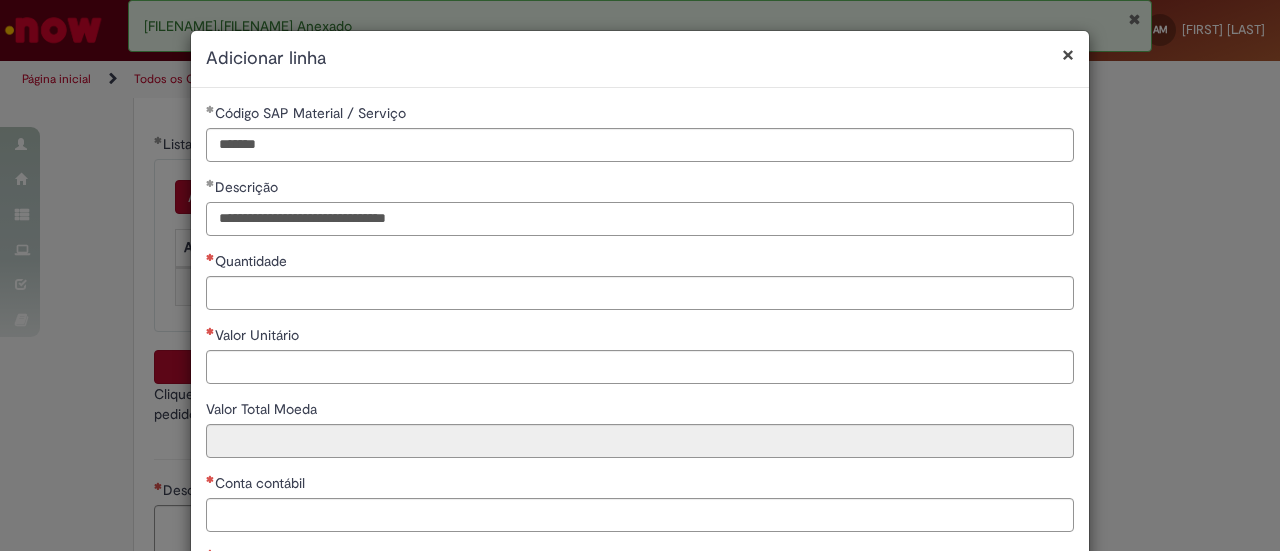 type on "**********" 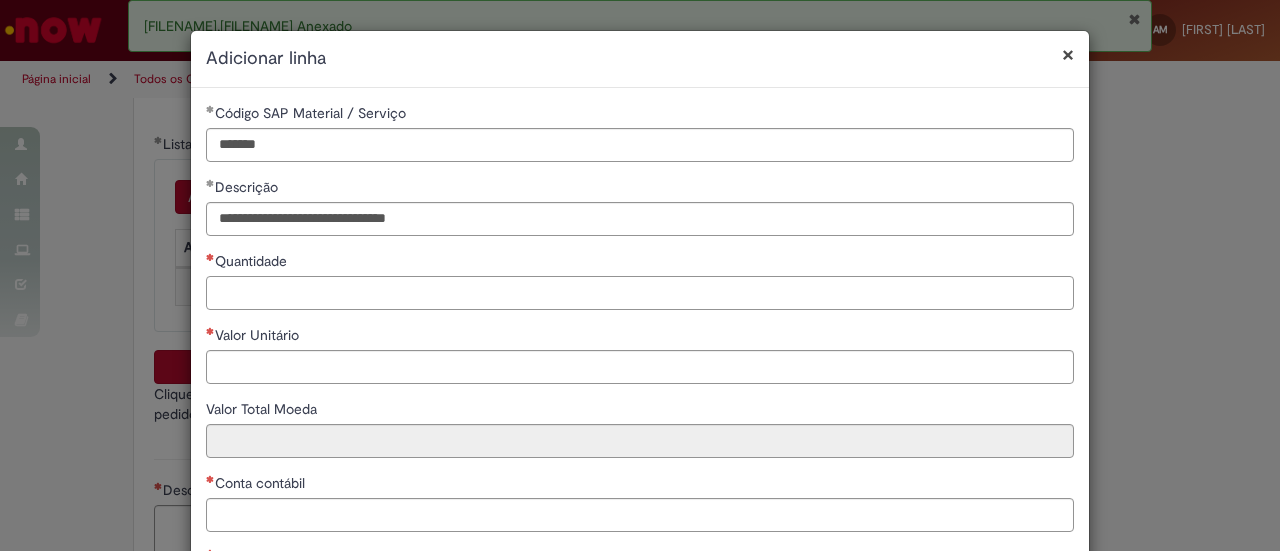 click on "Quantidade" at bounding box center [640, 293] 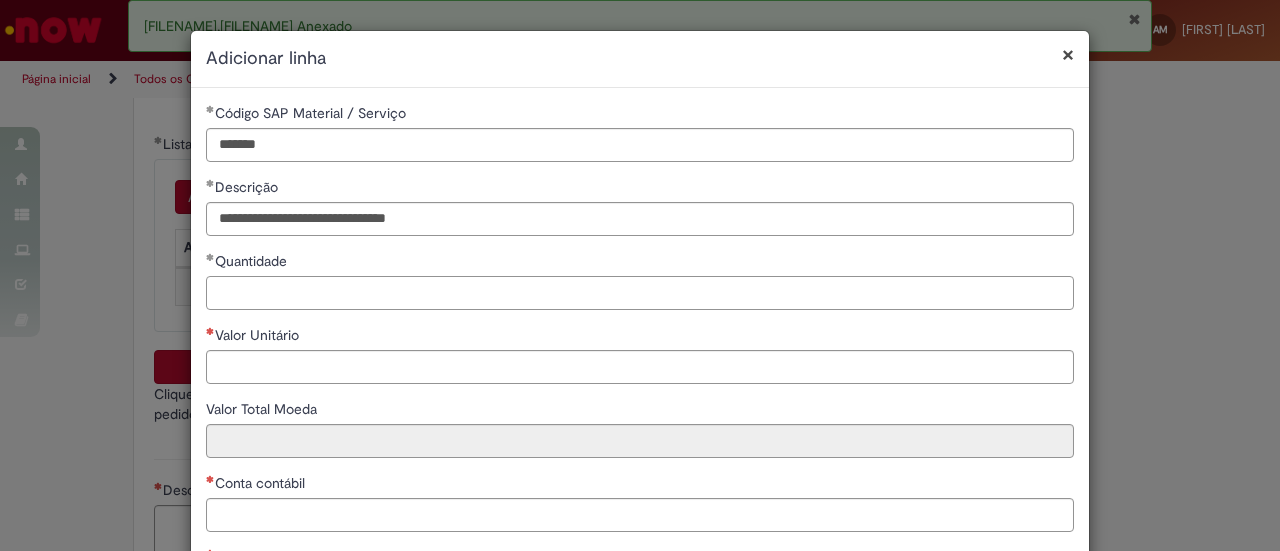 type on "*" 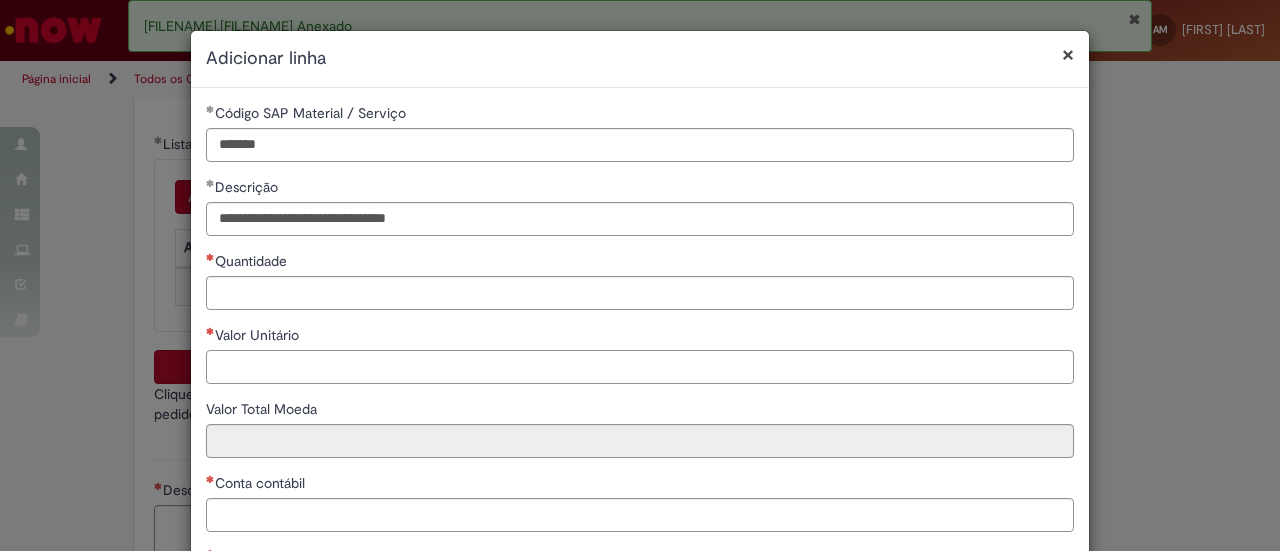 click on "Valor Unitário" at bounding box center [640, 367] 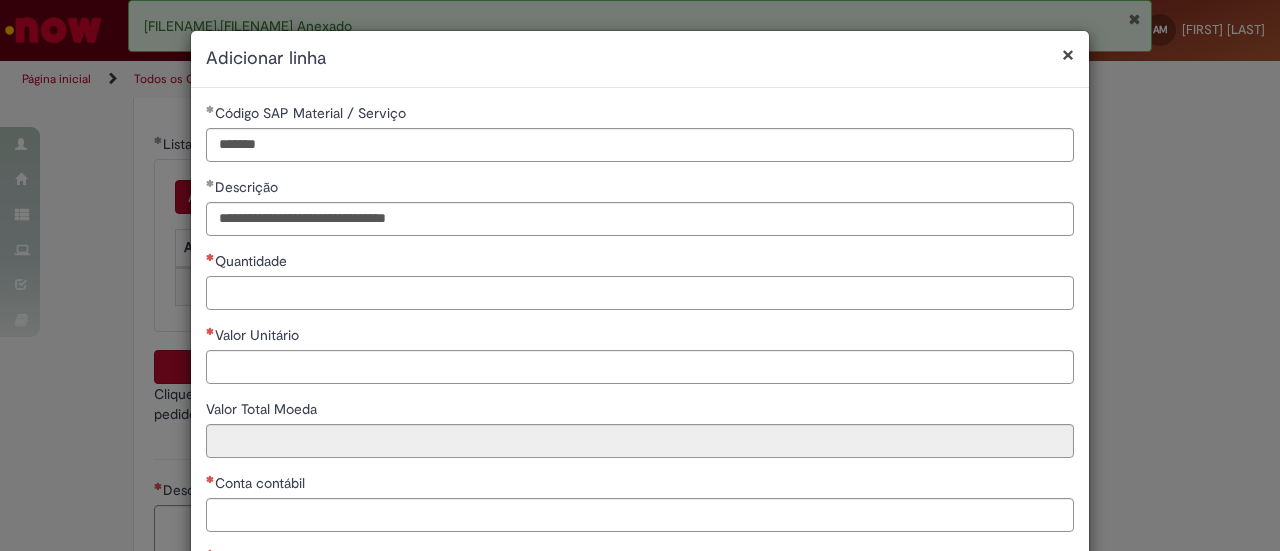 click on "Quantidade" at bounding box center (640, 293) 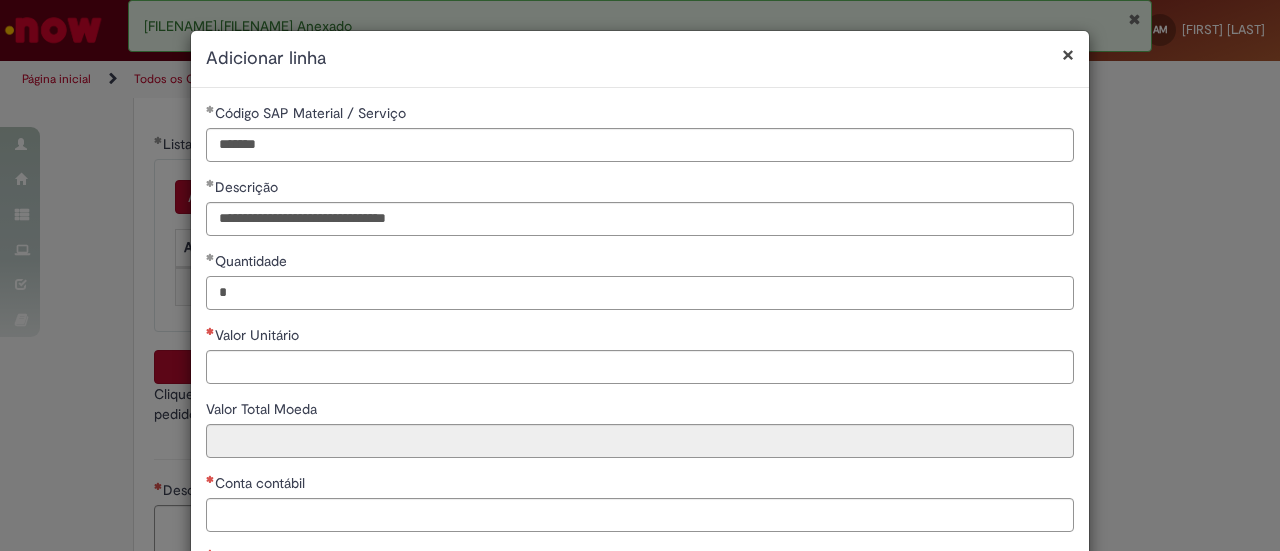 type on "*" 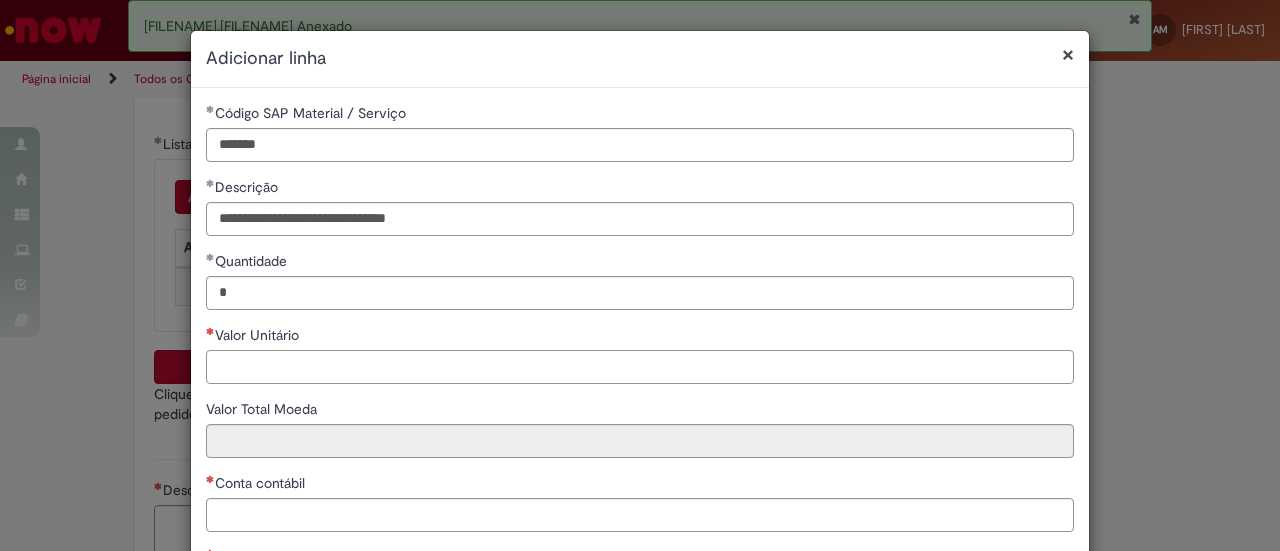 click on "Valor Unitário" at bounding box center (640, 367) 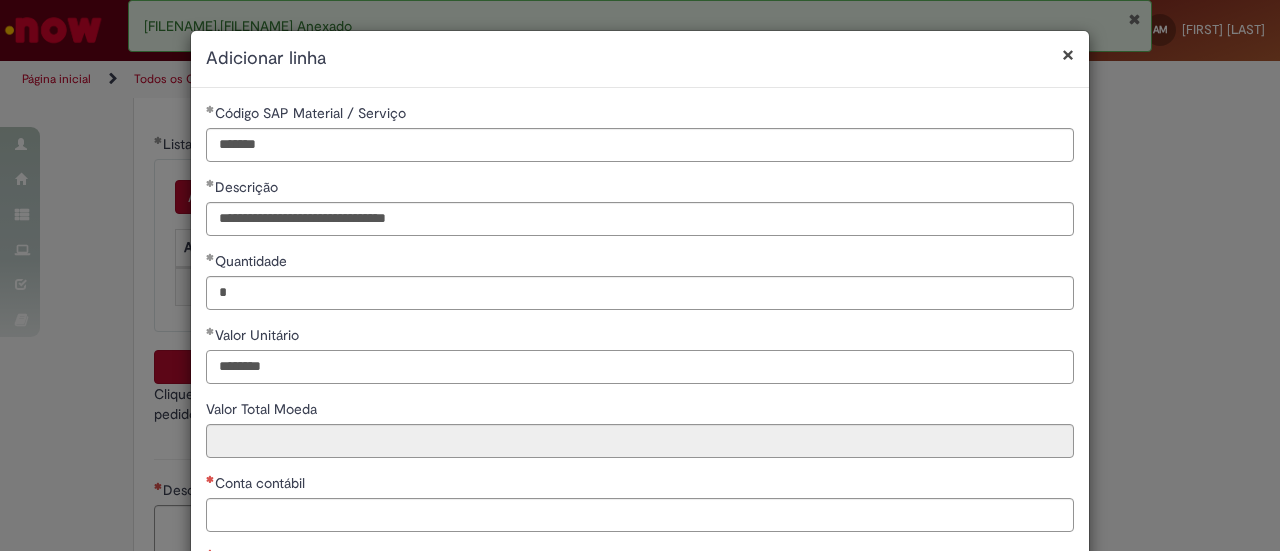type on "********" 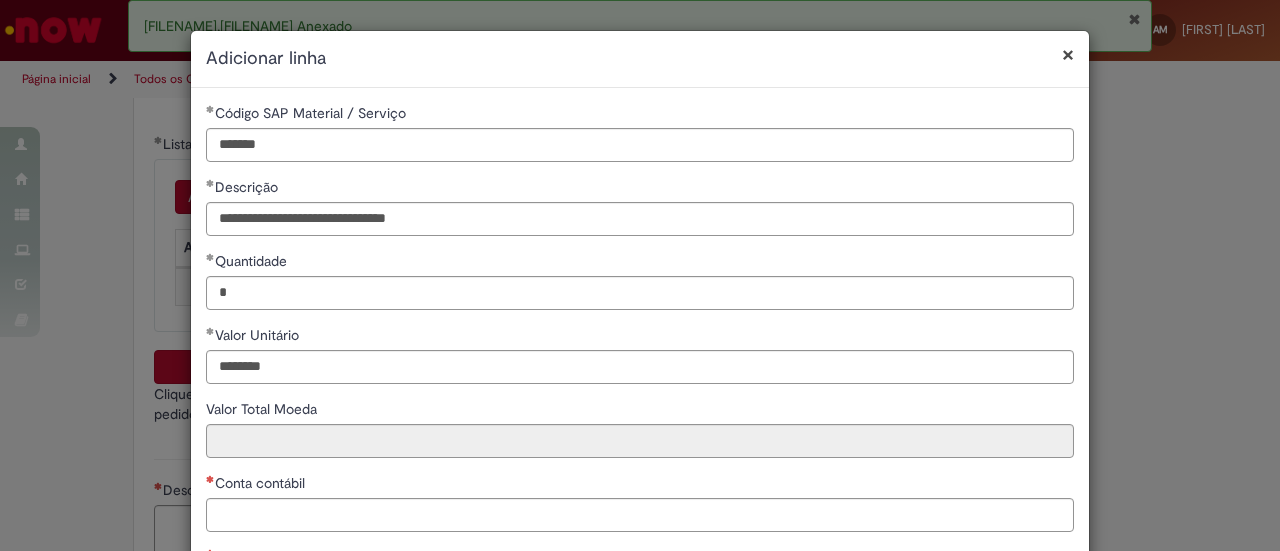 type on "********" 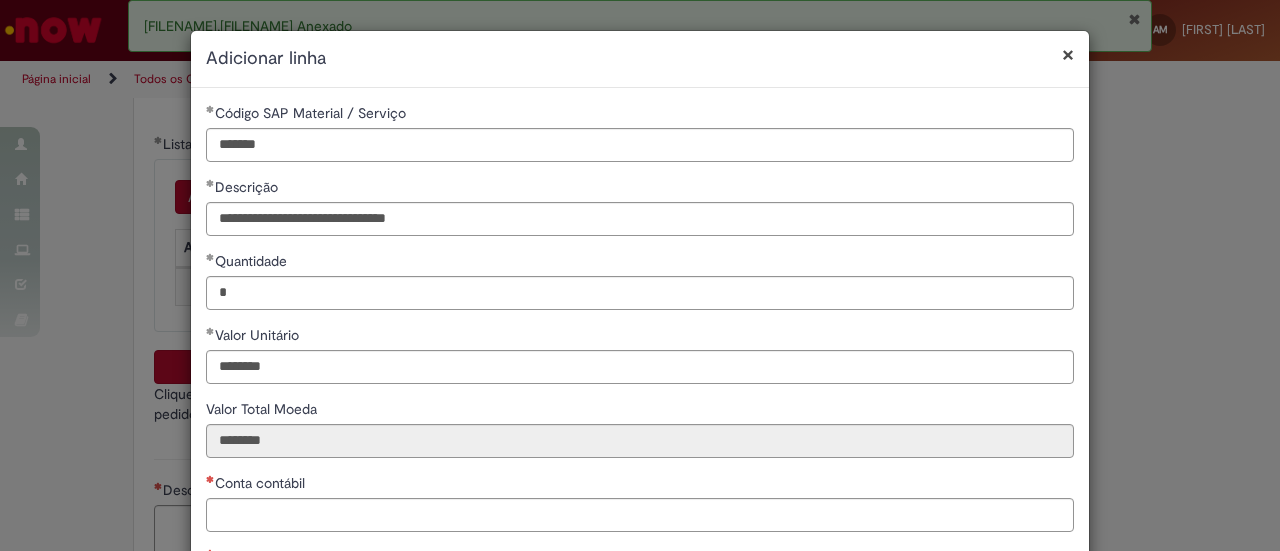 click on "Valor Total Moeda" at bounding box center (640, 411) 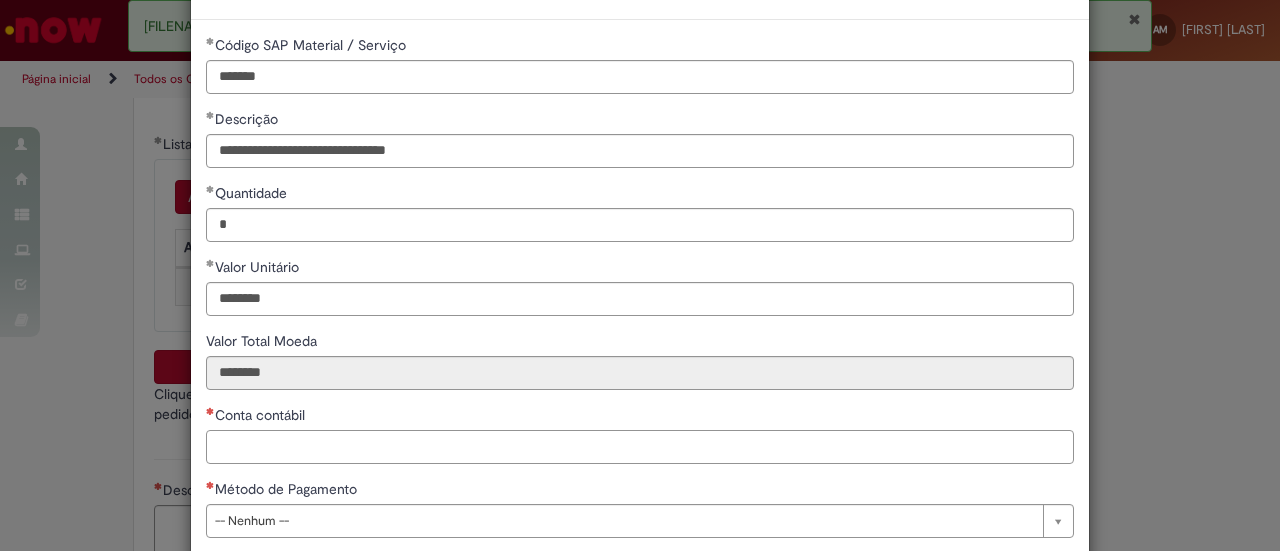 scroll, scrollTop: 67, scrollLeft: 0, axis: vertical 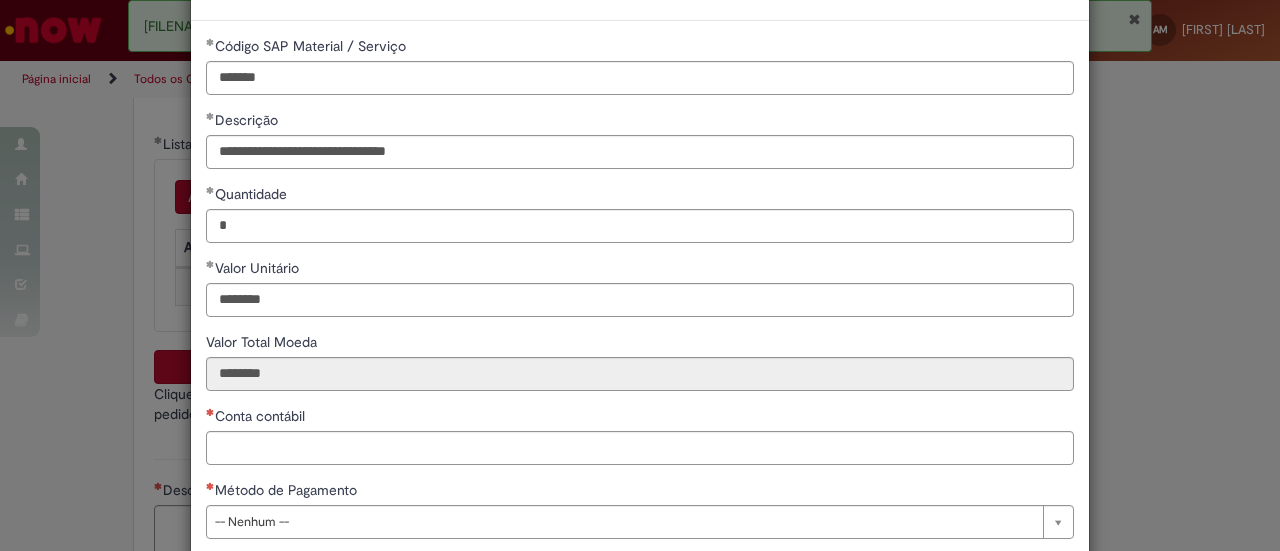 click on "Conta contábil" at bounding box center (640, 448) 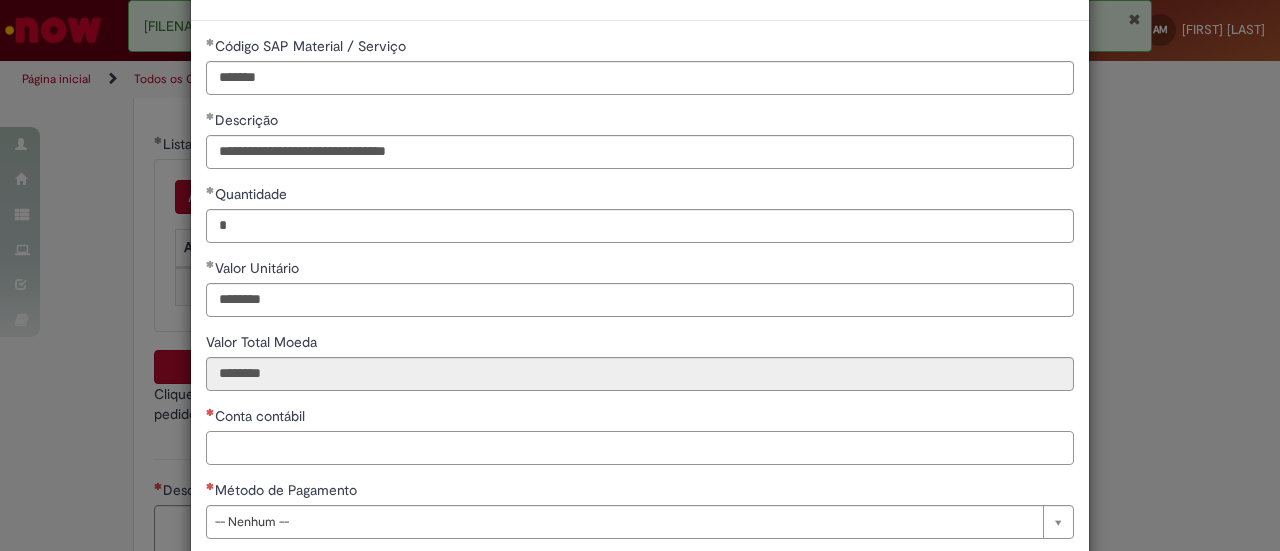 paste on "*******" 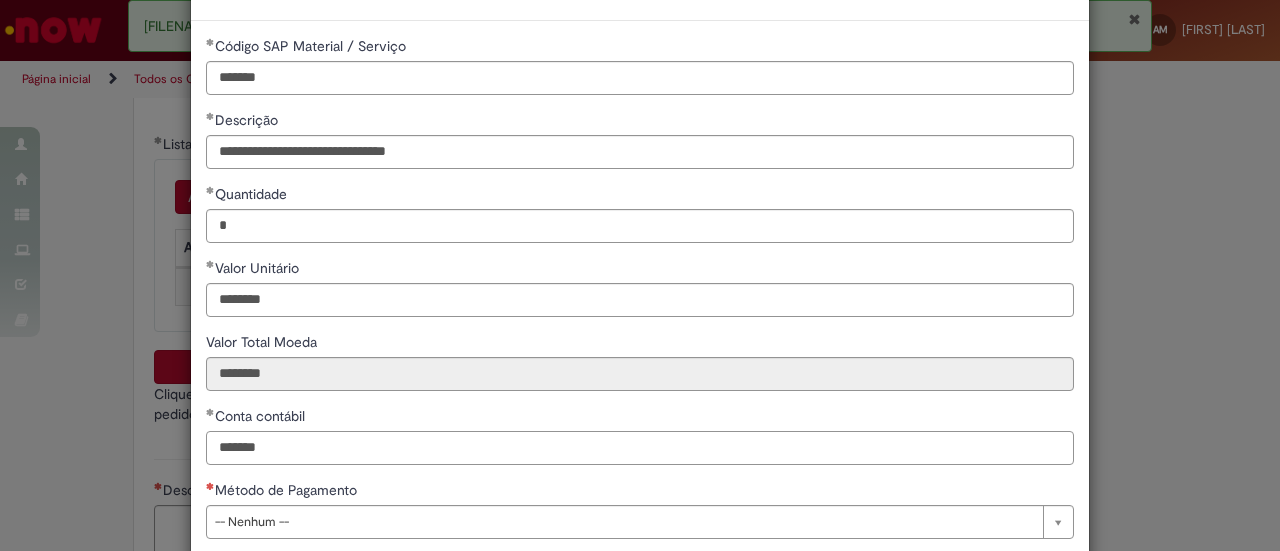 scroll, scrollTop: 178, scrollLeft: 0, axis: vertical 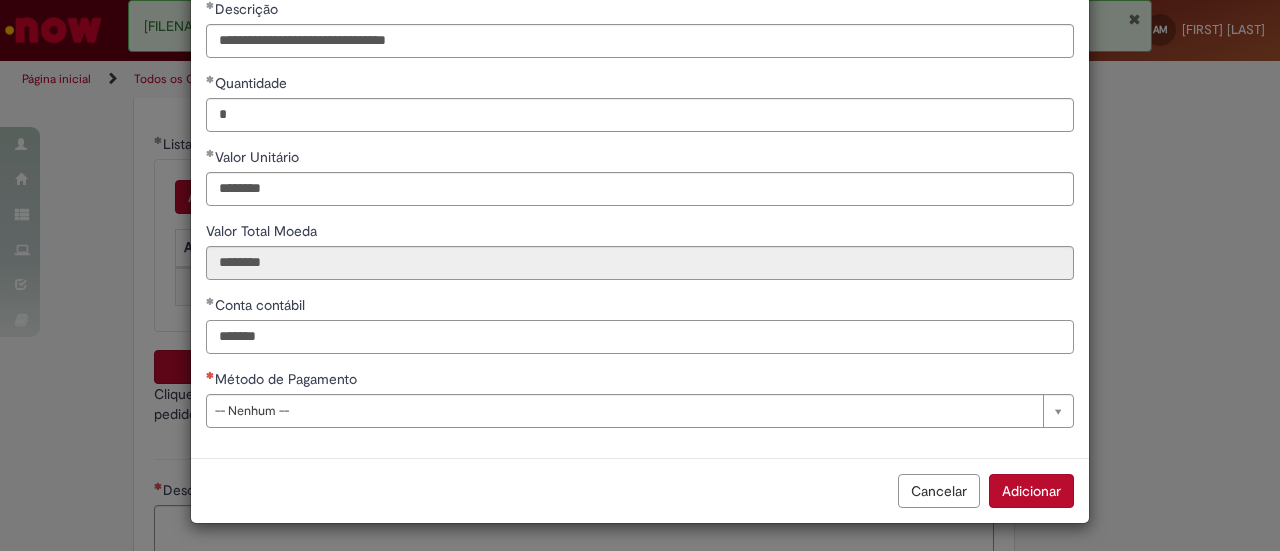 type on "*******" 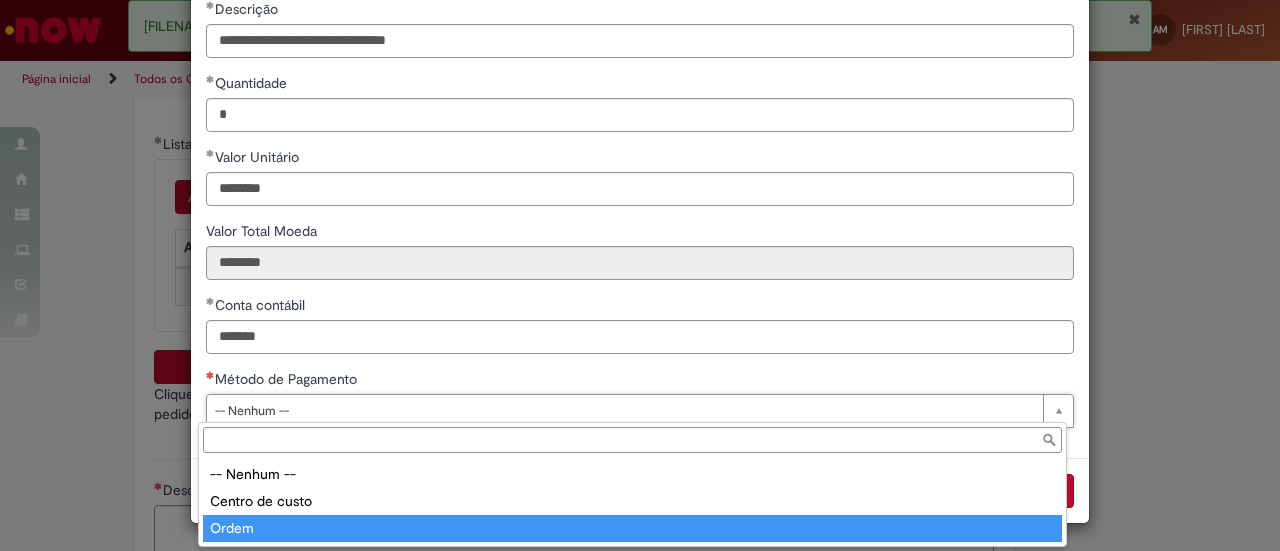 type on "*****" 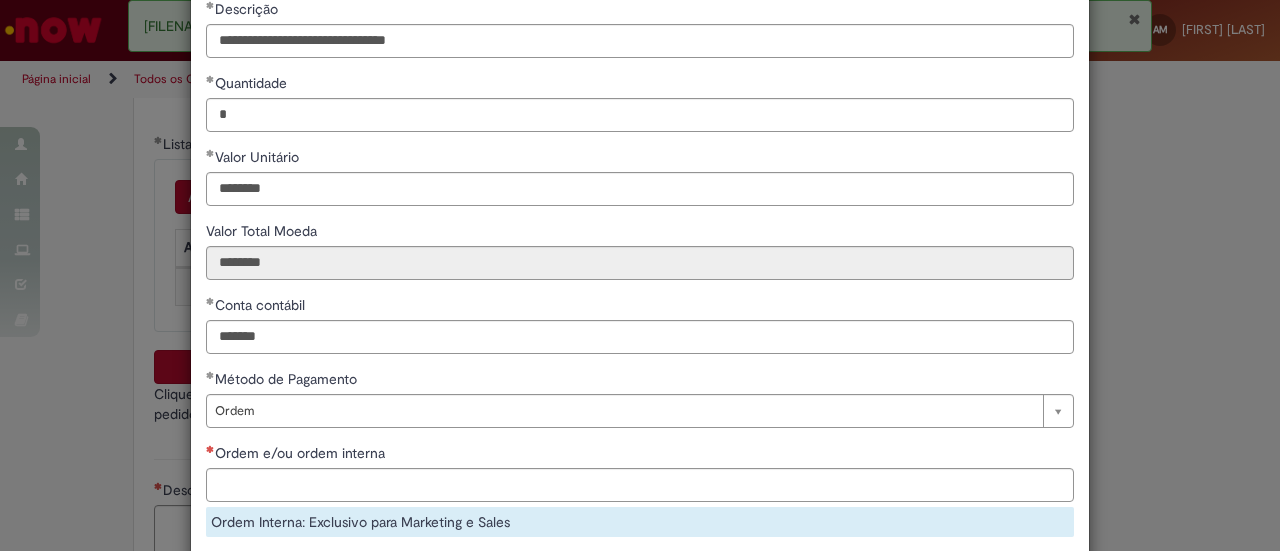 click on "Ordem e/ou ordem interna" at bounding box center [640, 485] 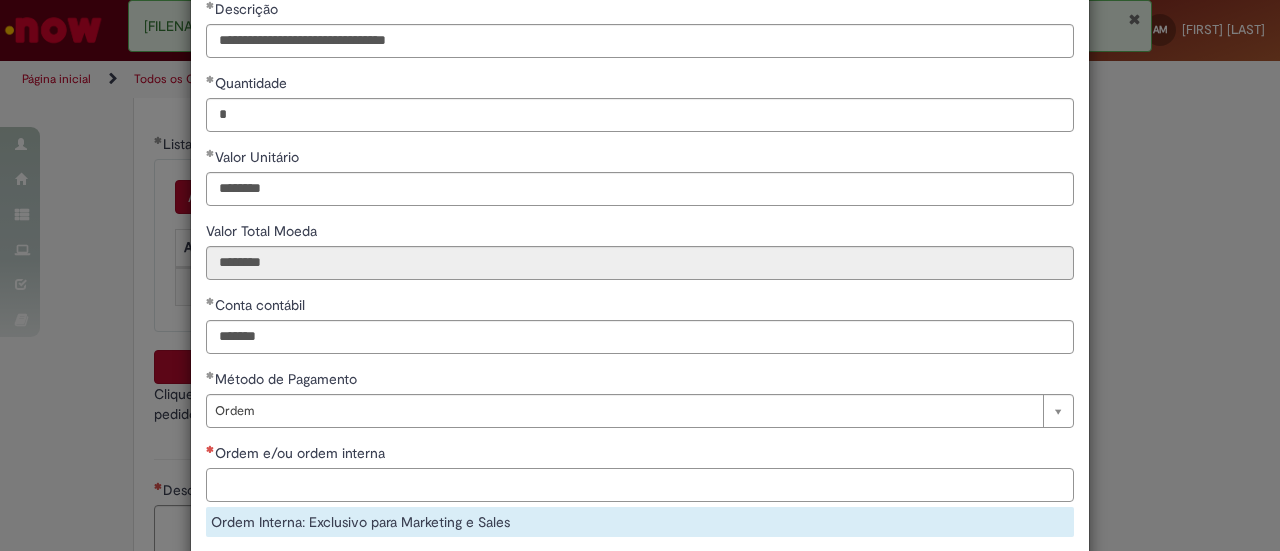 paste on "**********" 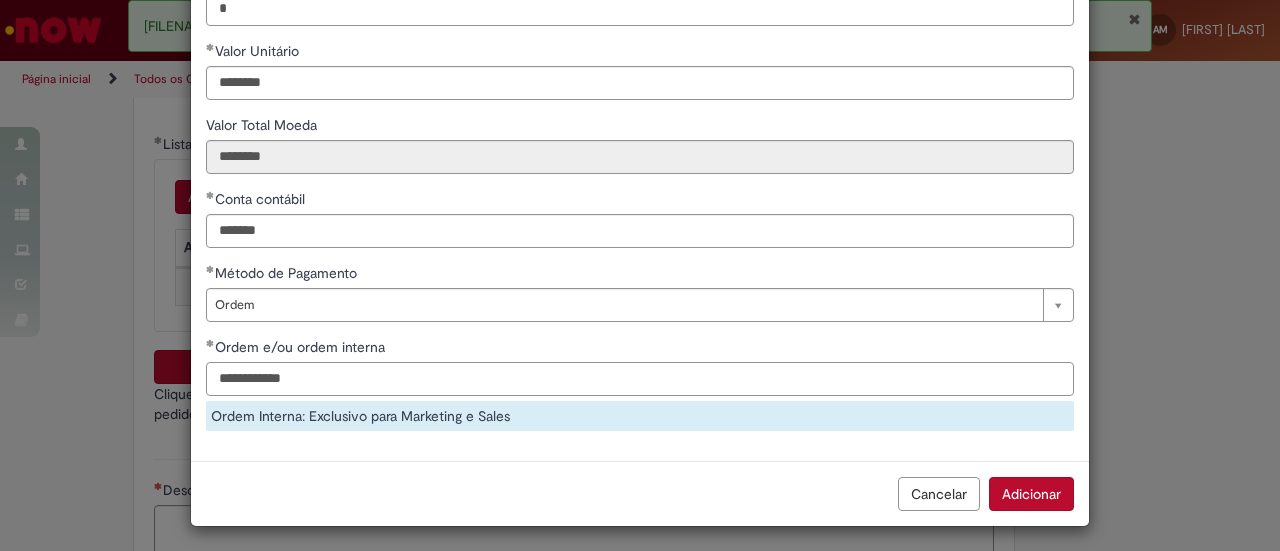 scroll, scrollTop: 287, scrollLeft: 0, axis: vertical 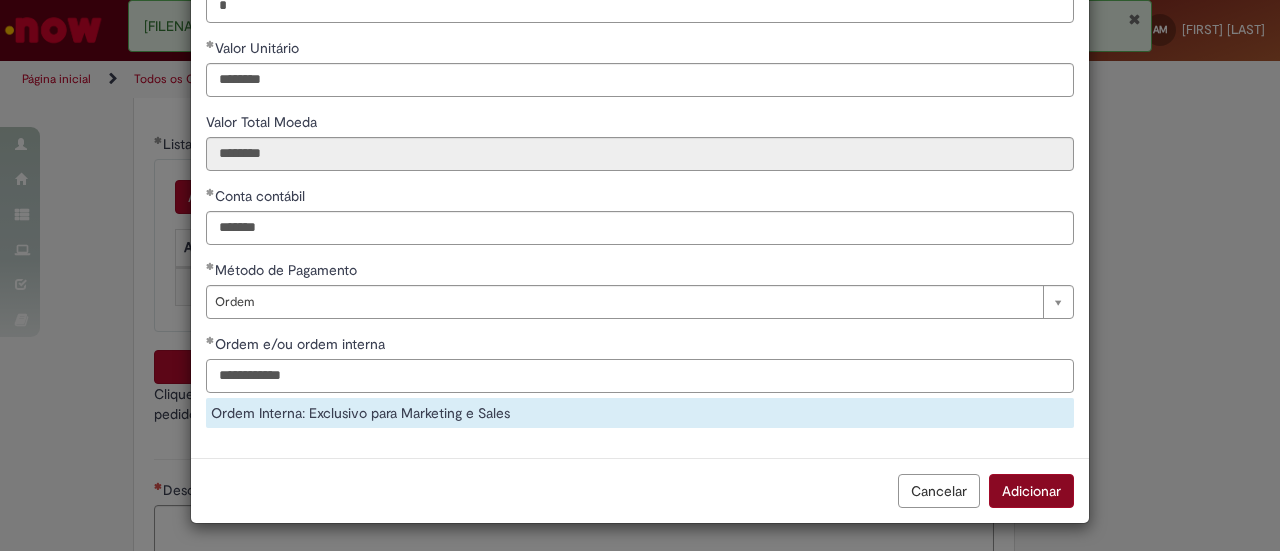 type on "**********" 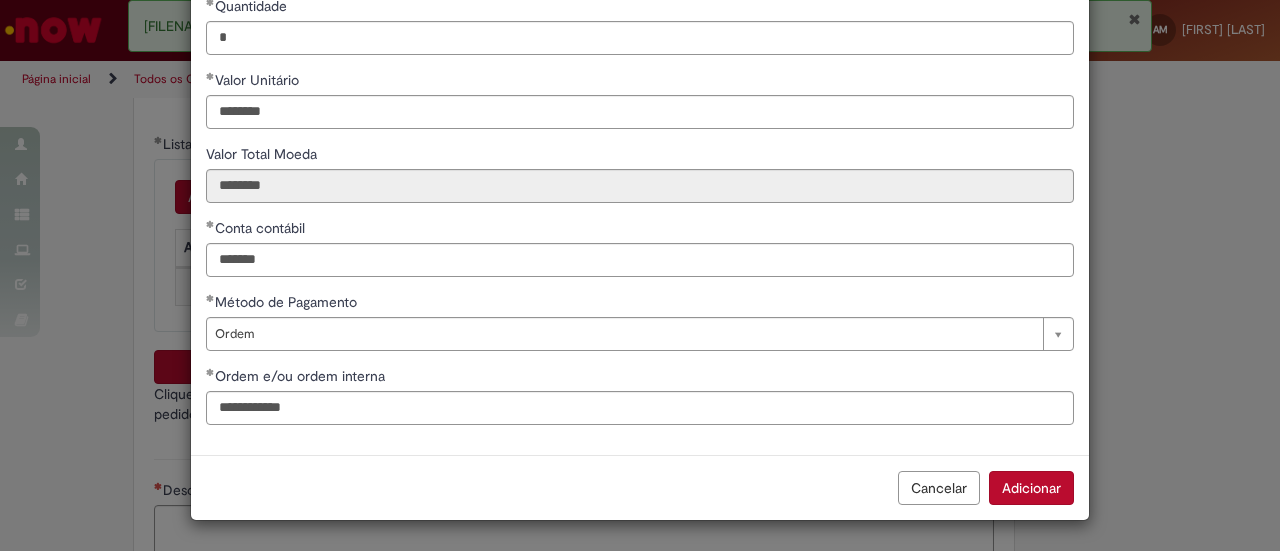 click on "Adicionar" at bounding box center (1031, 488) 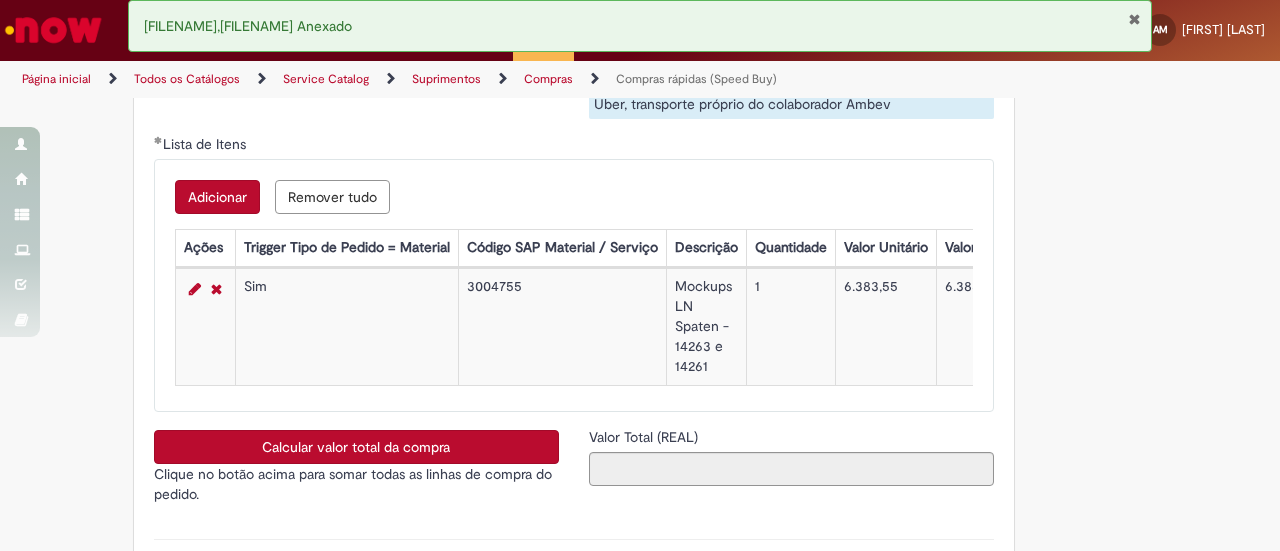 scroll, scrollTop: 252, scrollLeft: 0, axis: vertical 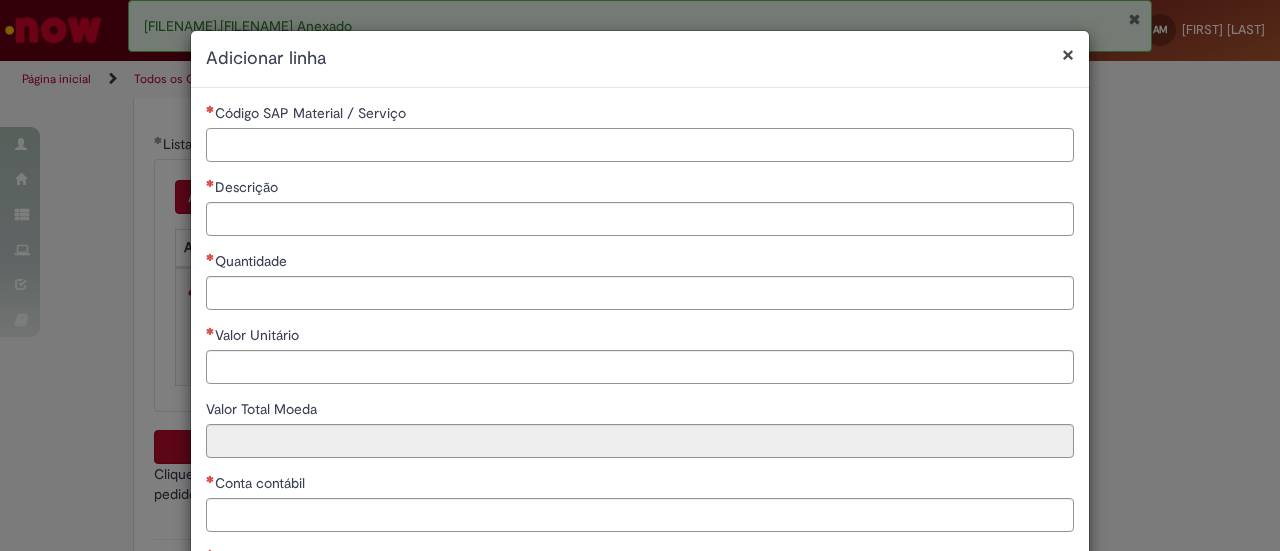 click on "Código SAP Material / Serviço" at bounding box center [640, 145] 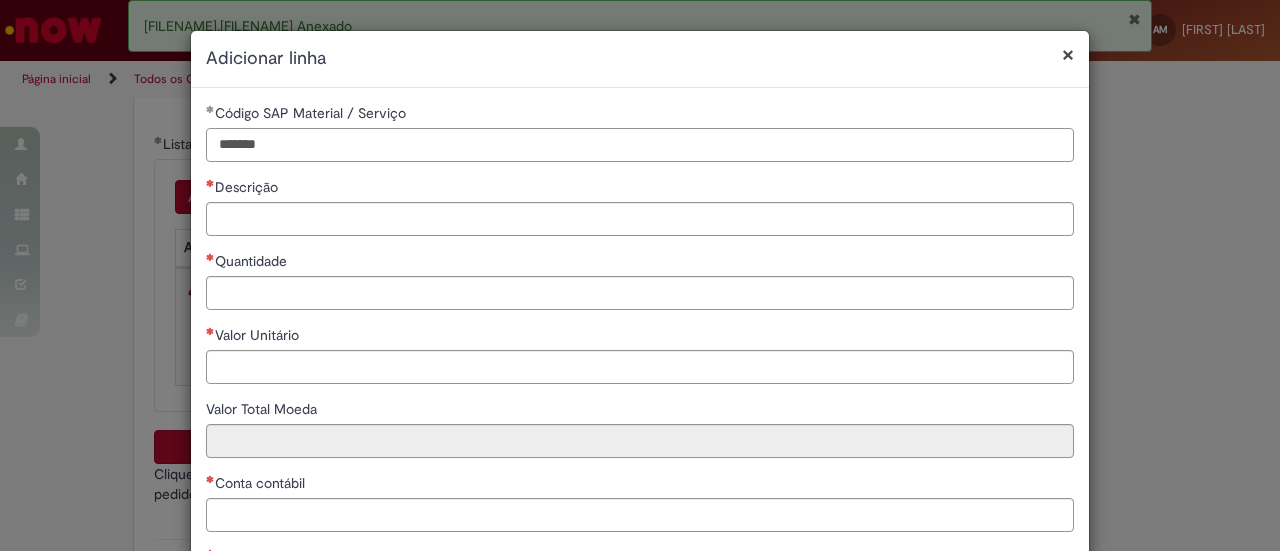 type on "*******" 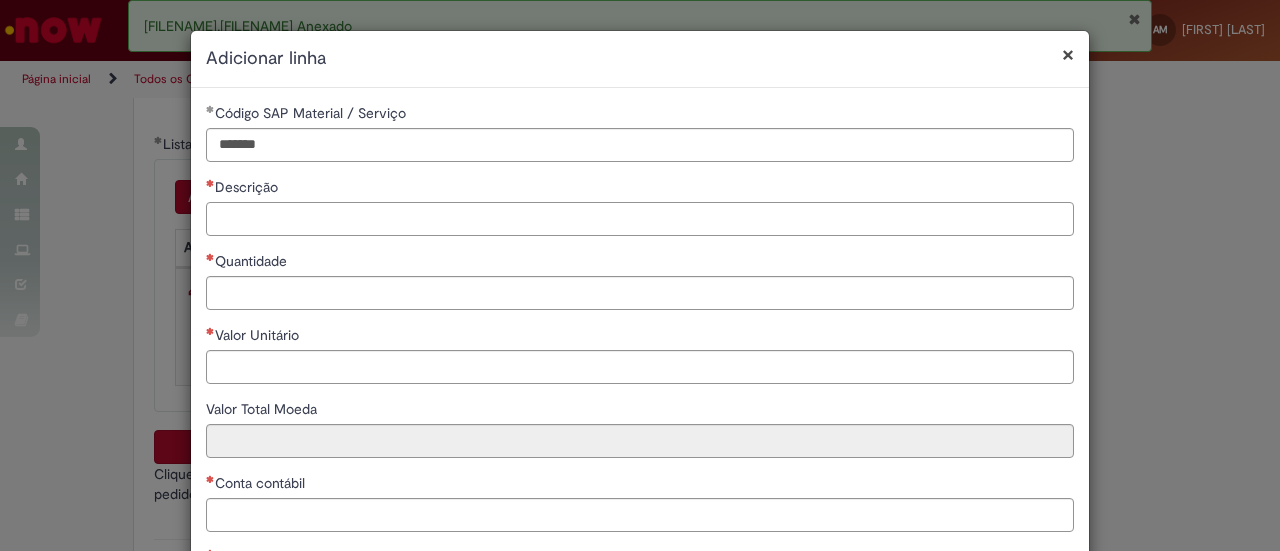 click on "Descrição" at bounding box center [640, 219] 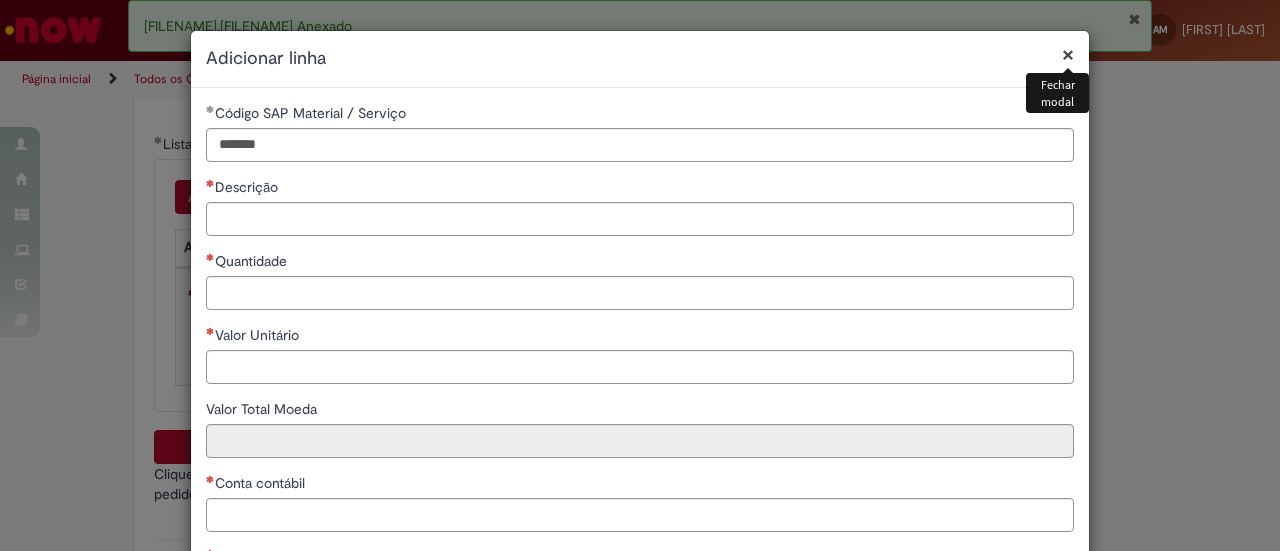 click on "×" at bounding box center (1068, 54) 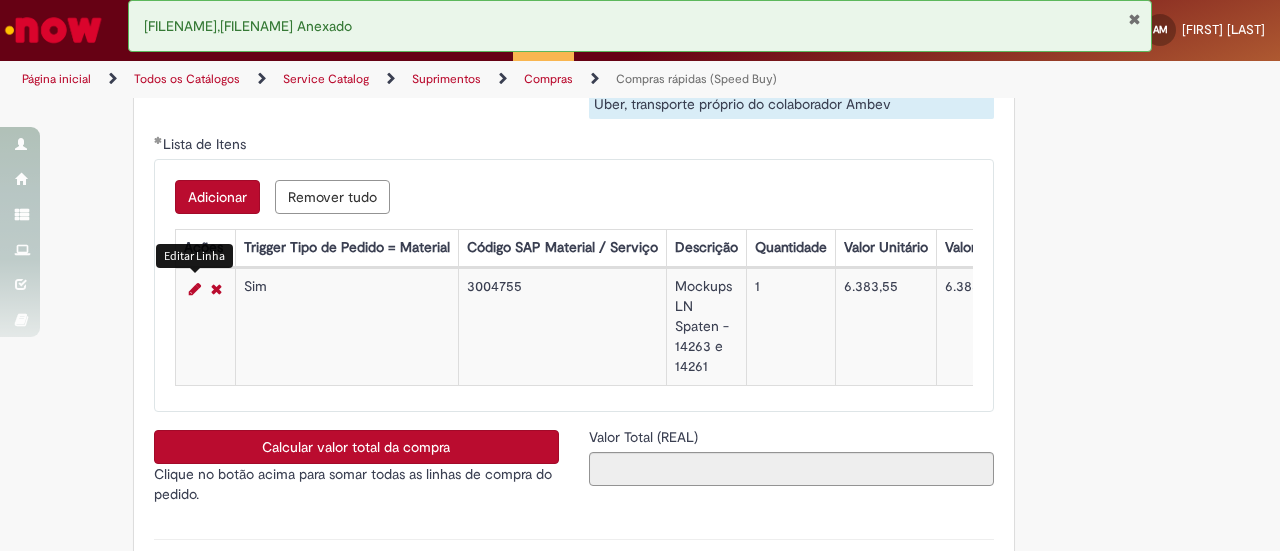 click at bounding box center (195, 289) 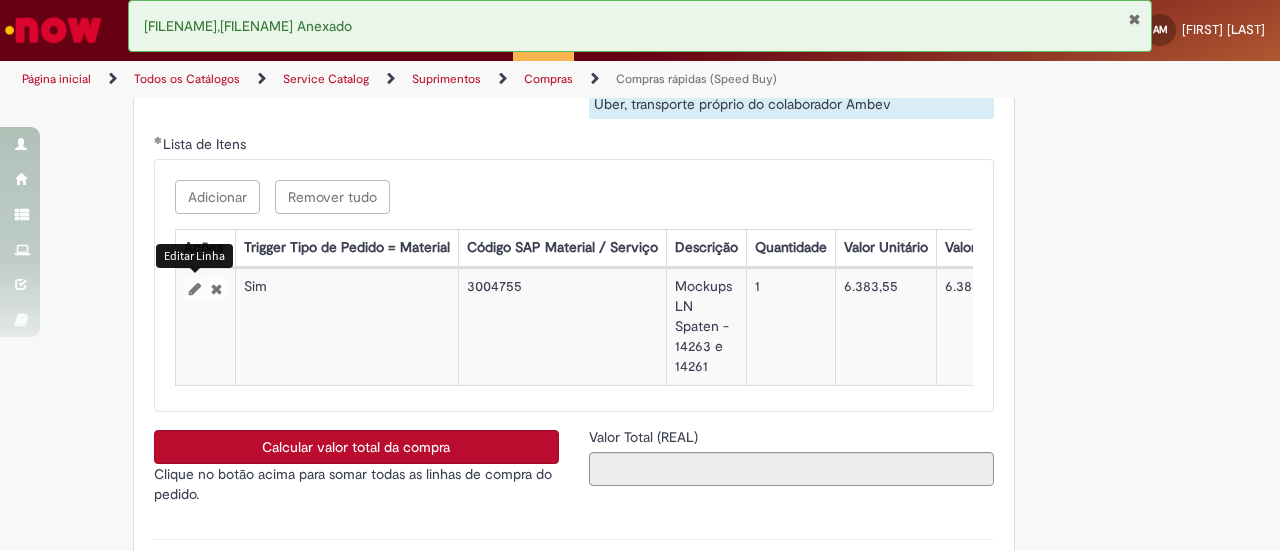 select on "*****" 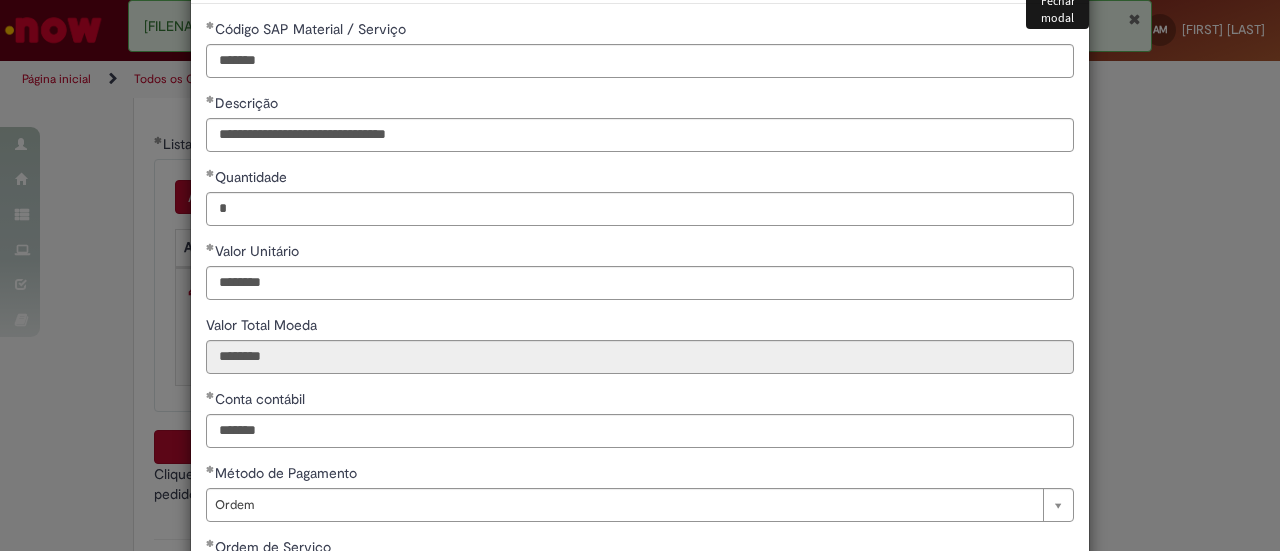 scroll, scrollTop: 85, scrollLeft: 0, axis: vertical 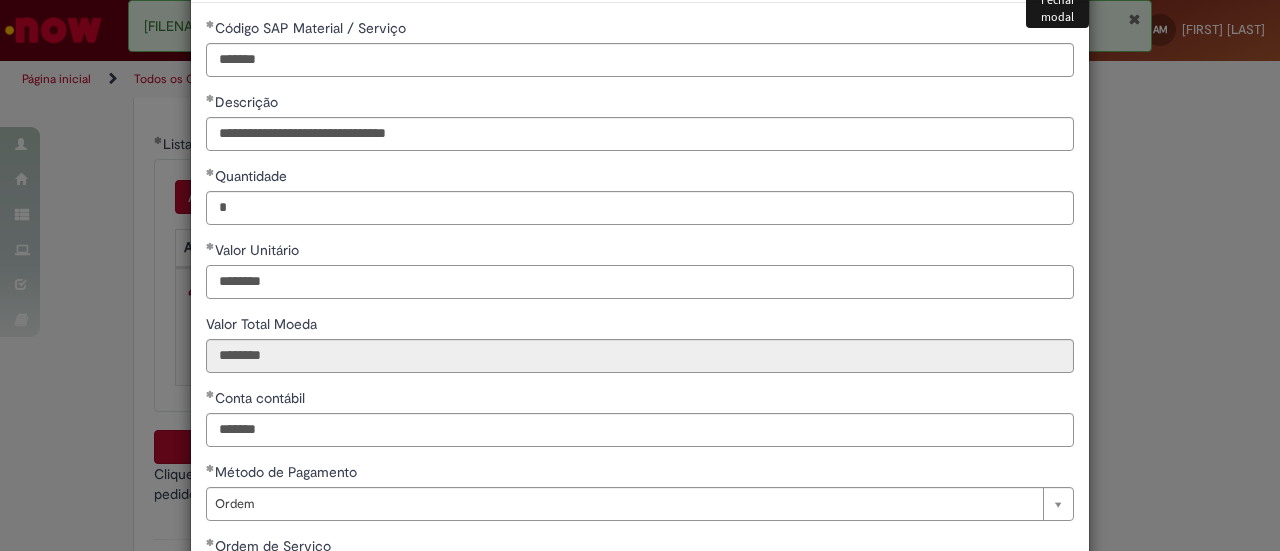 click on "********" at bounding box center [640, 282] 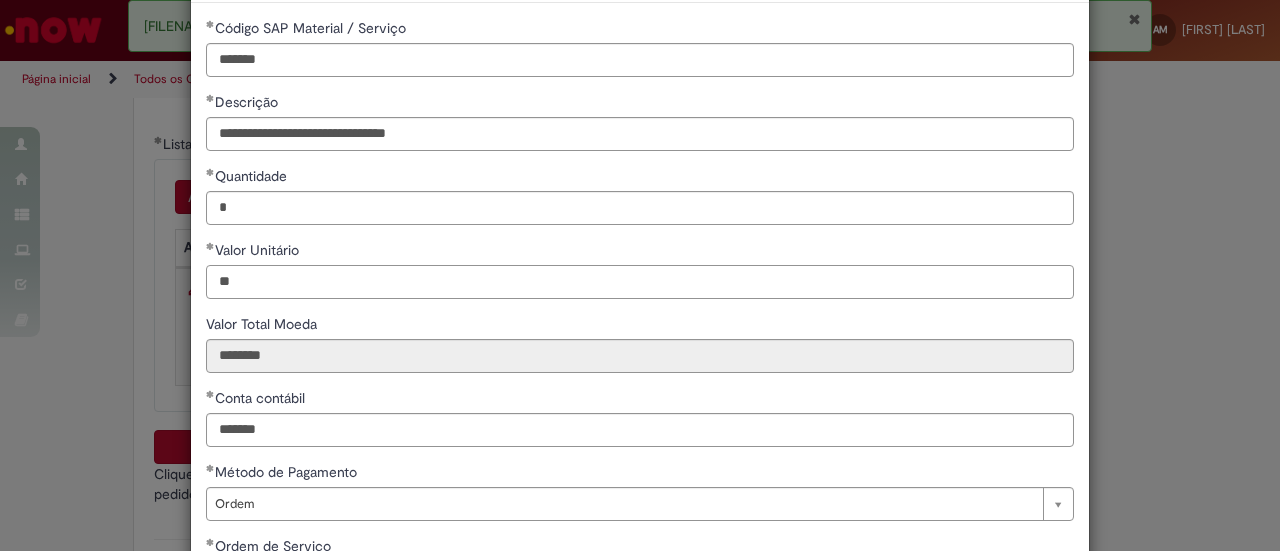type on "*" 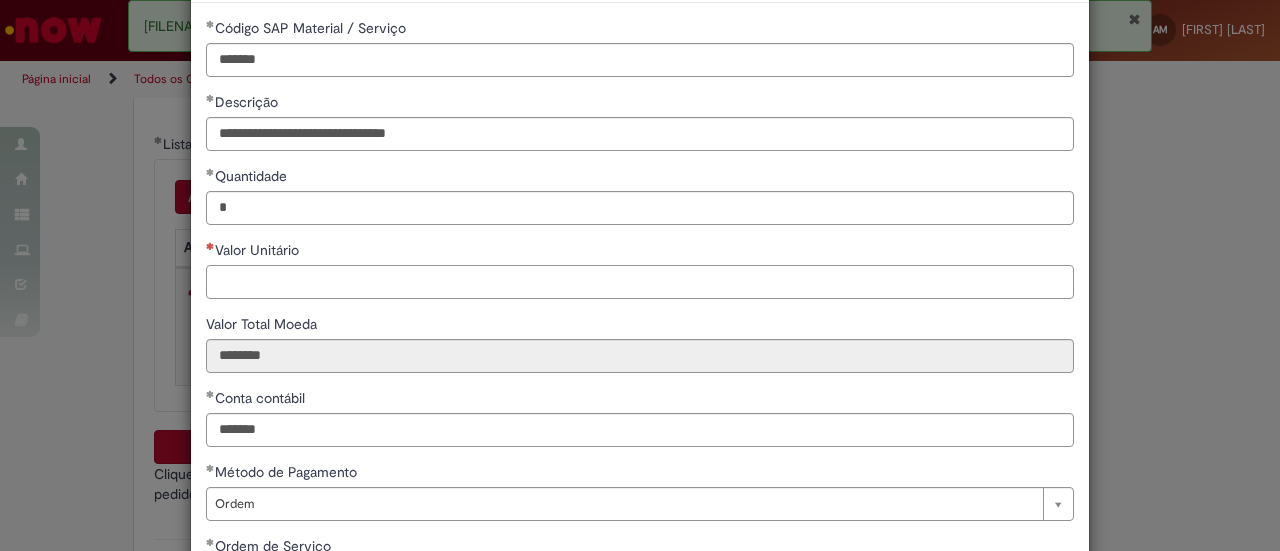 paste on "********" 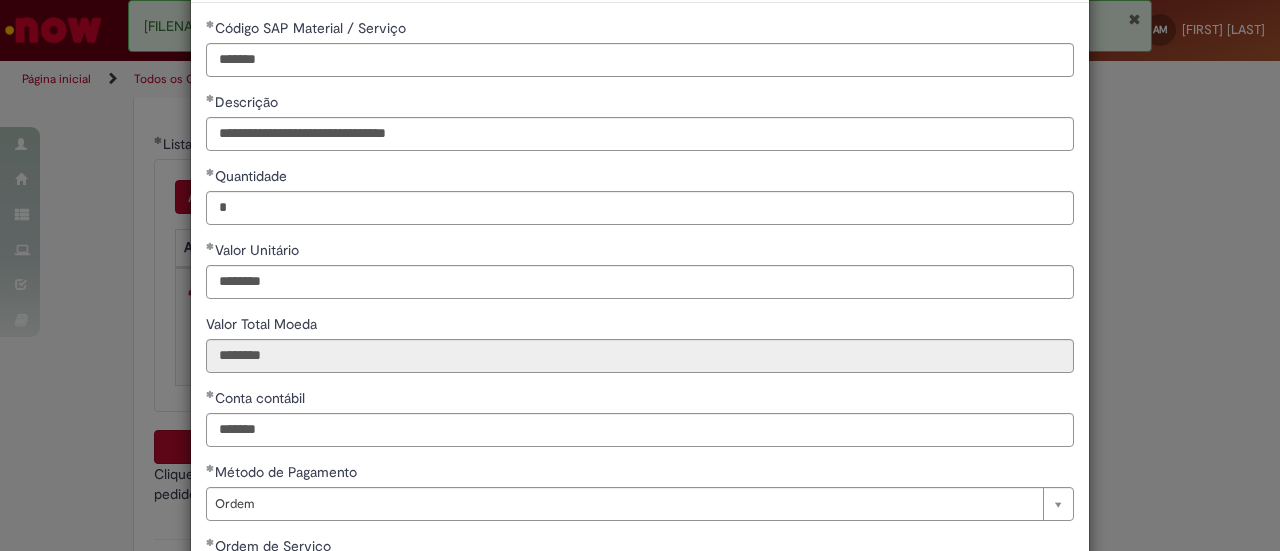 type on "*********" 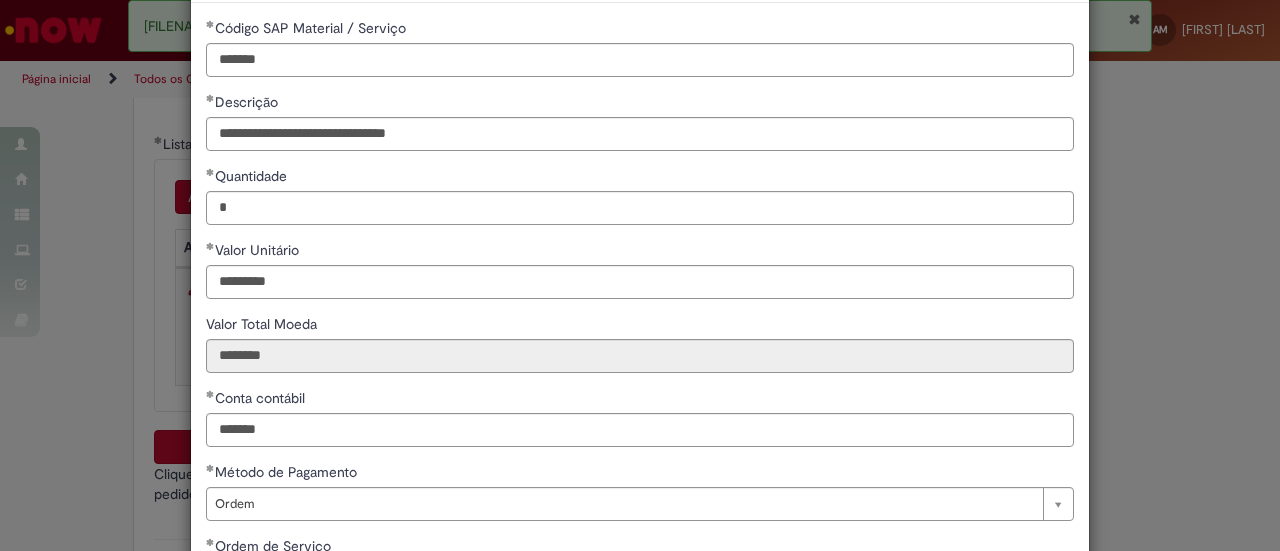 type on "*********" 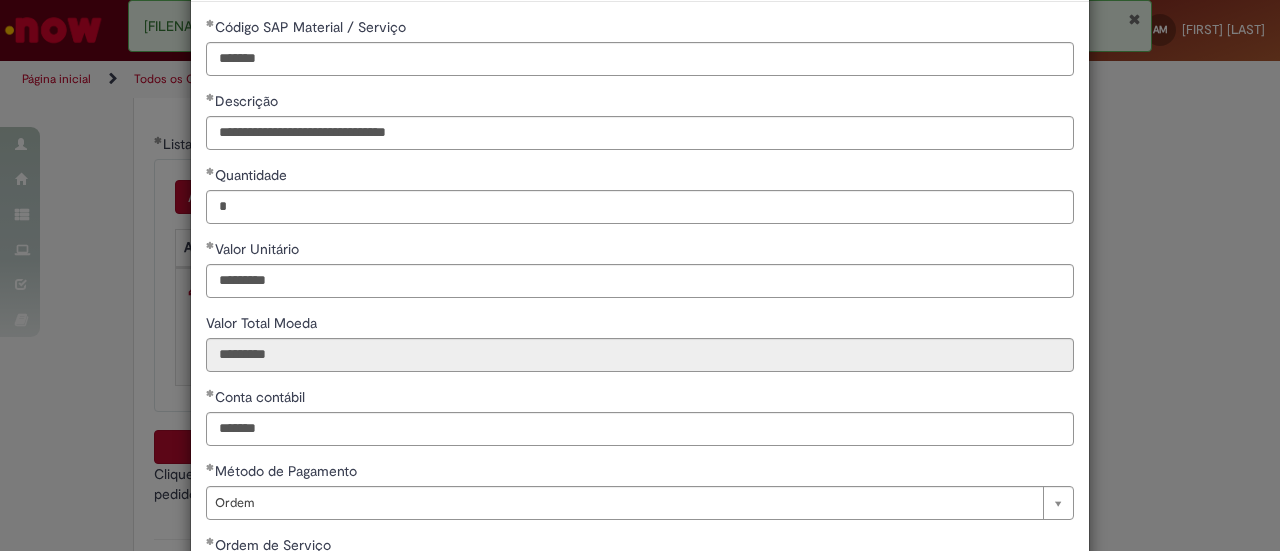 click on "Conta contábil" at bounding box center (640, 399) 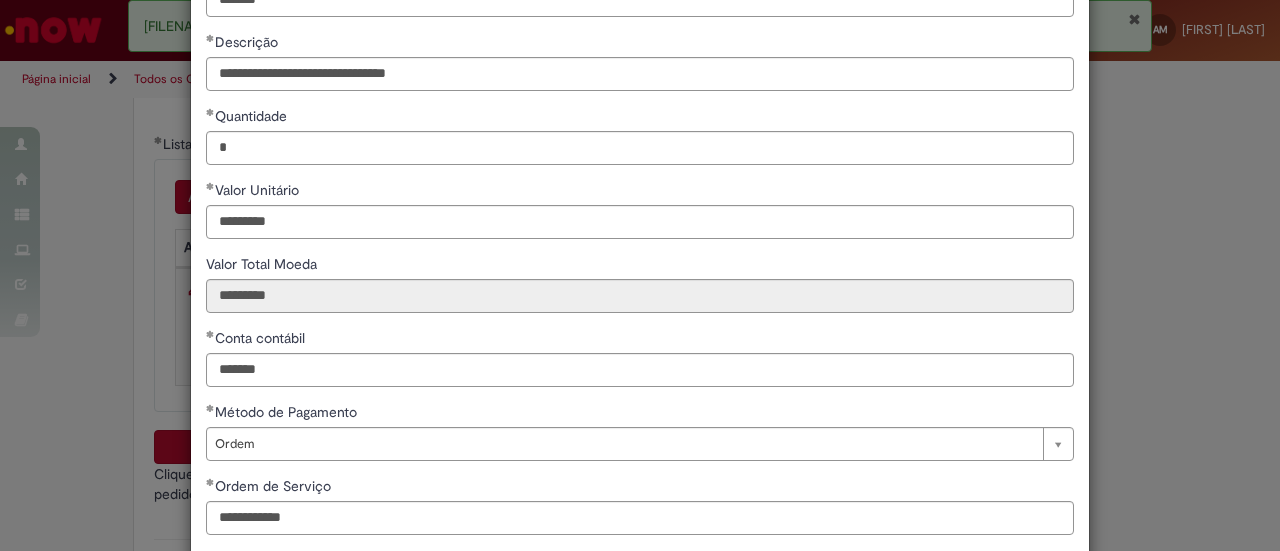 scroll, scrollTop: 254, scrollLeft: 0, axis: vertical 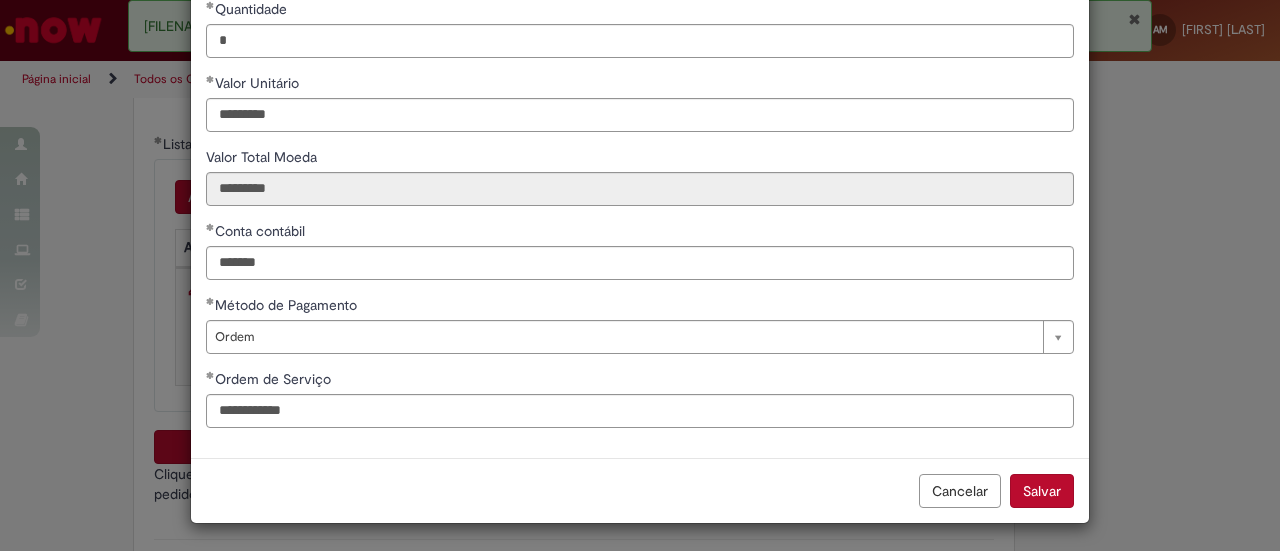 click on "Salvar" at bounding box center (1042, 491) 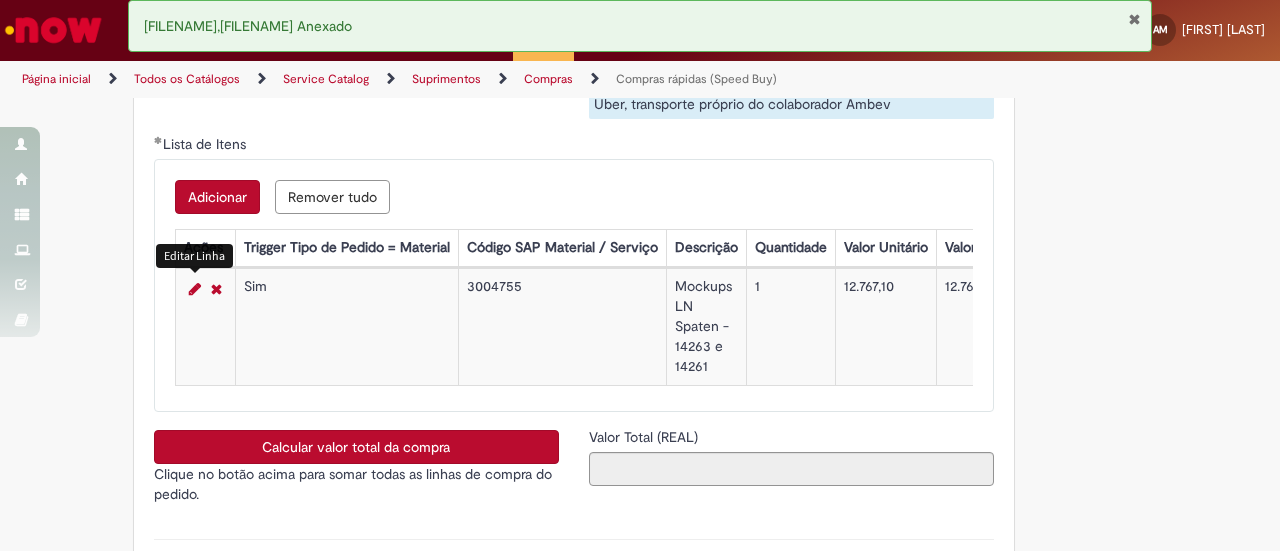 click on "Calcular valor total da compra" at bounding box center [356, 447] 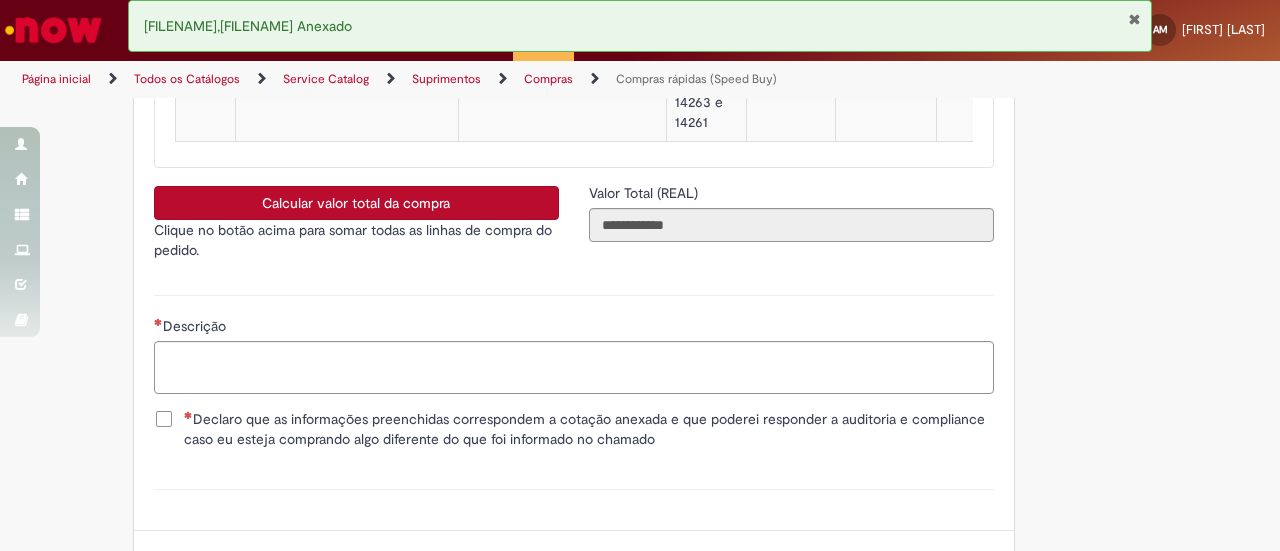 scroll, scrollTop: 4126, scrollLeft: 0, axis: vertical 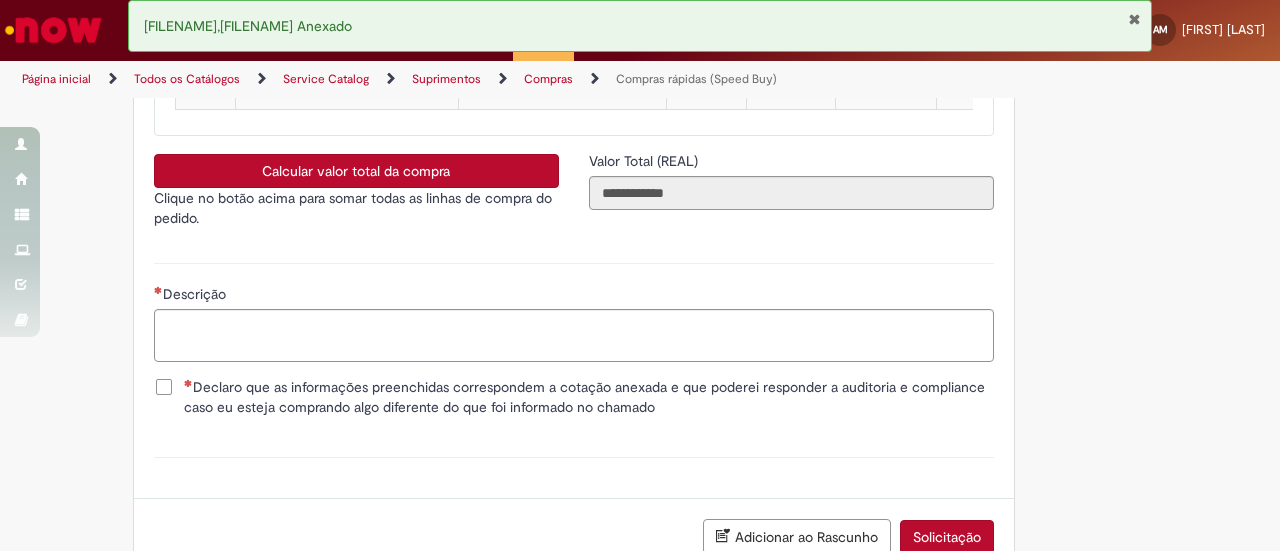 type 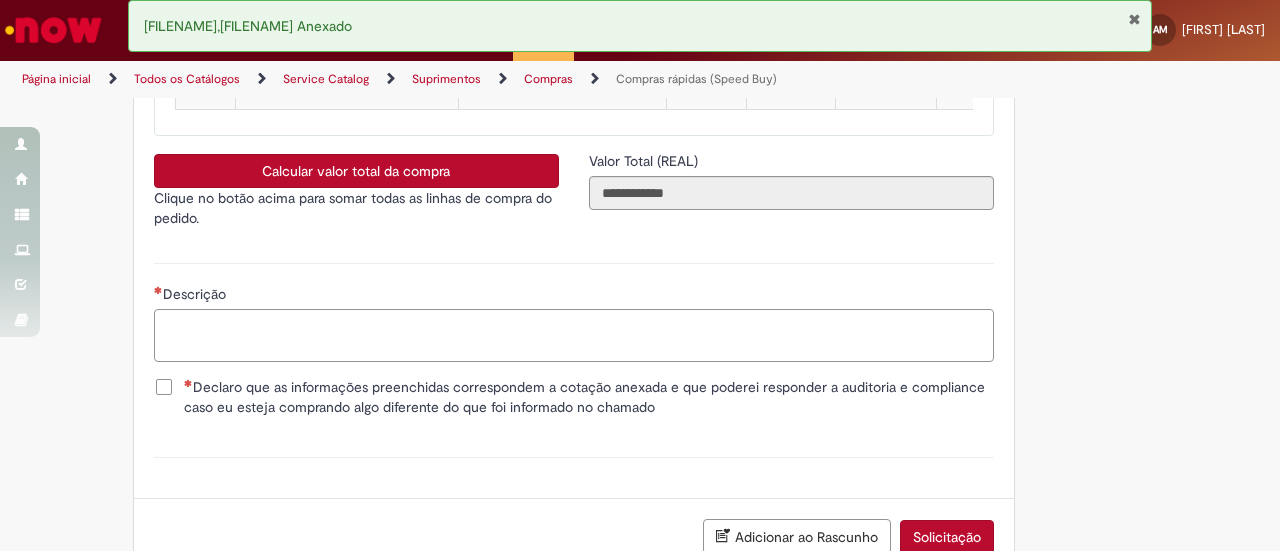 click on "Descrição" at bounding box center (574, 335) 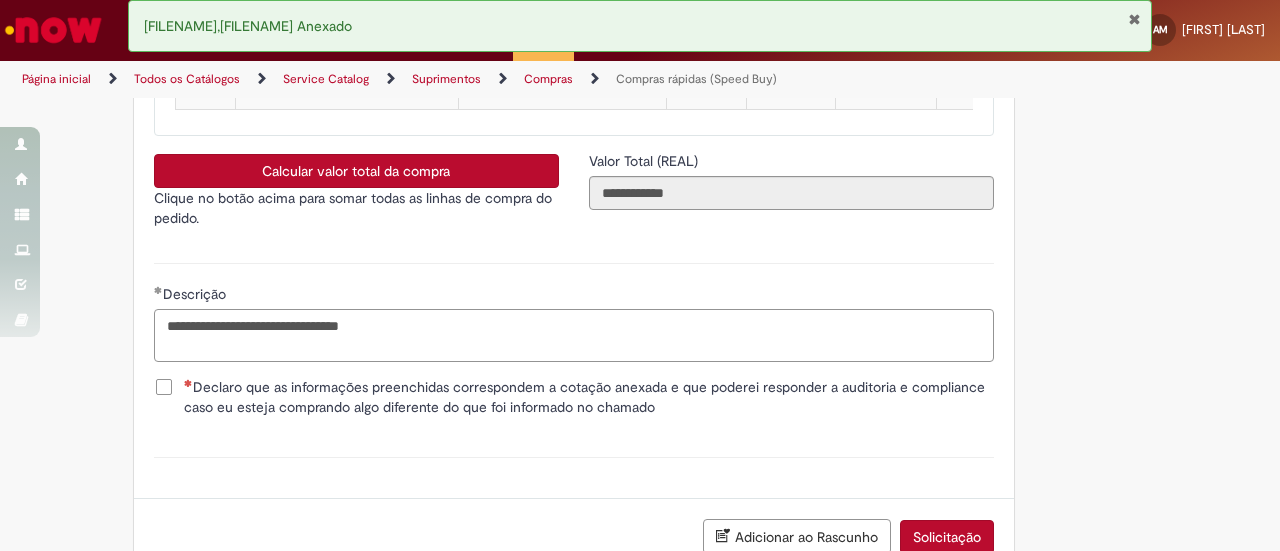 type on "**********" 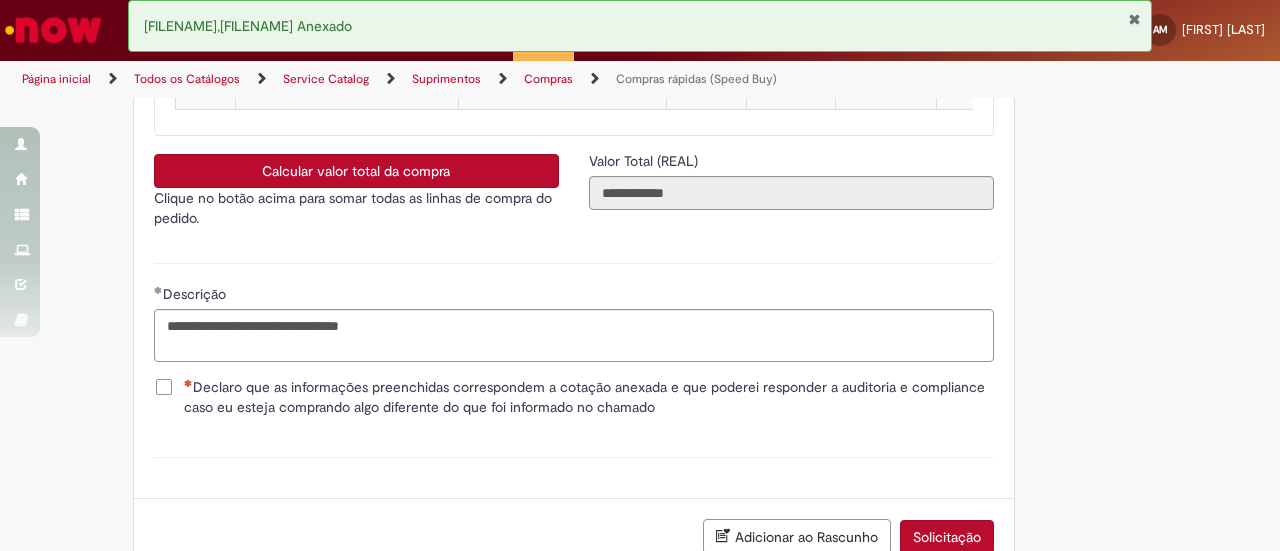 click on "Declaro que as informações preenchidas correspondem a cotação anexada e que poderei responder a auditoria e compliance caso eu esteja comprando algo diferente do que foi informado no chamado" at bounding box center (589, 397) 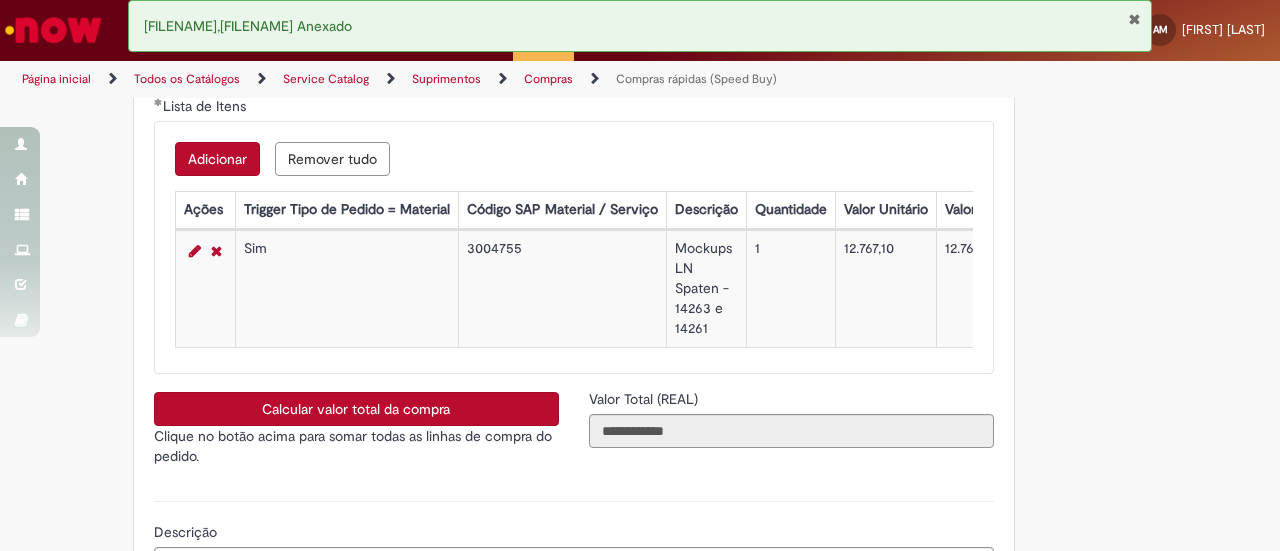 scroll, scrollTop: 4406, scrollLeft: 0, axis: vertical 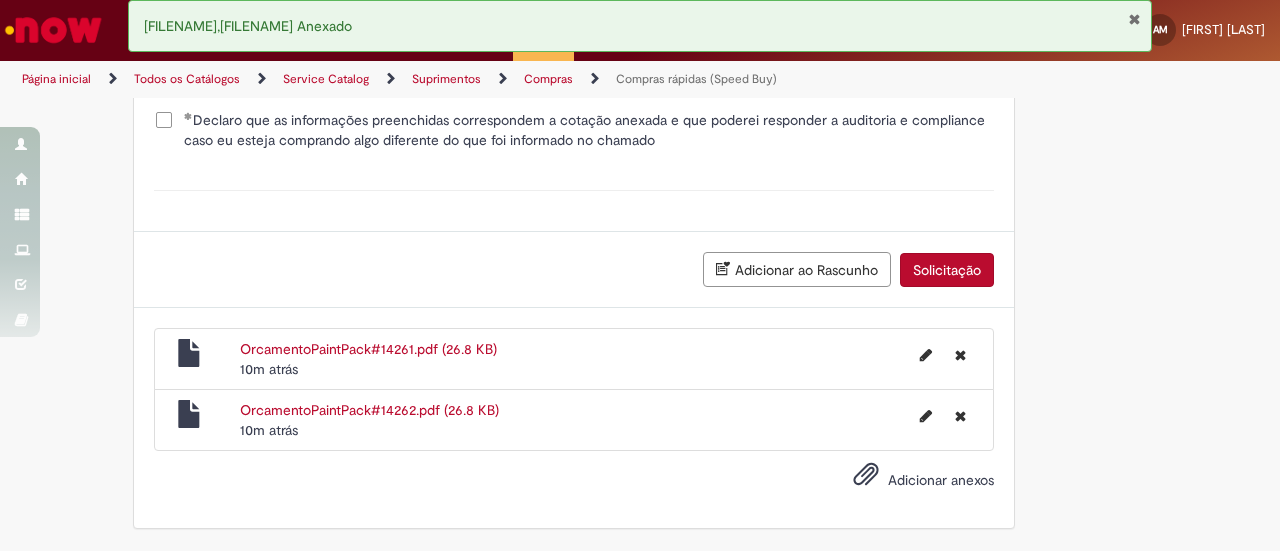 click on "Solicitação" at bounding box center (947, 270) 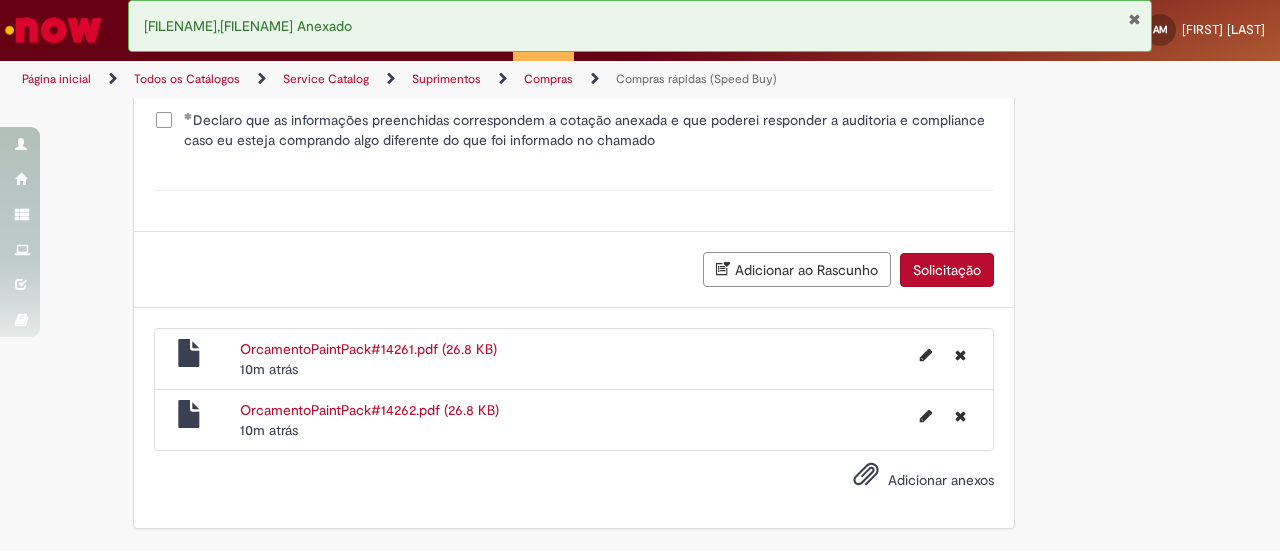 scroll, scrollTop: 4361, scrollLeft: 0, axis: vertical 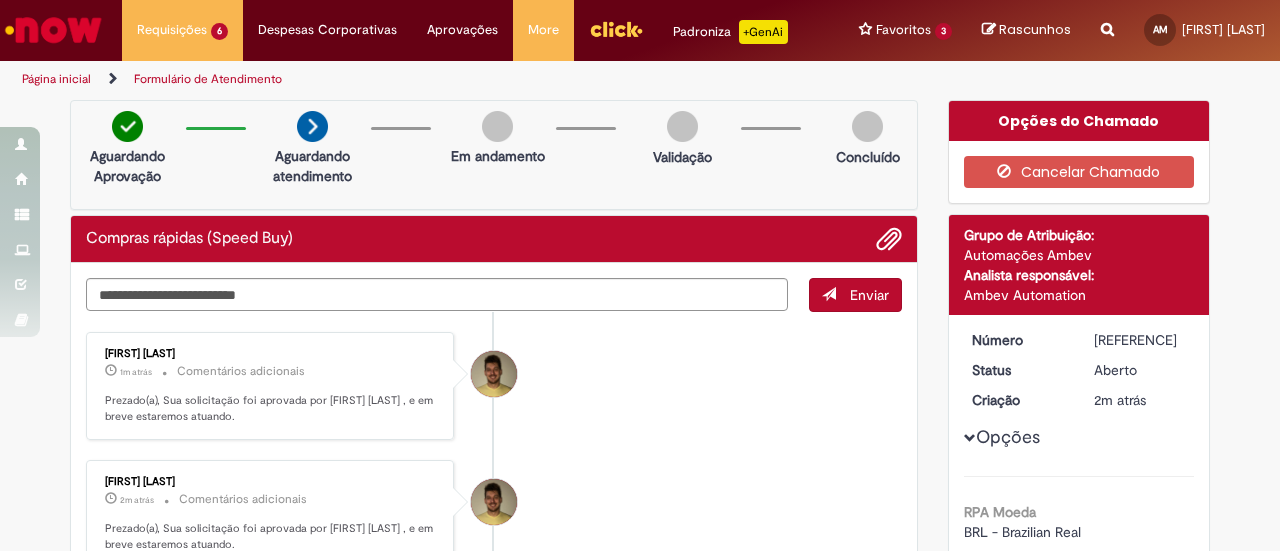 click on "[ID]" at bounding box center (1140, 340) 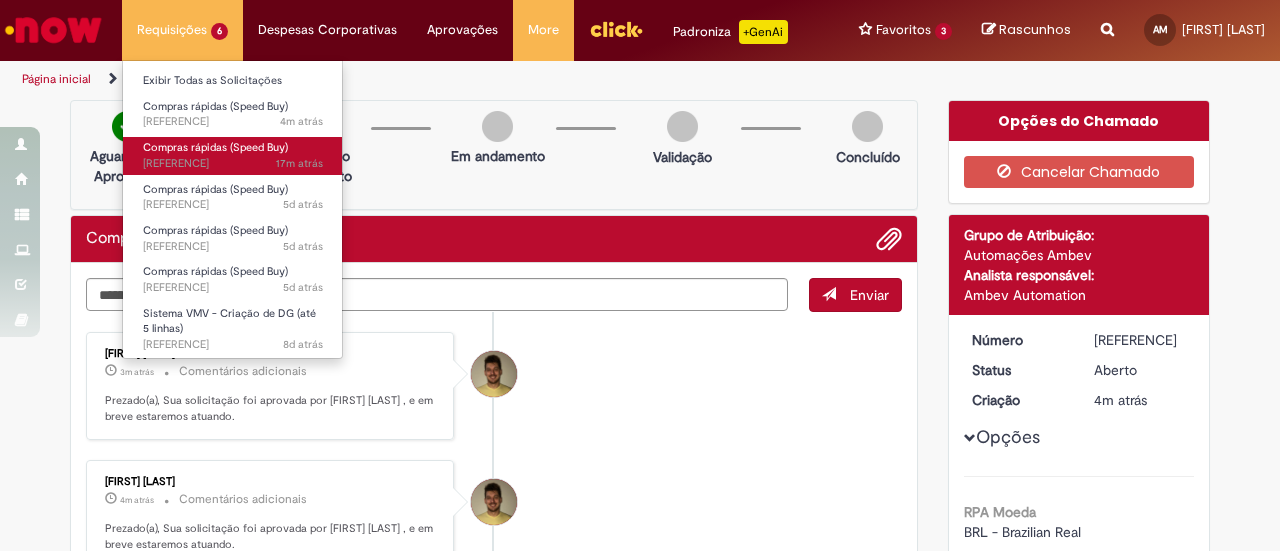 click on "17m atrás 17 minutos atrás  R13355248" at bounding box center (233, 164) 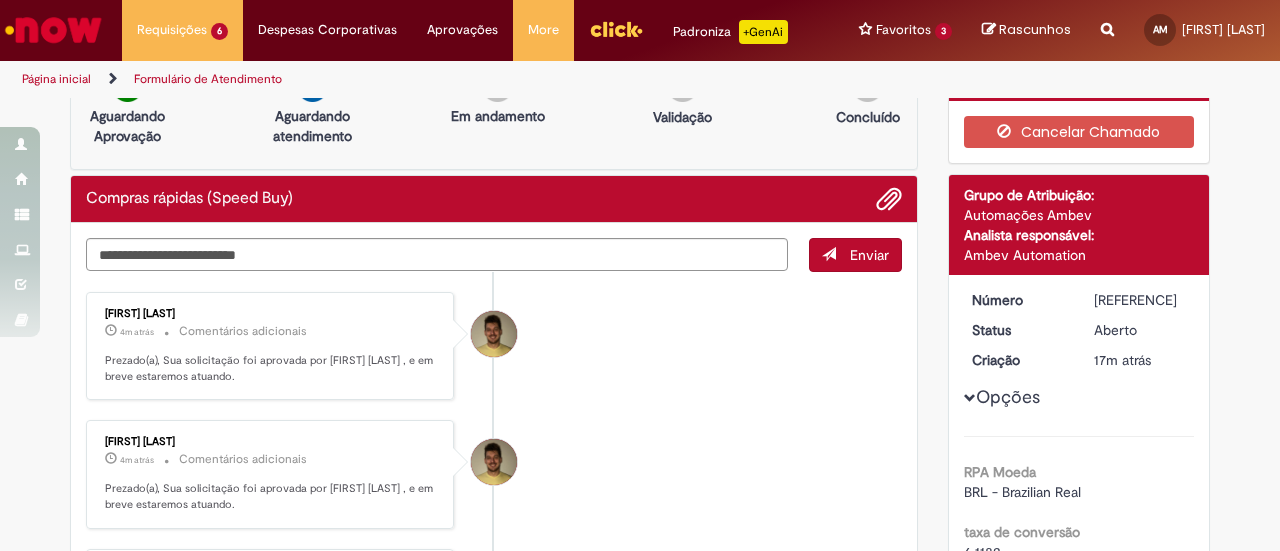 scroll, scrollTop: 0, scrollLeft: 0, axis: both 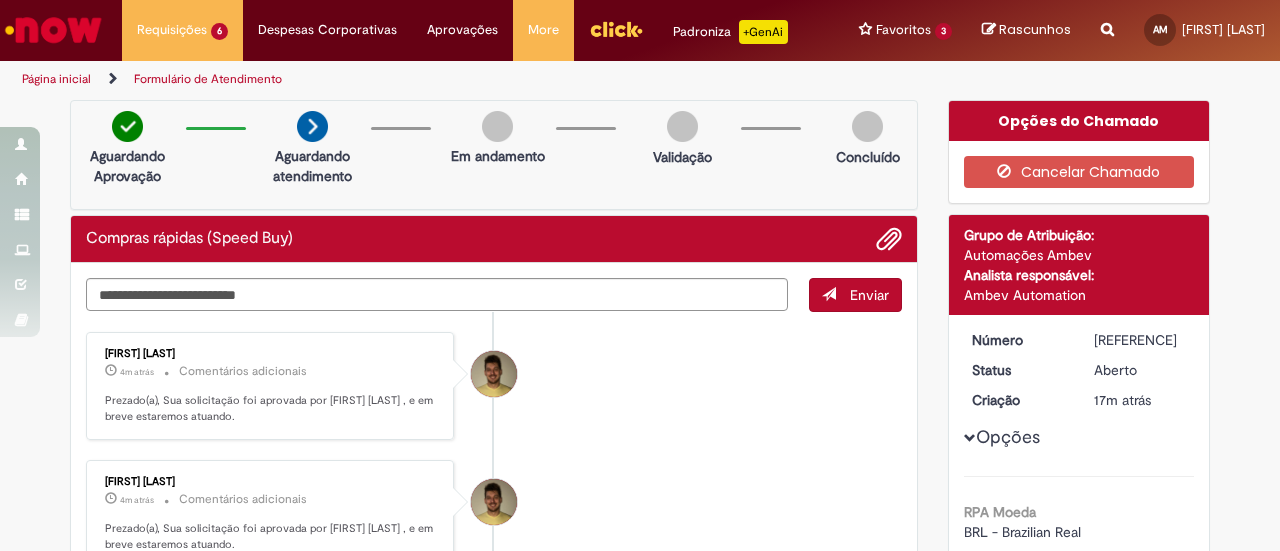 click on "R13355248" at bounding box center (1140, 340) 